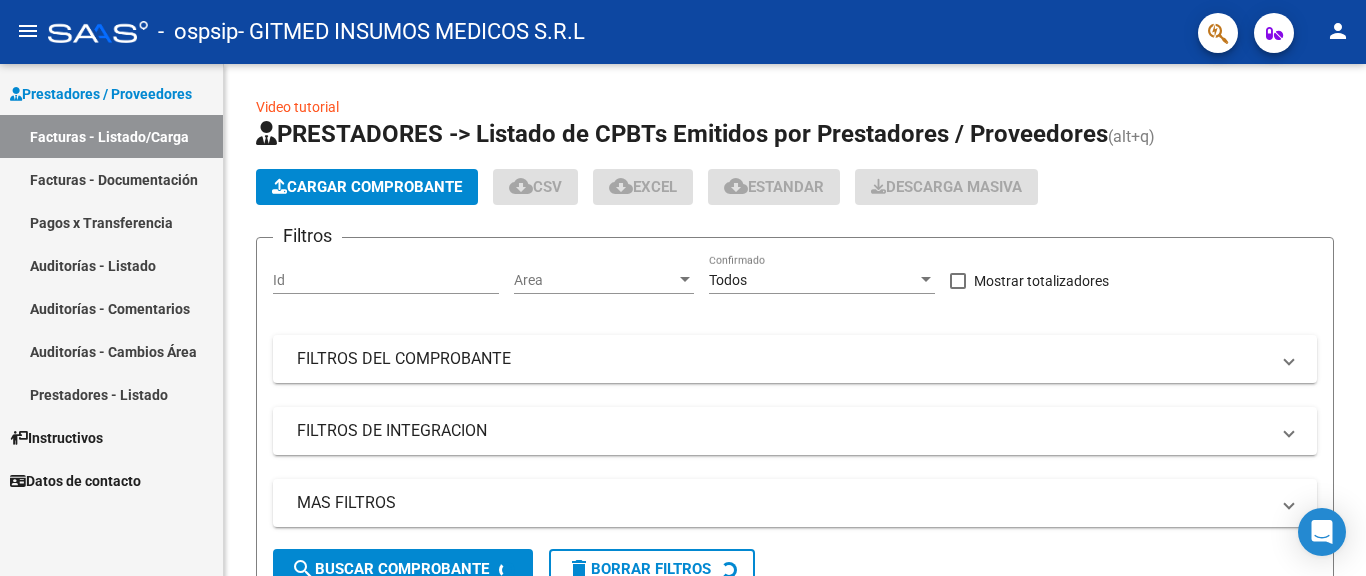 scroll, scrollTop: 0, scrollLeft: 0, axis: both 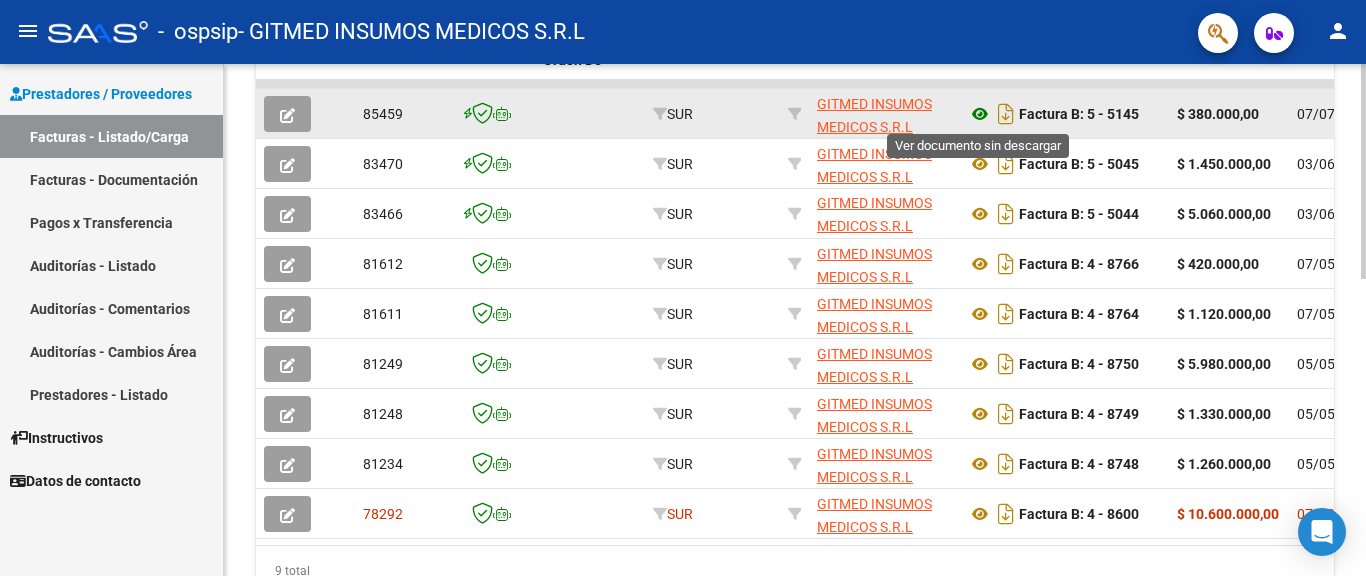 click 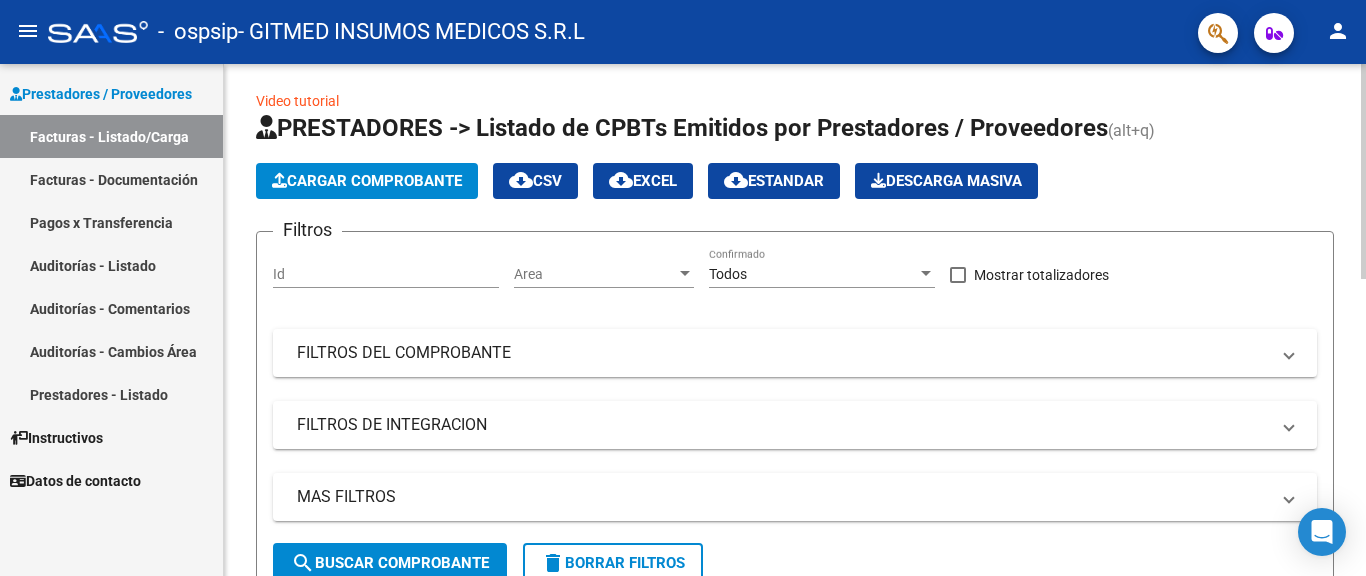 scroll, scrollTop: 0, scrollLeft: 0, axis: both 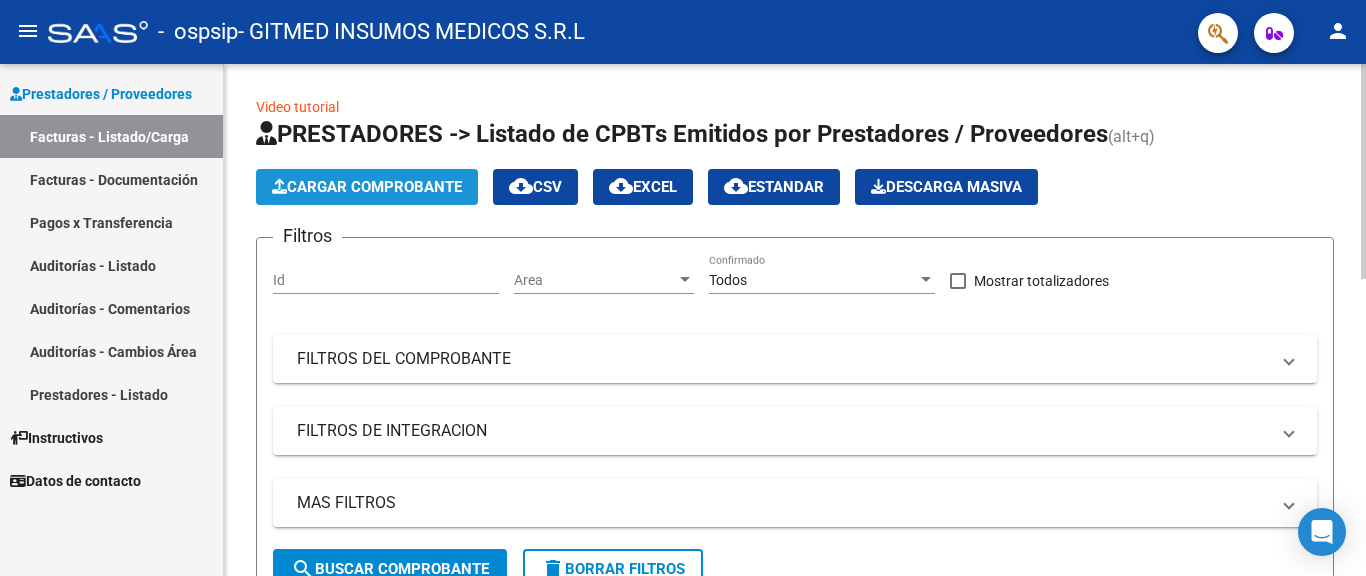 click on "Cargar Comprobante" 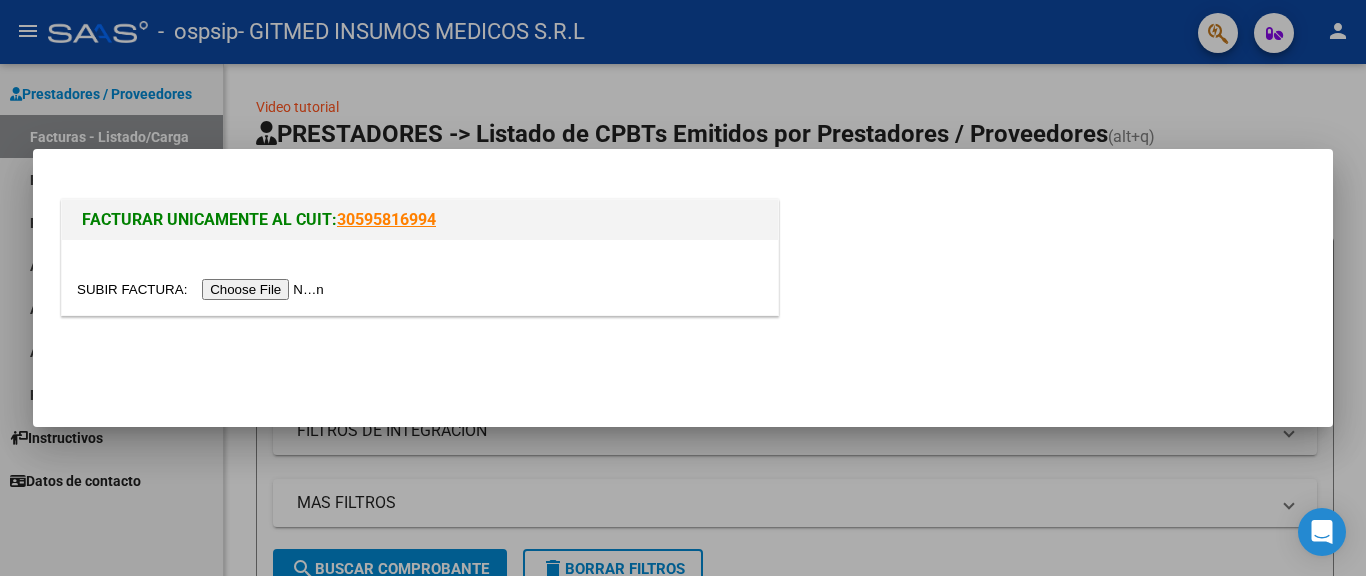 click at bounding box center (203, 289) 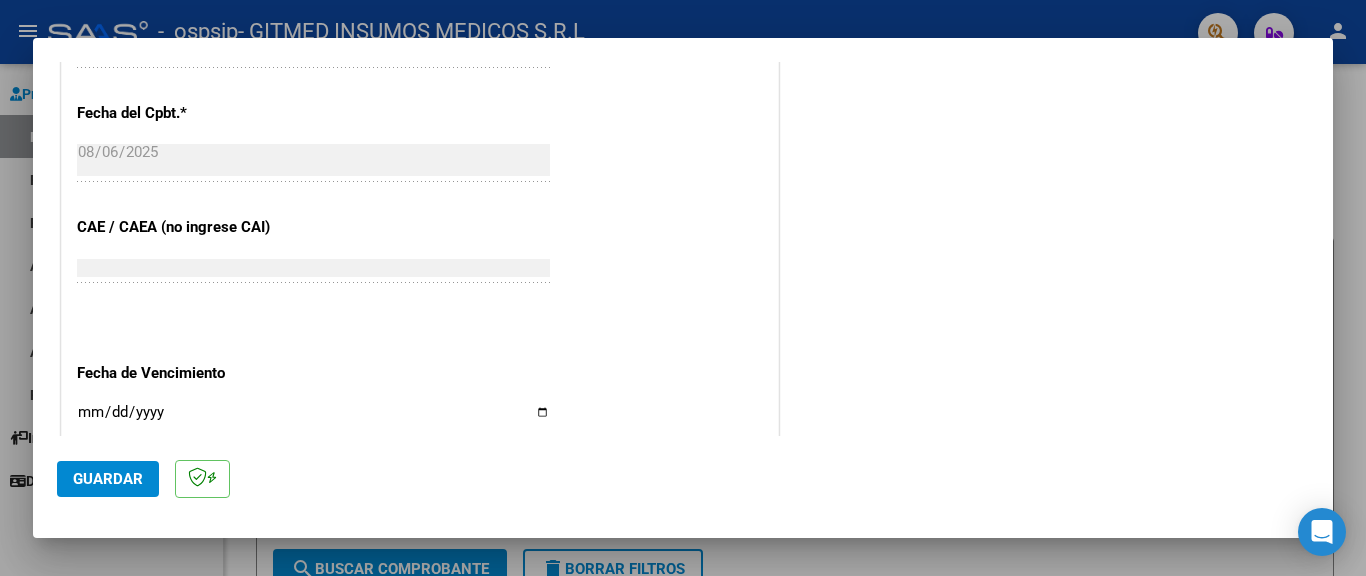 scroll, scrollTop: 1000, scrollLeft: 0, axis: vertical 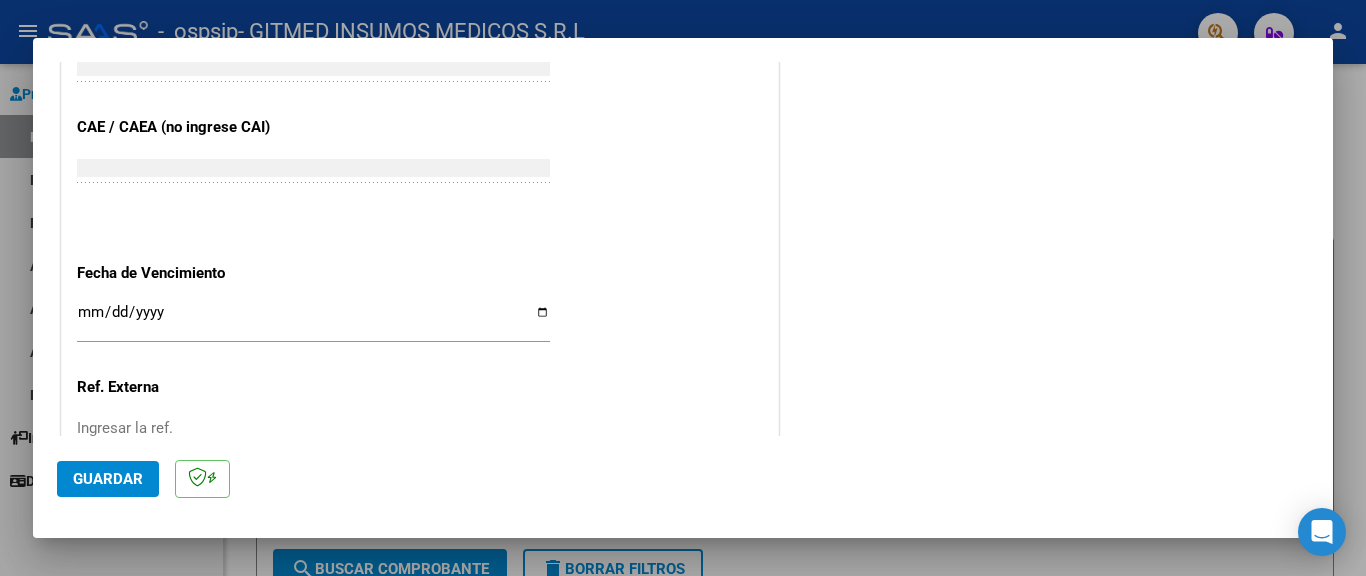 click on "Ingresar la fecha" at bounding box center (313, 320) 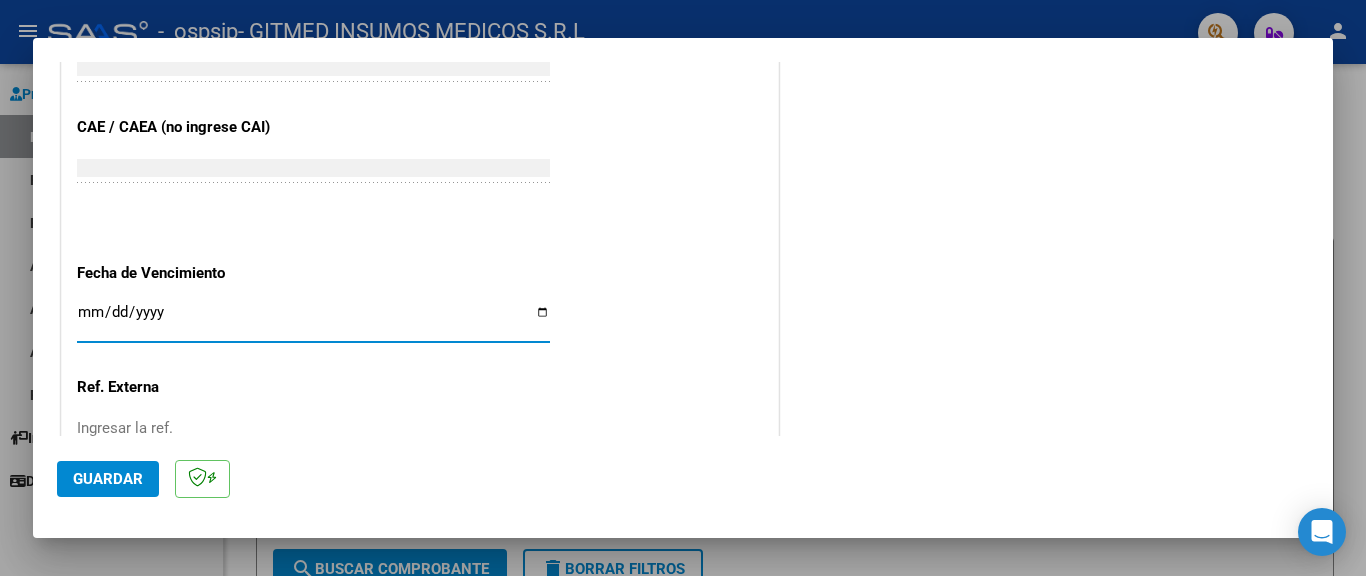 type on "2025-08-16" 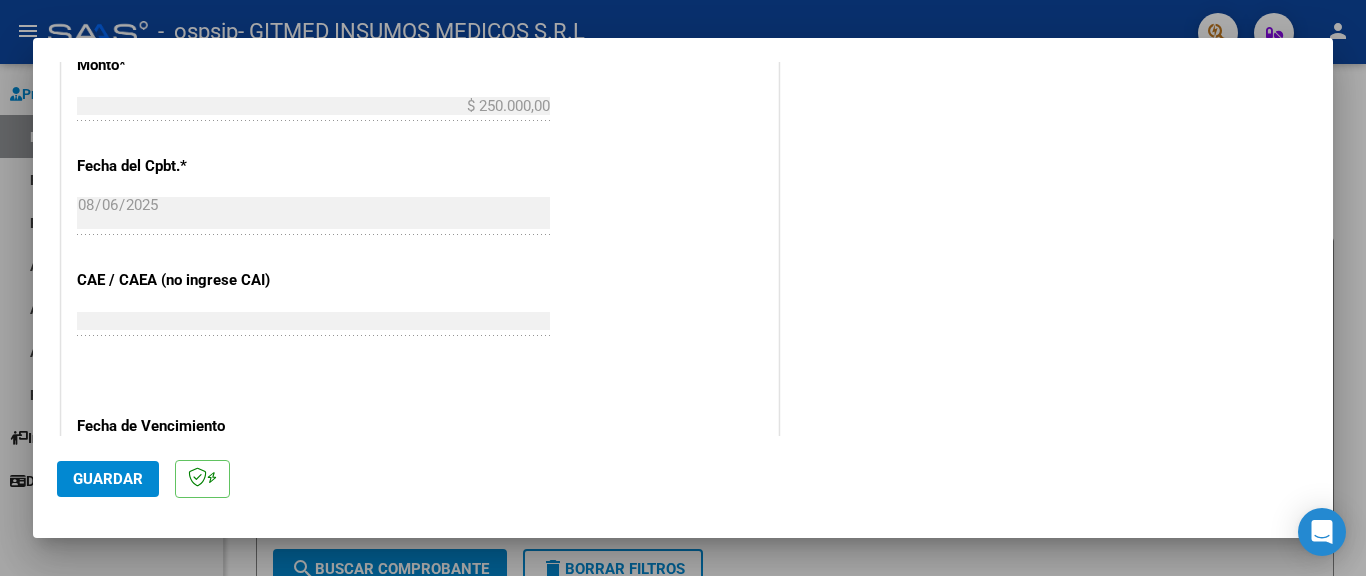 scroll, scrollTop: 1147, scrollLeft: 0, axis: vertical 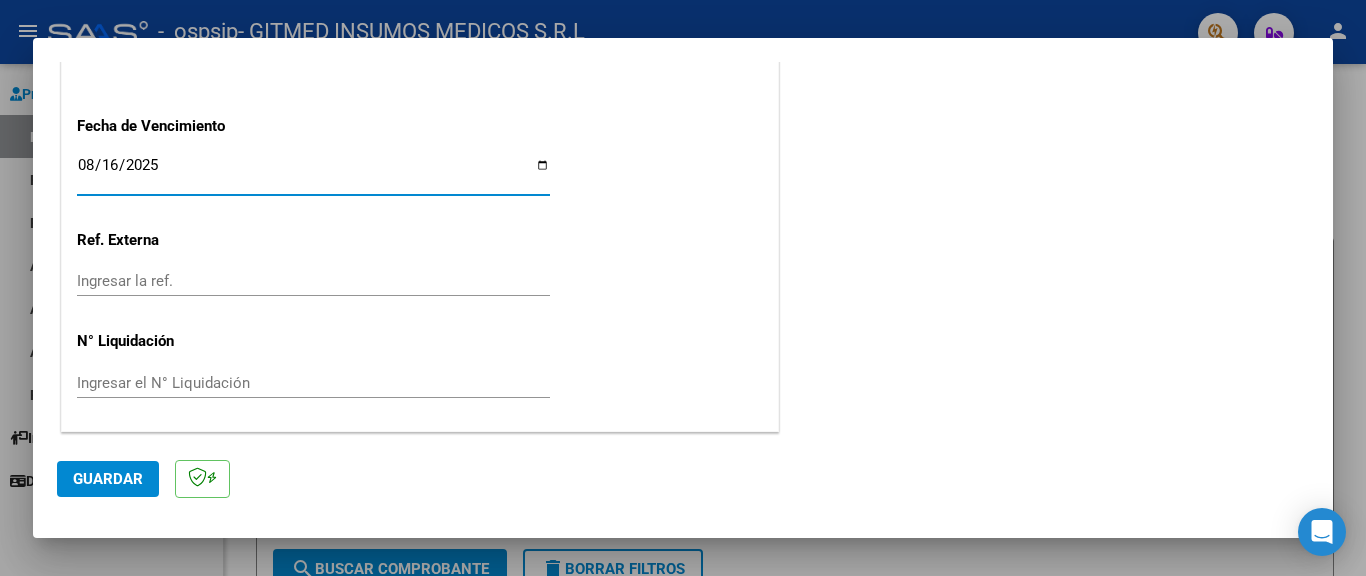 drag, startPoint x: 185, startPoint y: 168, endPoint x: 92, endPoint y: 168, distance: 93 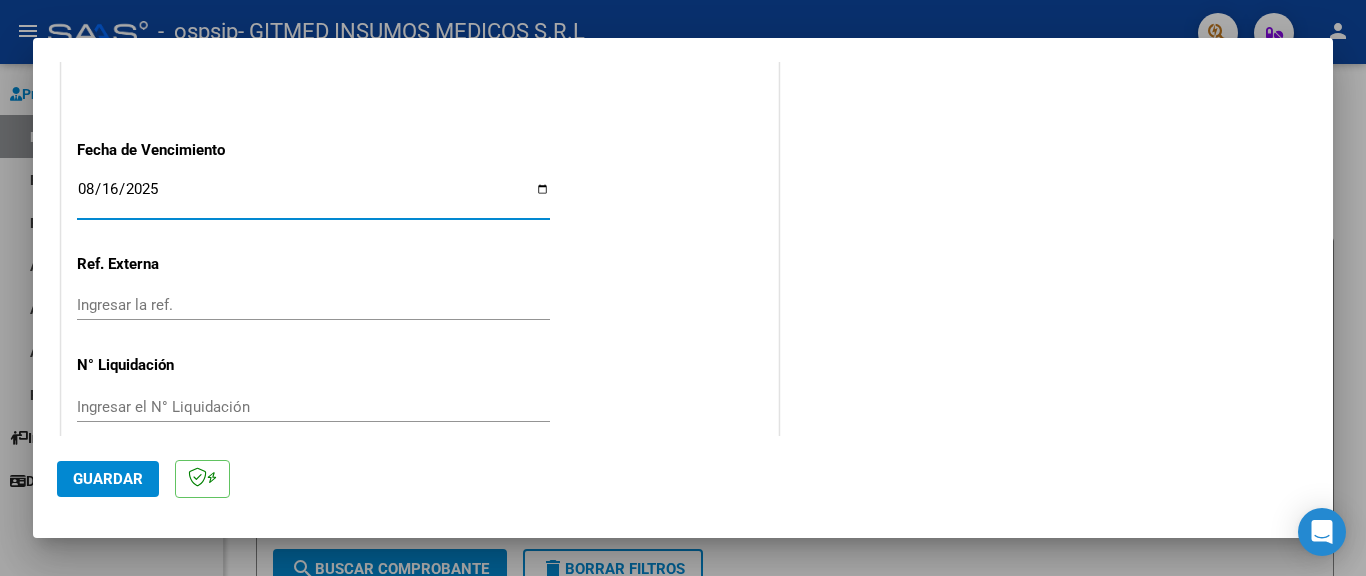 scroll, scrollTop: 1147, scrollLeft: 0, axis: vertical 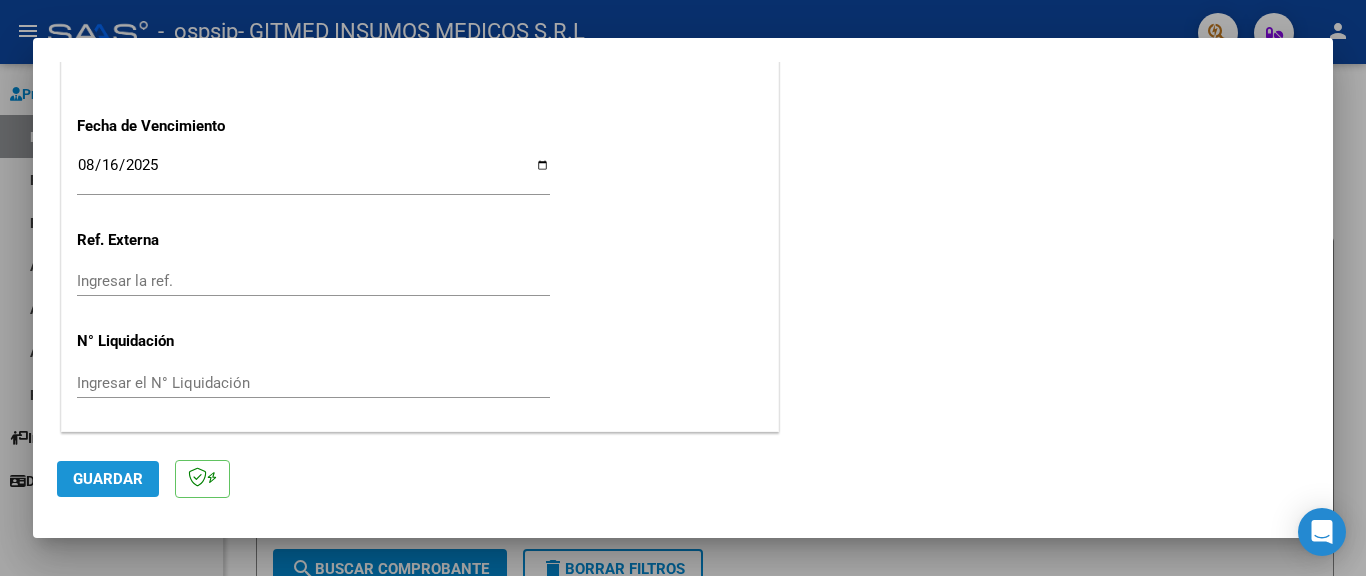 click on "Guardar" 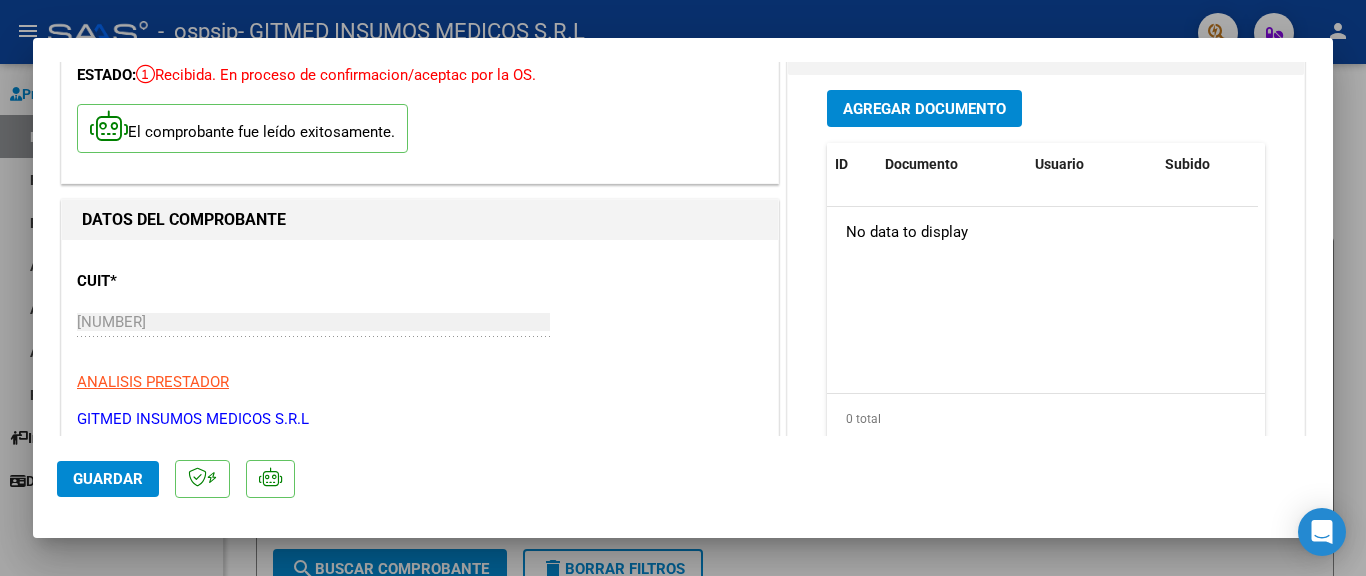 scroll, scrollTop: 0, scrollLeft: 0, axis: both 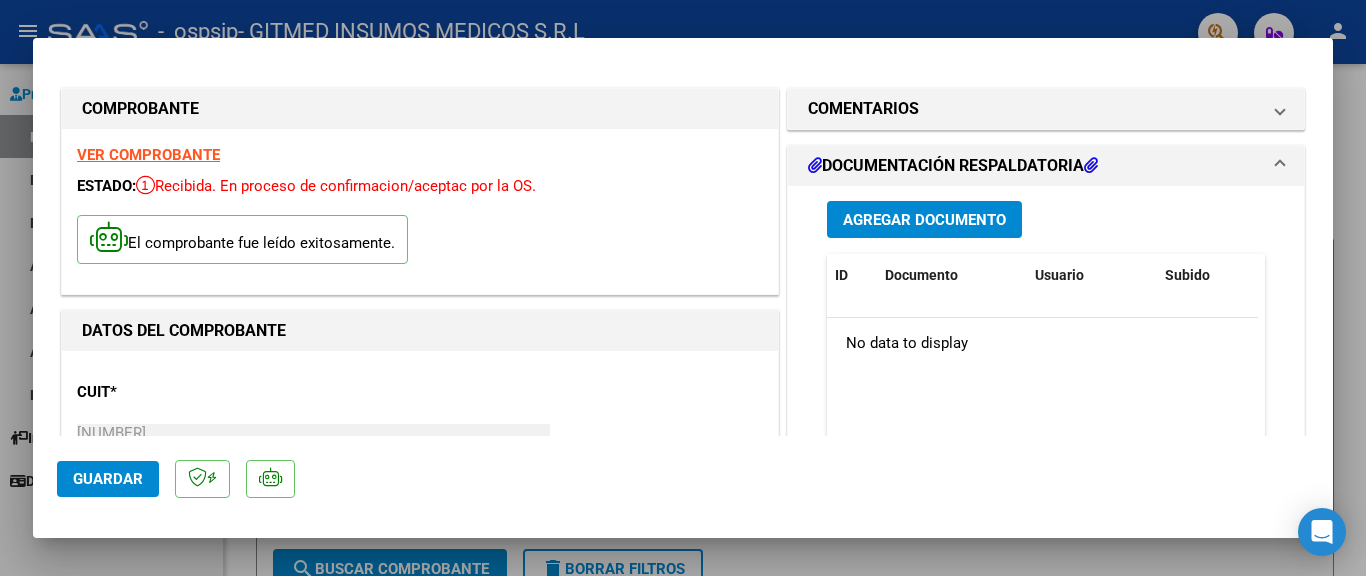 click on "Agregar Documento" at bounding box center (924, 220) 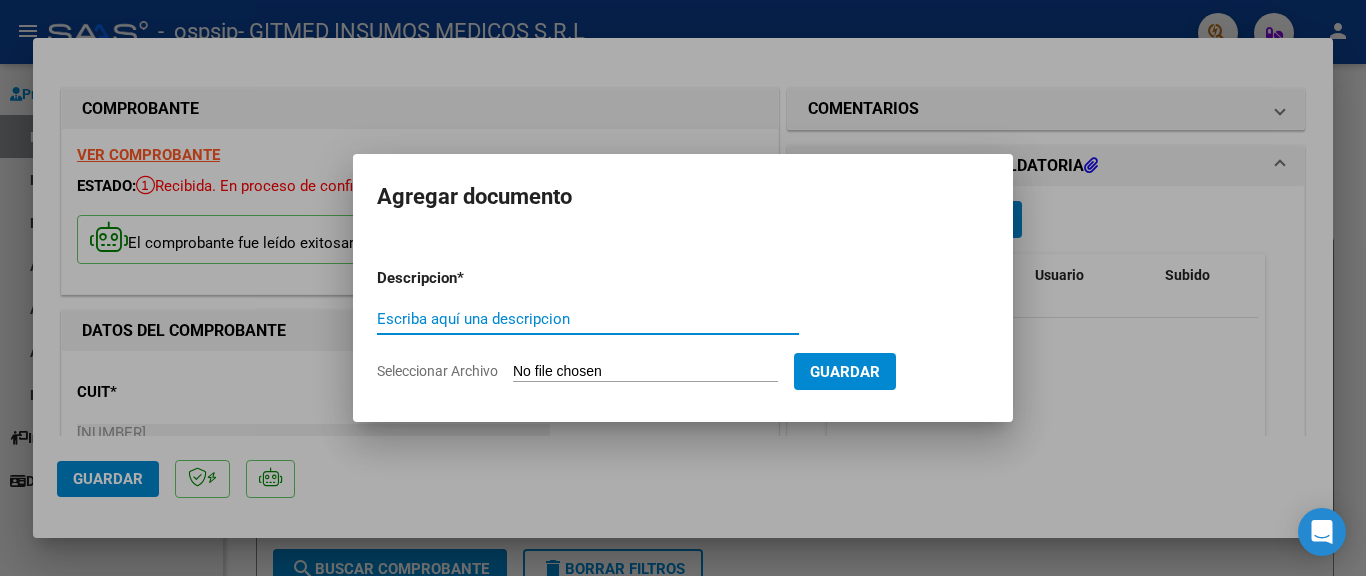 click on "Seleccionar Archivo" at bounding box center (645, 372) 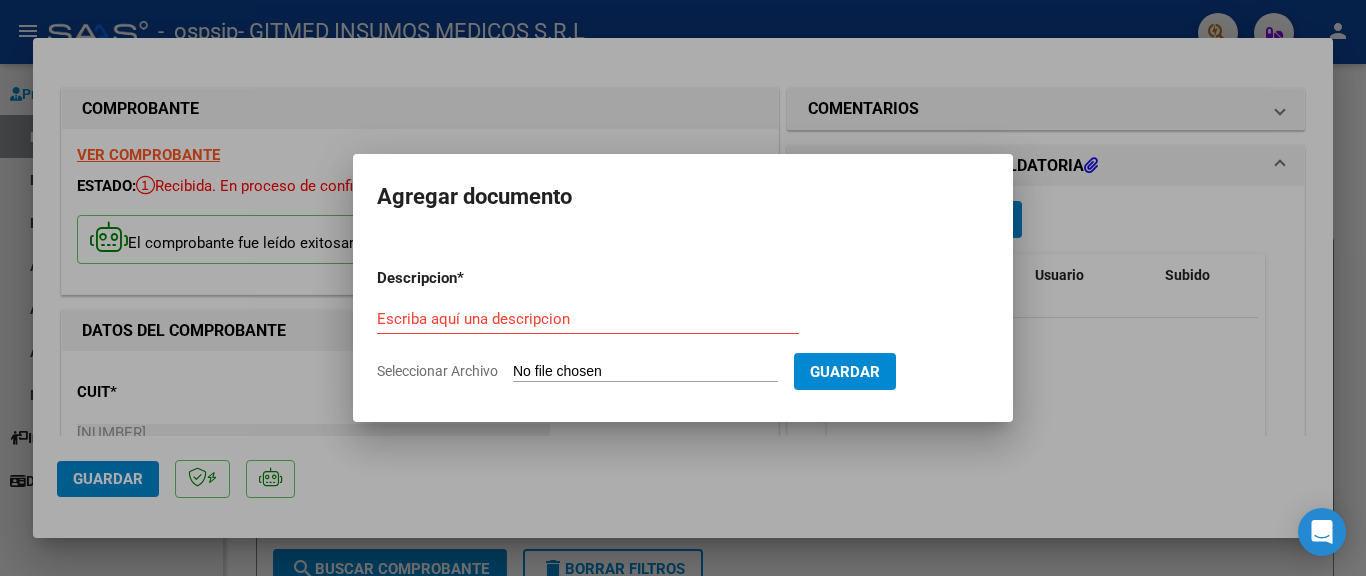 type on "C:\fakepath\CI-[FIRST] [LAST].pdf" 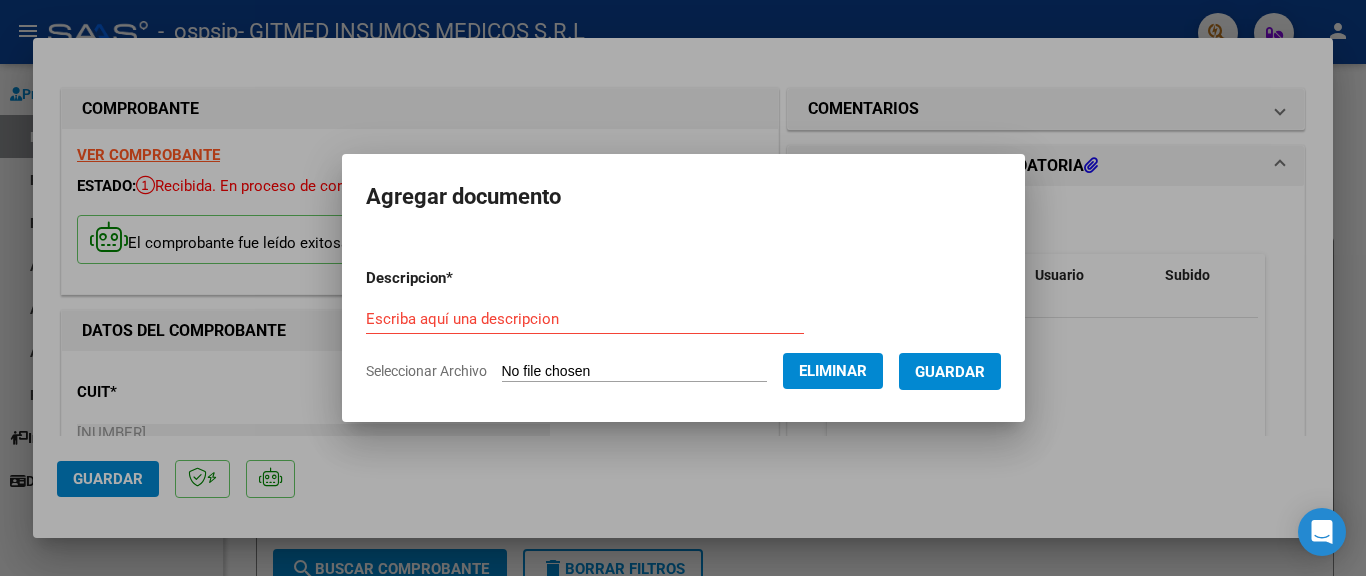 click on "Escriba aquí una descripcion" at bounding box center (585, 319) 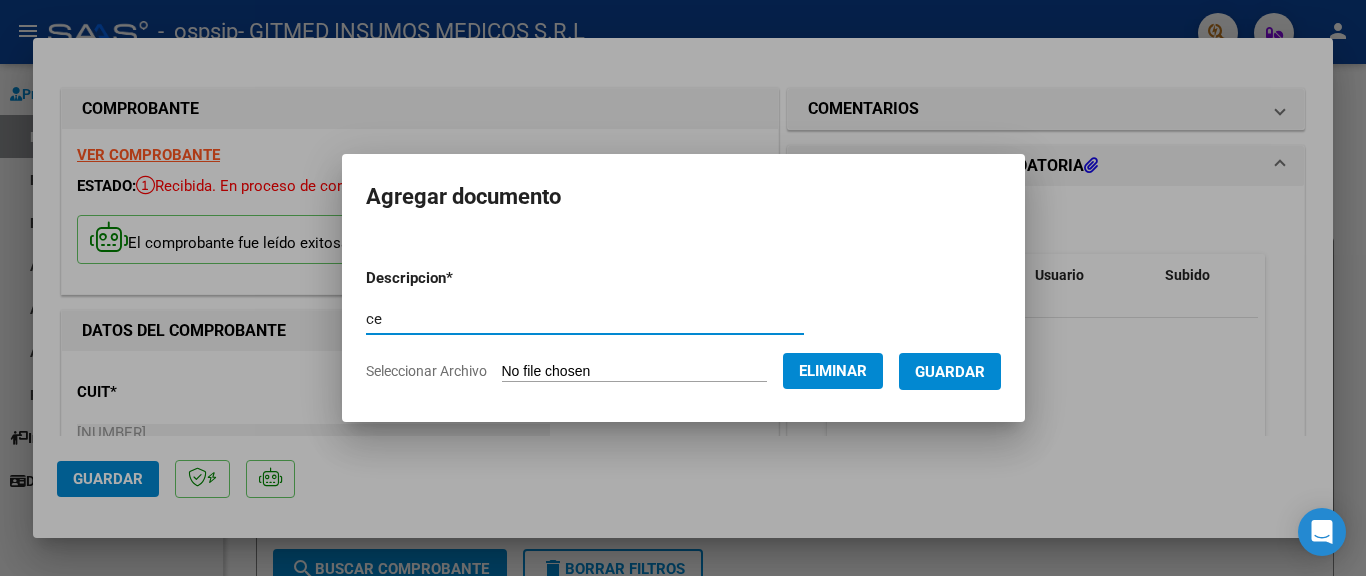 type on "c" 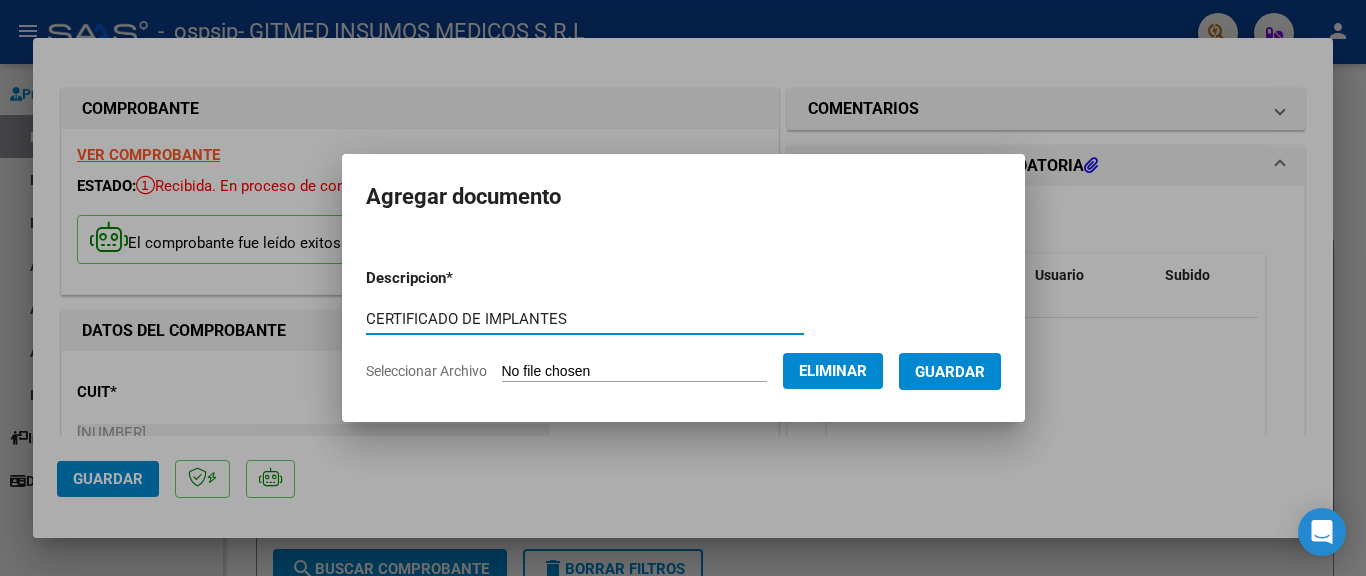 type on "CERTIFICADO DE IMPLANTES" 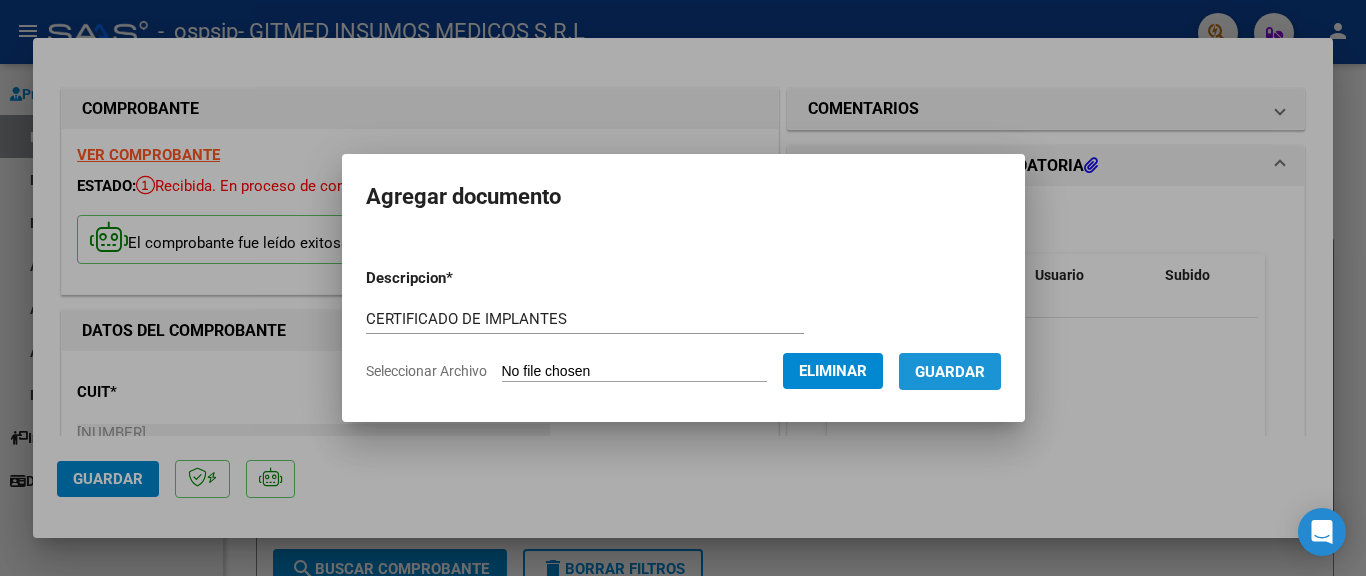 click on "Guardar" at bounding box center (950, 372) 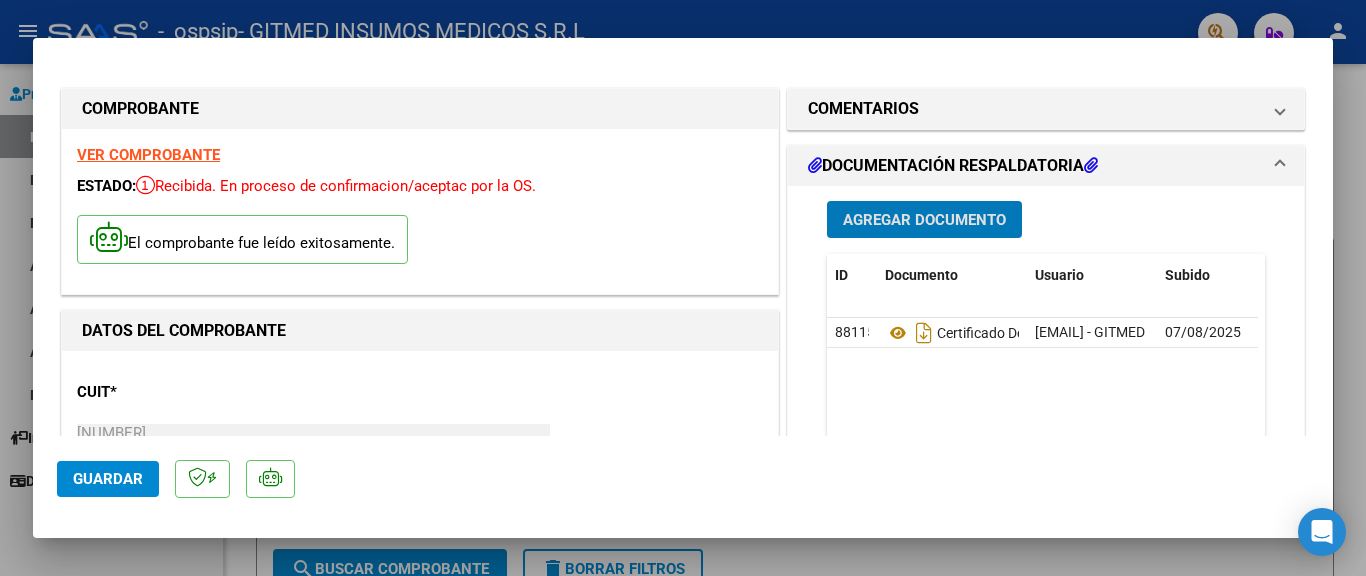 click on "Agregar Documento" at bounding box center (924, 220) 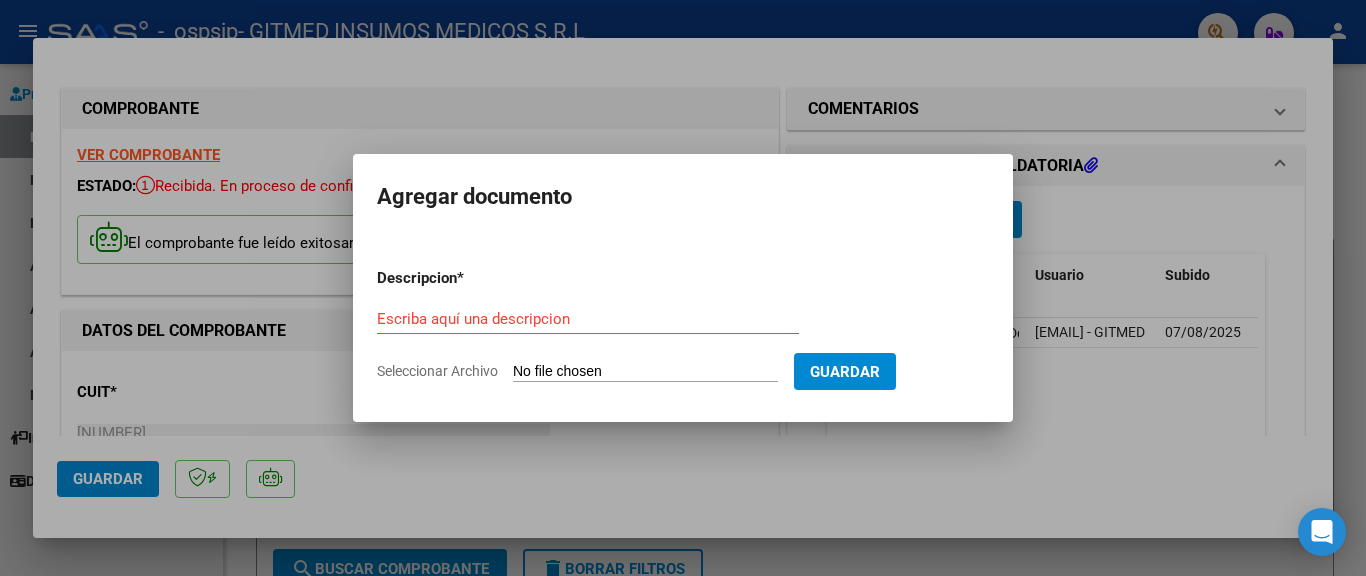 click on "Seleccionar Archivo" at bounding box center (645, 372) 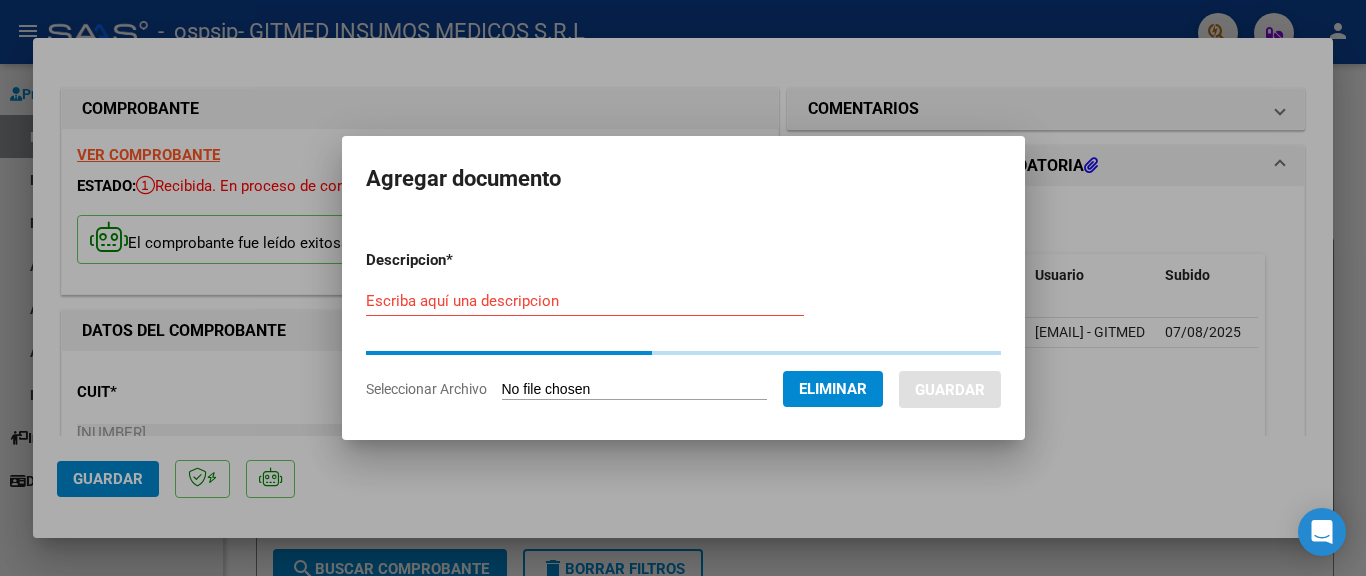 click on "Escriba aquí una descripcion" at bounding box center (585, 301) 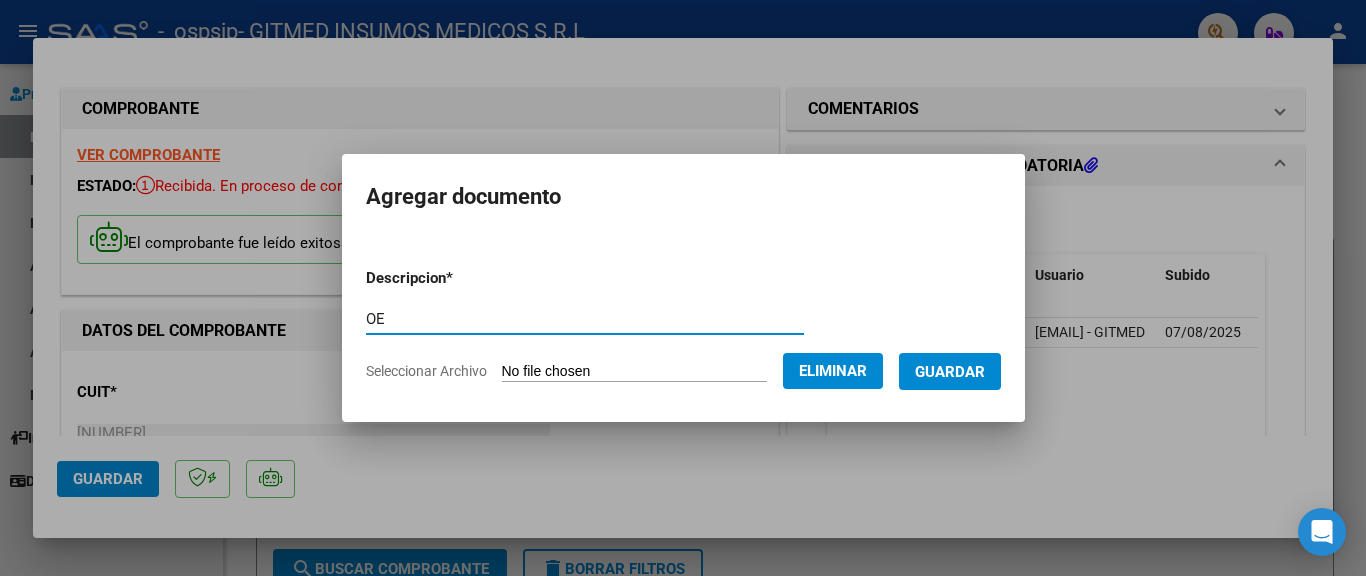 type on "O" 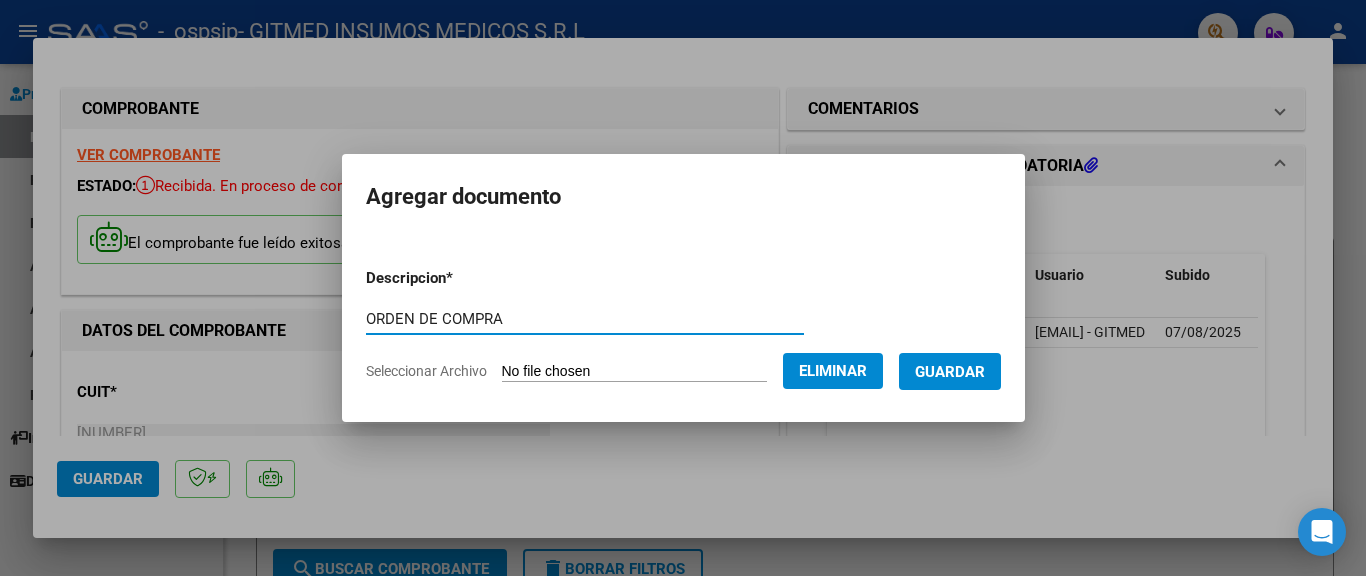 type on "ORDEN DE COMPRA" 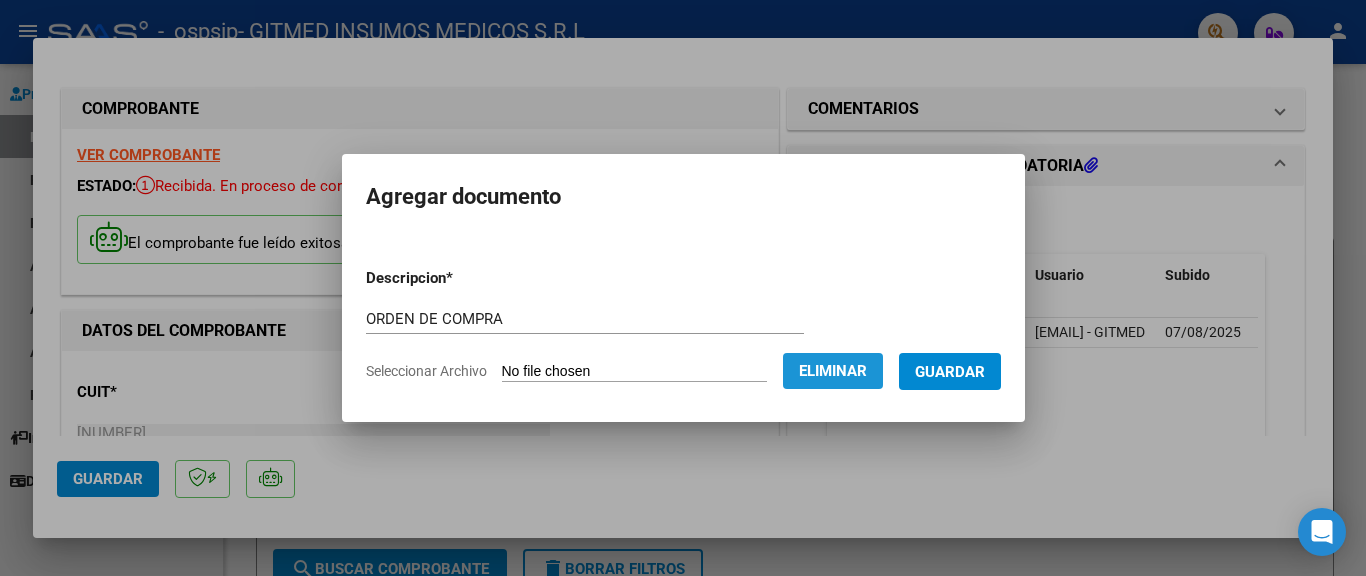 click on "Eliminar" 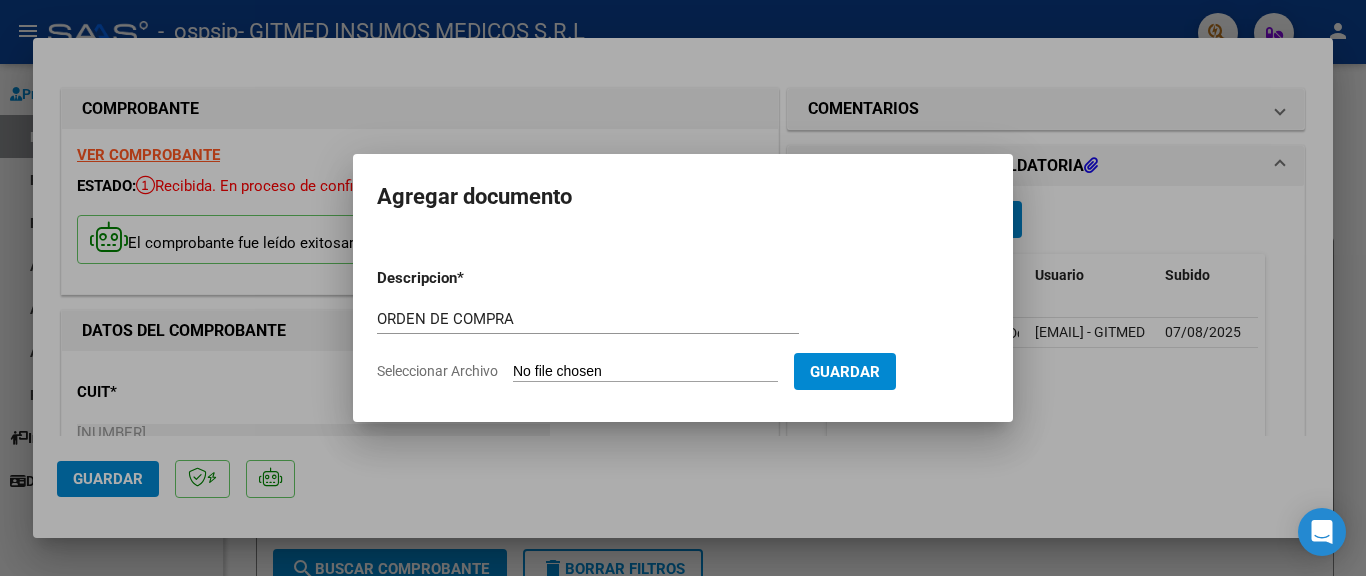 click on "Seleccionar Archivo" at bounding box center [645, 372] 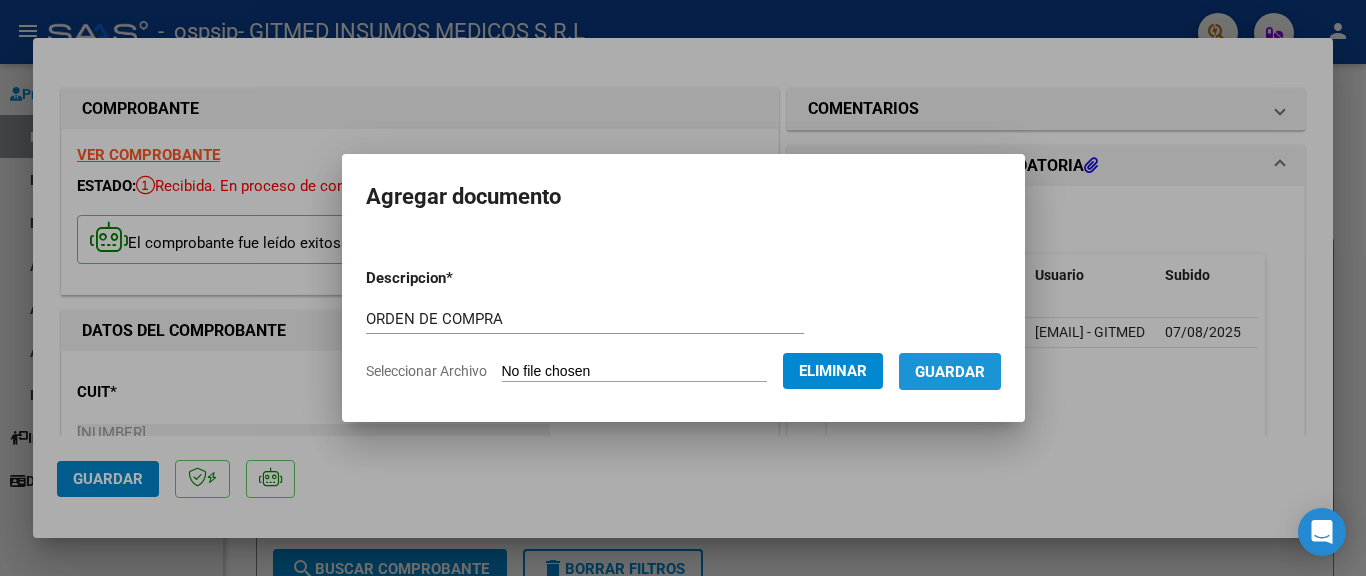 click on "Guardar" at bounding box center [950, 372] 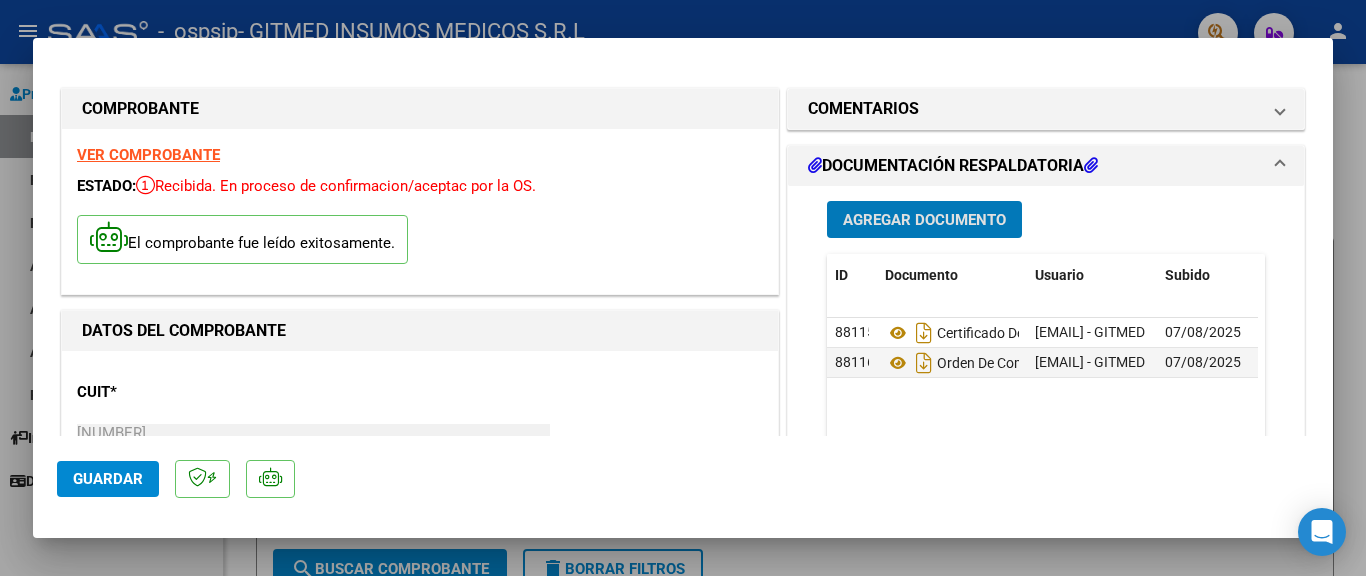 click on "Agregar Documento" at bounding box center [924, 220] 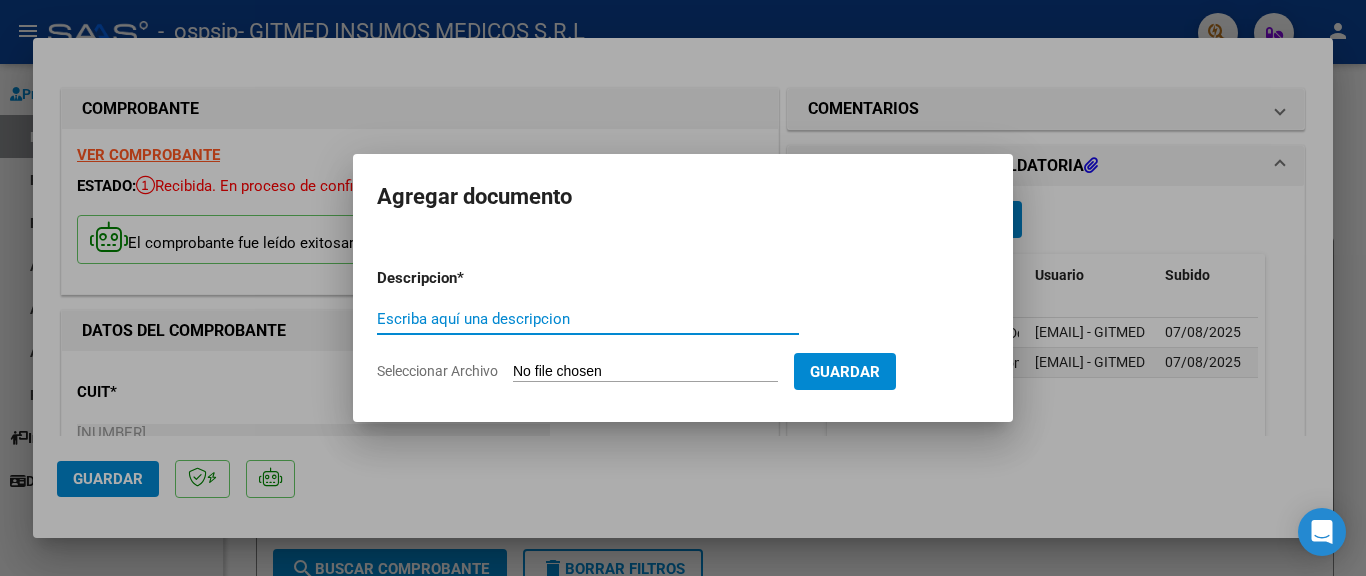 click on "Seleccionar Archivo" at bounding box center (645, 372) 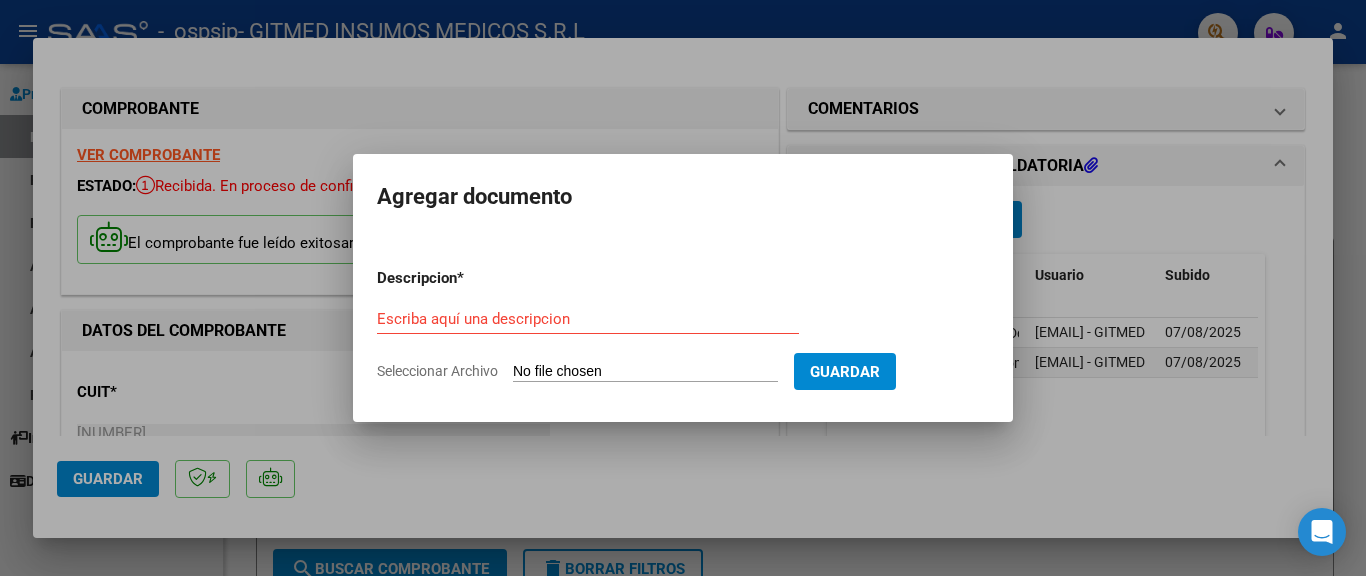 type on "C:\fakepath\PRESUPUESTO-[FIRST] [LAST].pdf" 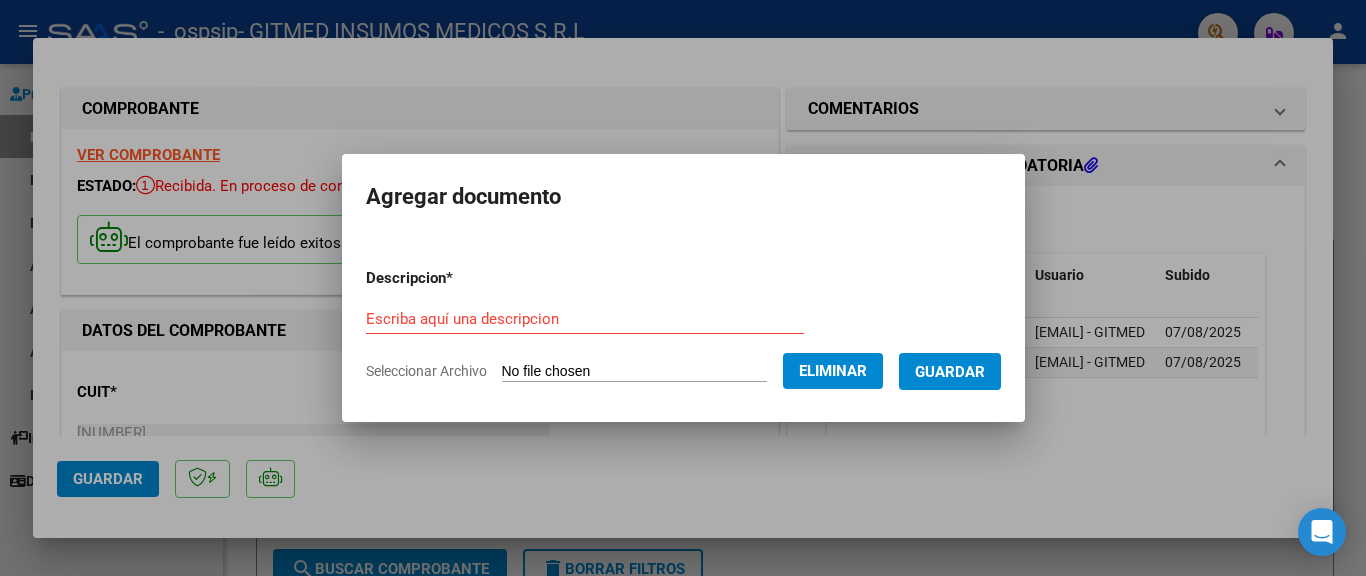 click on "Descripcion  *   Escriba aquí una descripcion  Seleccionar Archivo Eliminar Guardar" at bounding box center (683, 325) 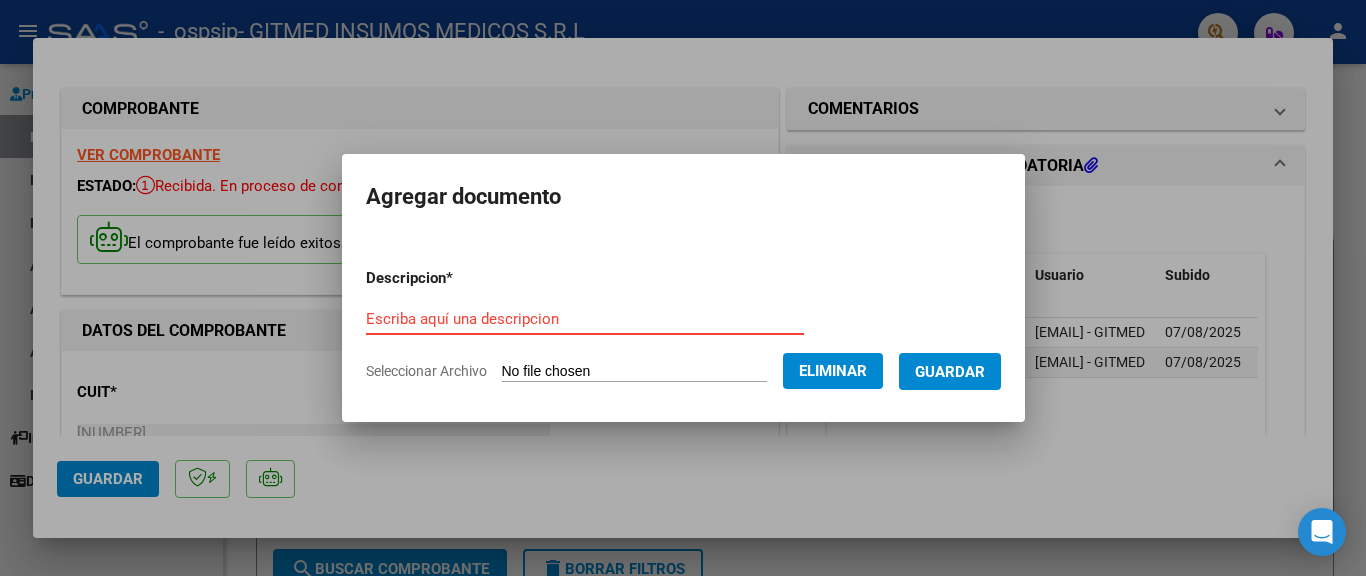 click on "Escriba aquí una descripcion" at bounding box center (585, 319) 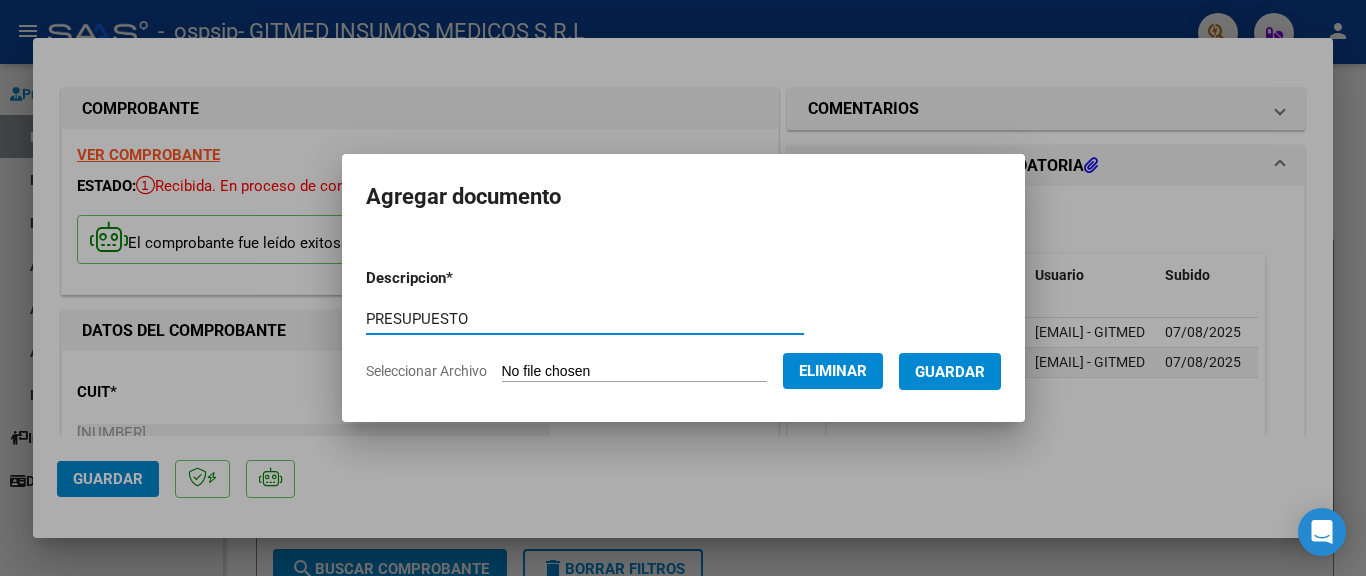type on "PRESUPUESTO" 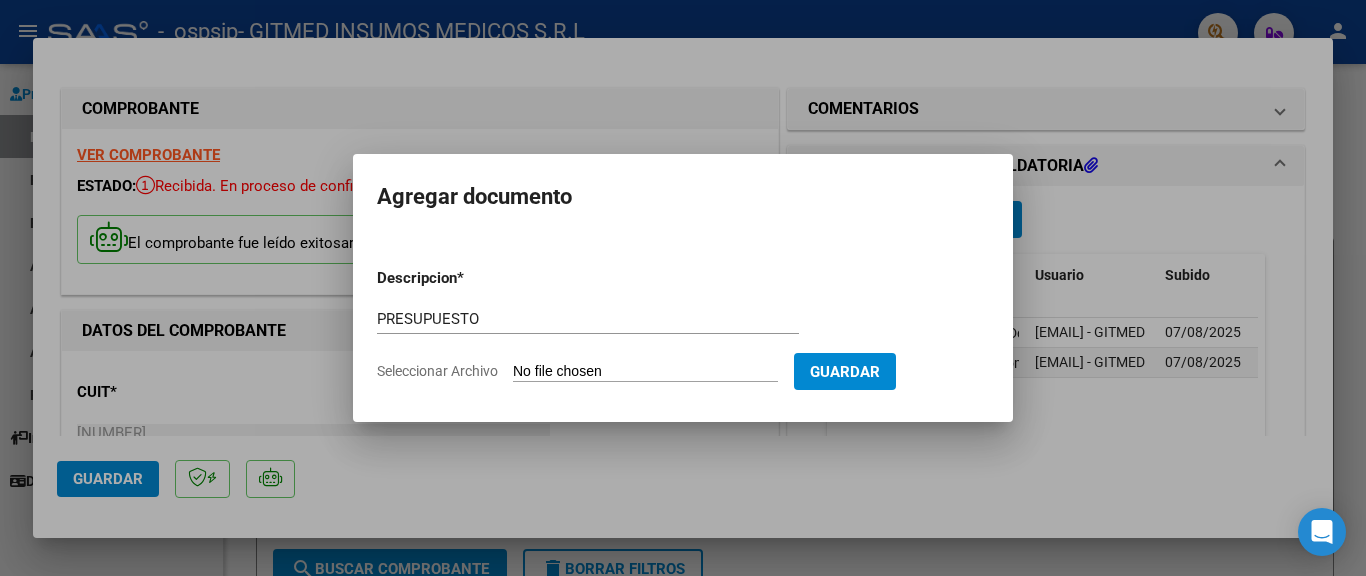 click on "Seleccionar Archivo" at bounding box center (645, 372) 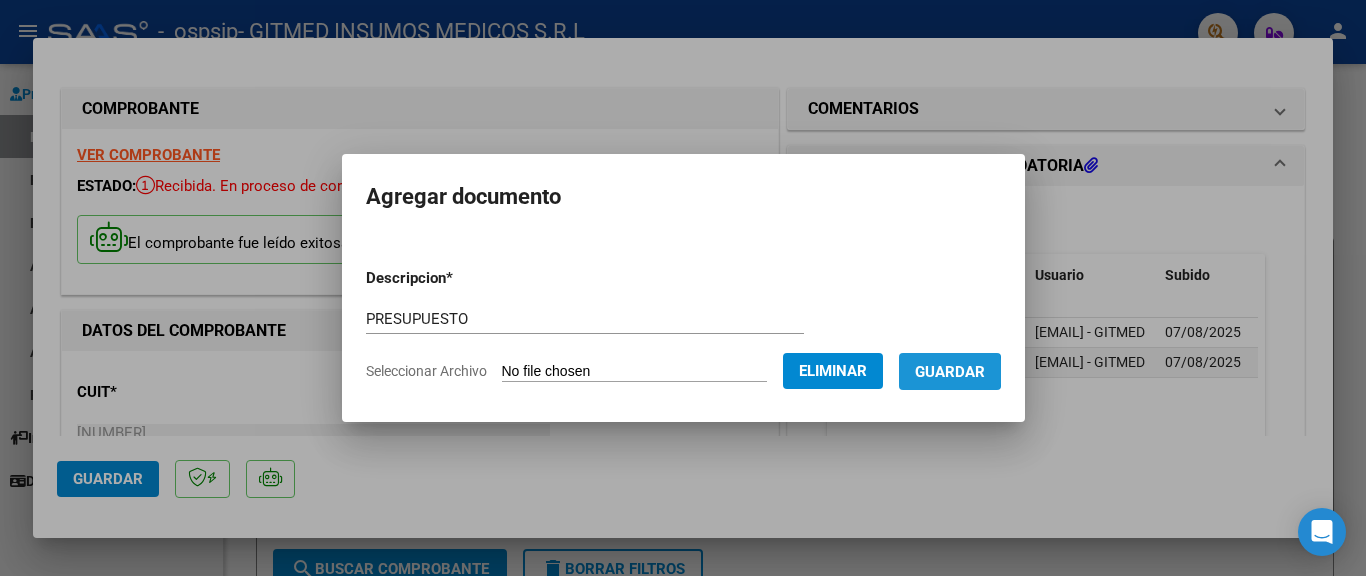 click on "Guardar" at bounding box center [950, 372] 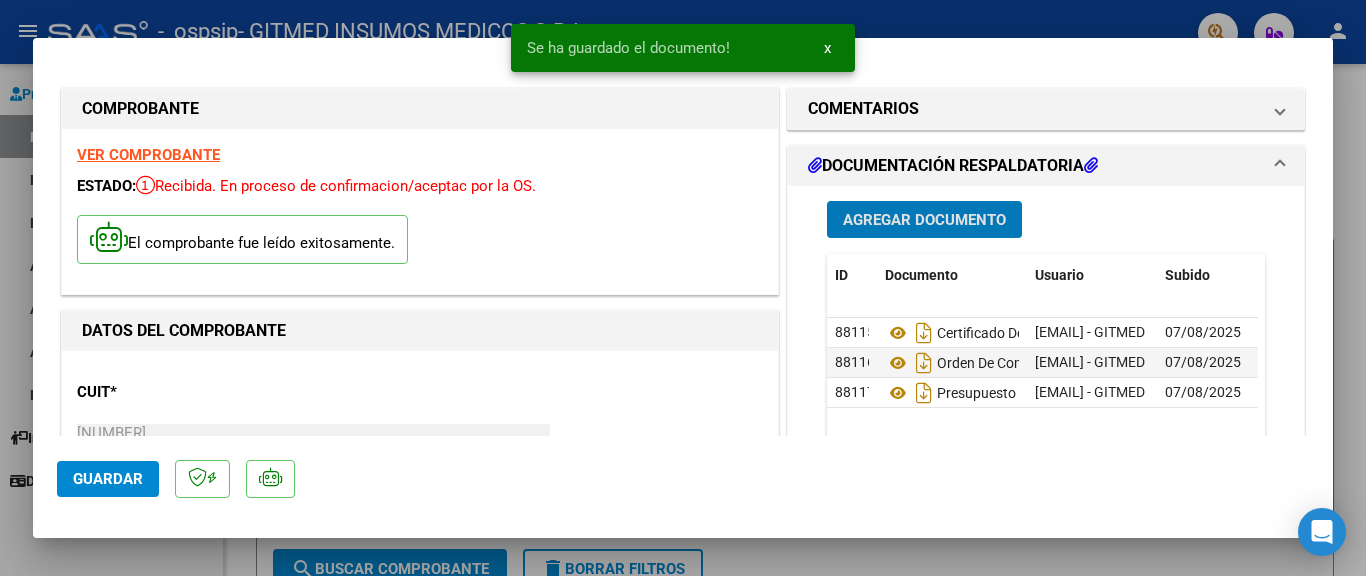 click on "Agregar Documento" at bounding box center [924, 220] 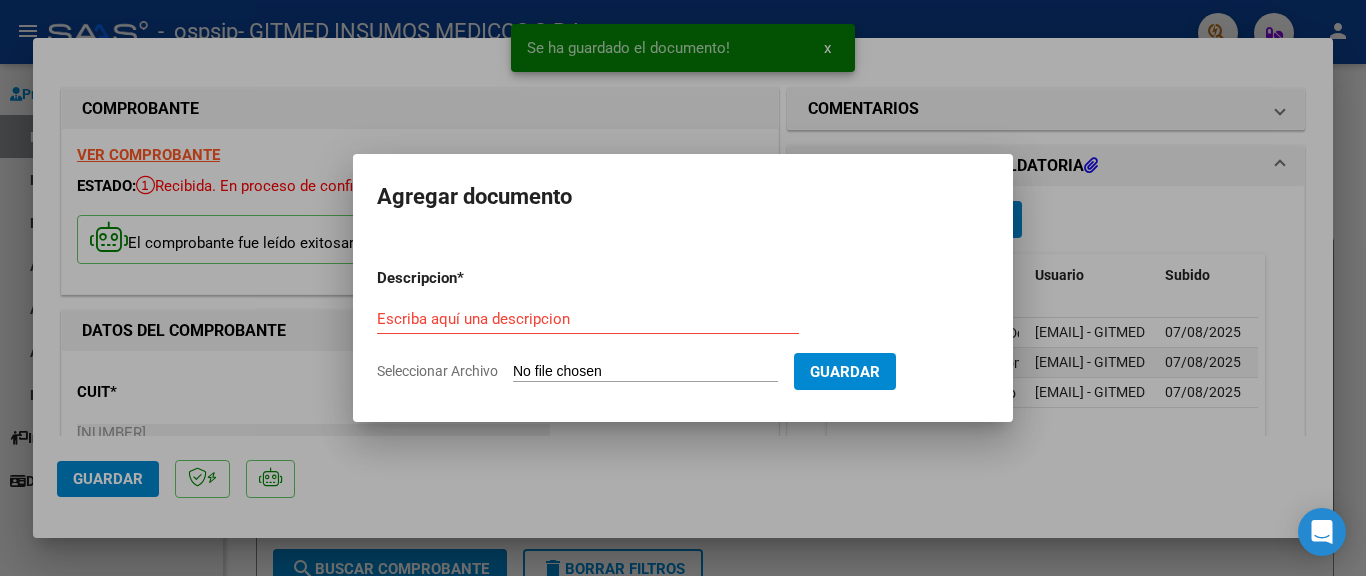 click on "Seleccionar Archivo" at bounding box center [645, 372] 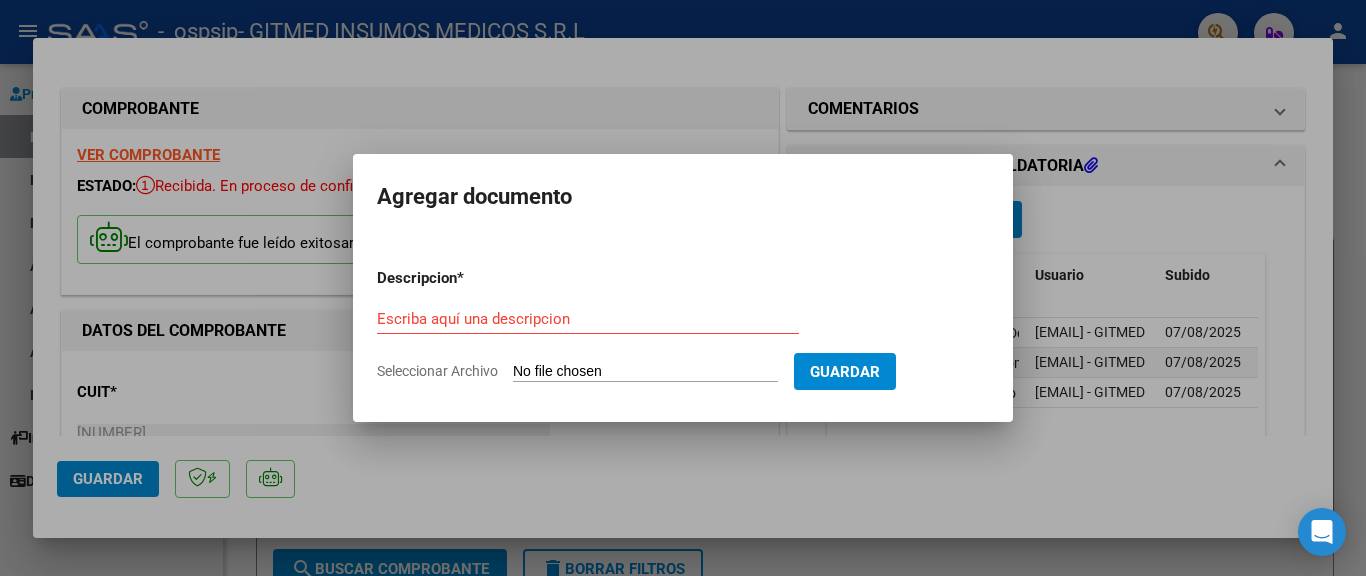 type on "C:\fakepath\REMITO-[FIRST] [LAST].pdf" 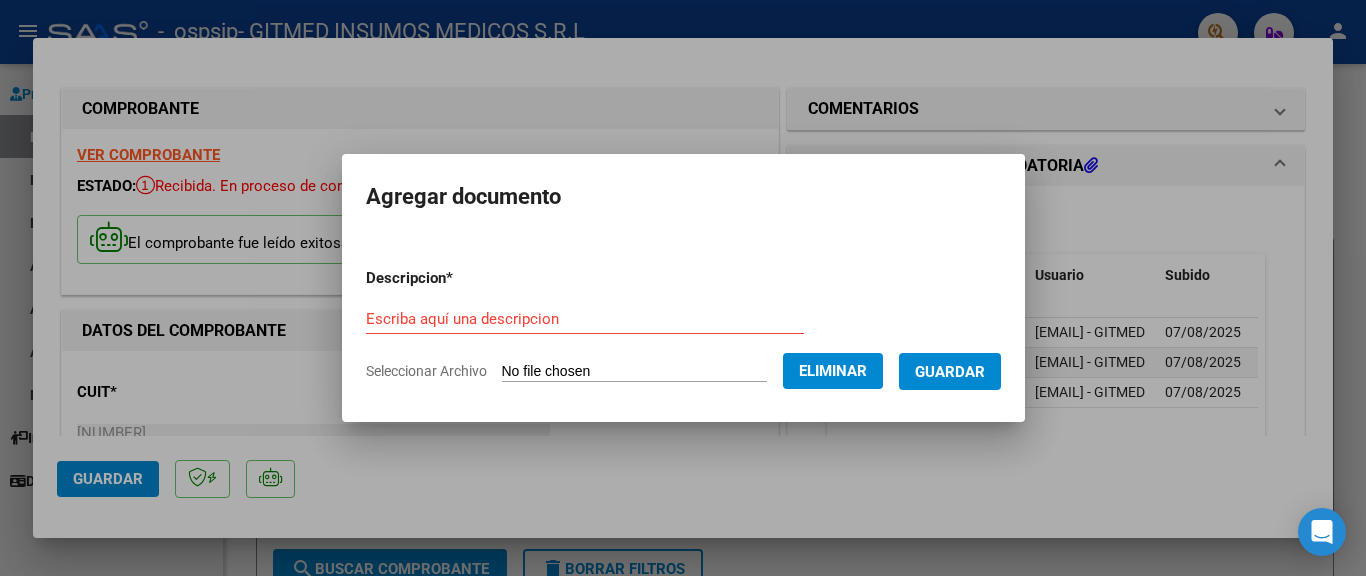 click on "Escriba aquí una descripcion" at bounding box center (585, 319) 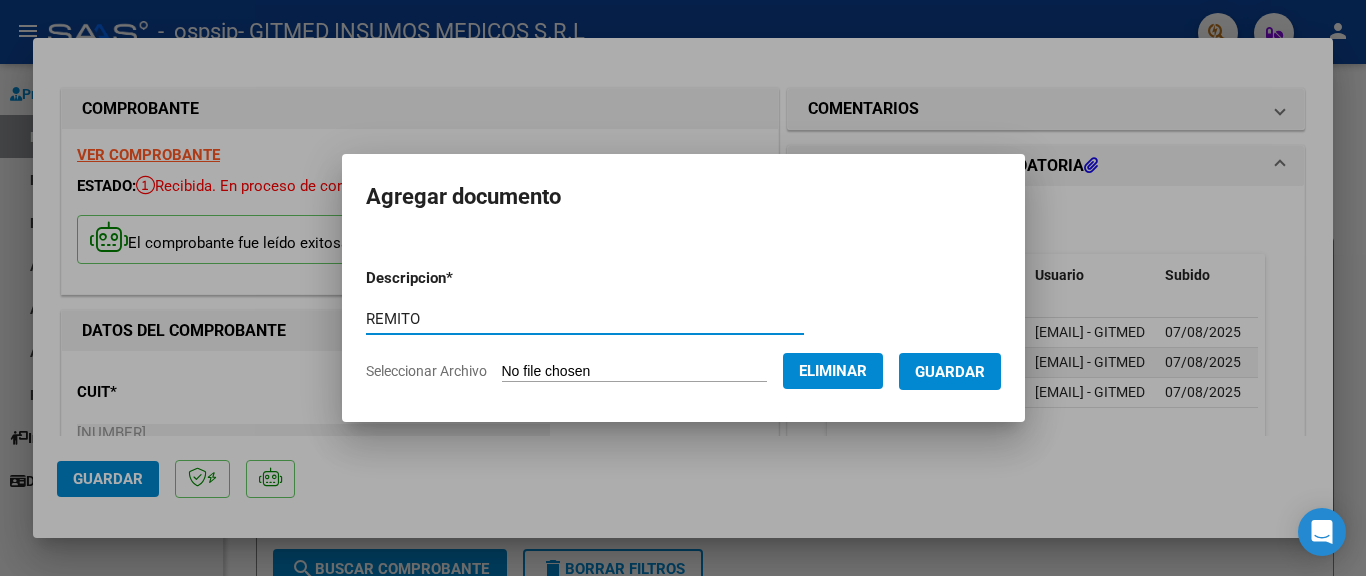 type on "REMITO" 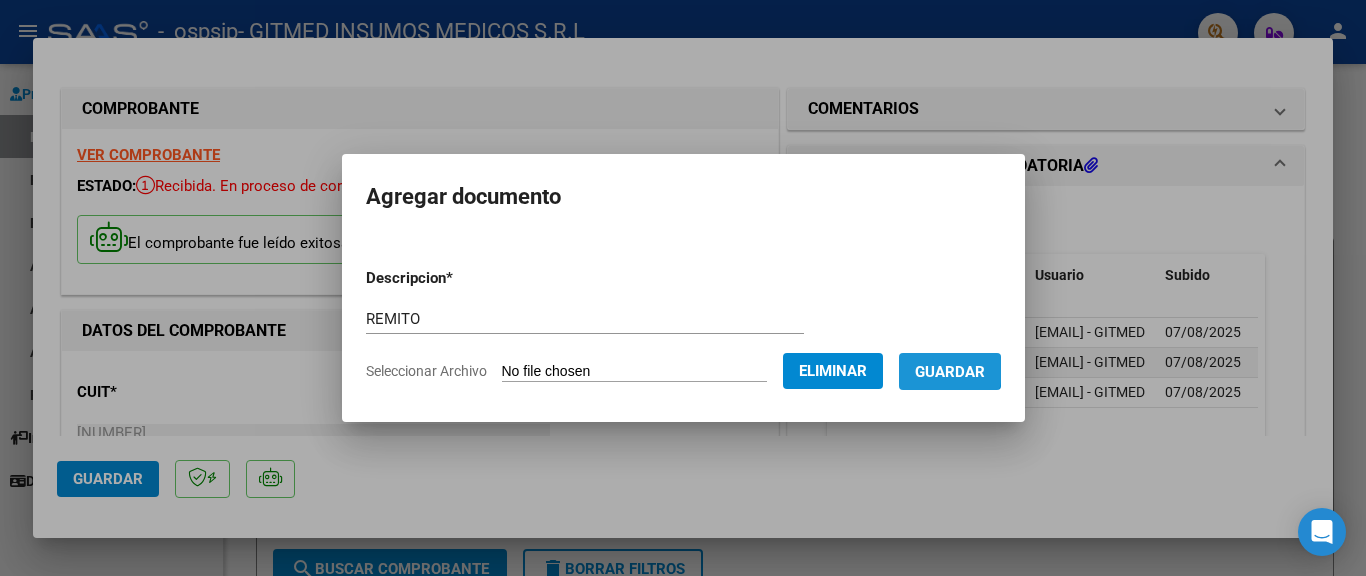 drag, startPoint x: 956, startPoint y: 370, endPoint x: 1017, endPoint y: 357, distance: 62.369865 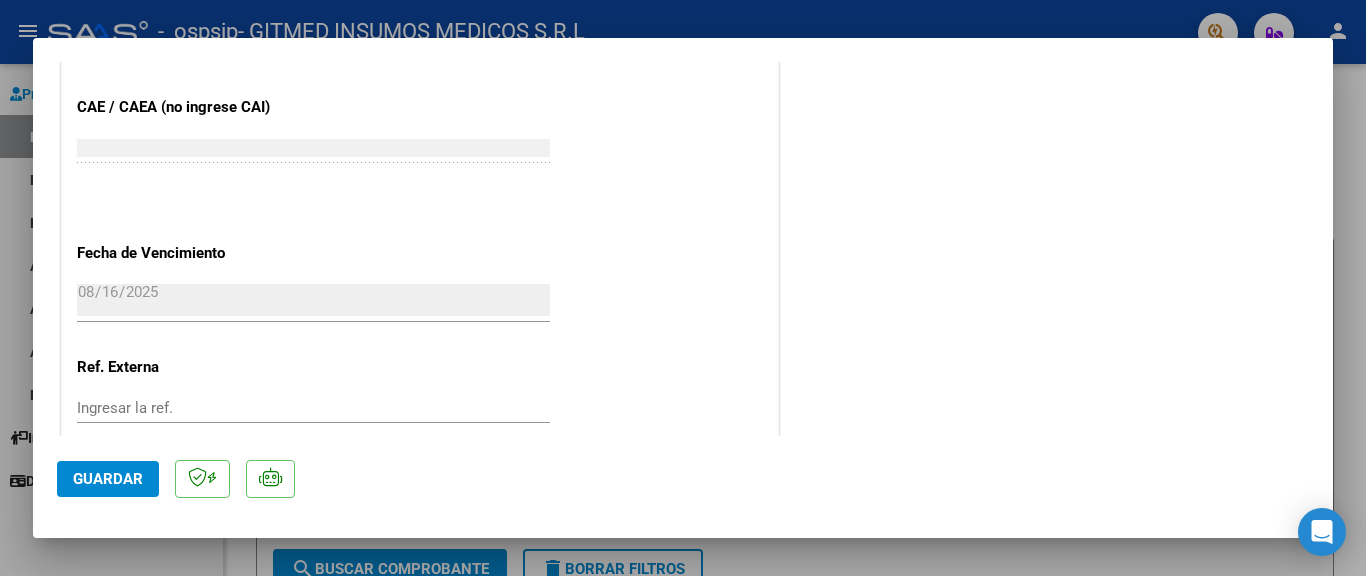 scroll, scrollTop: 1100, scrollLeft: 0, axis: vertical 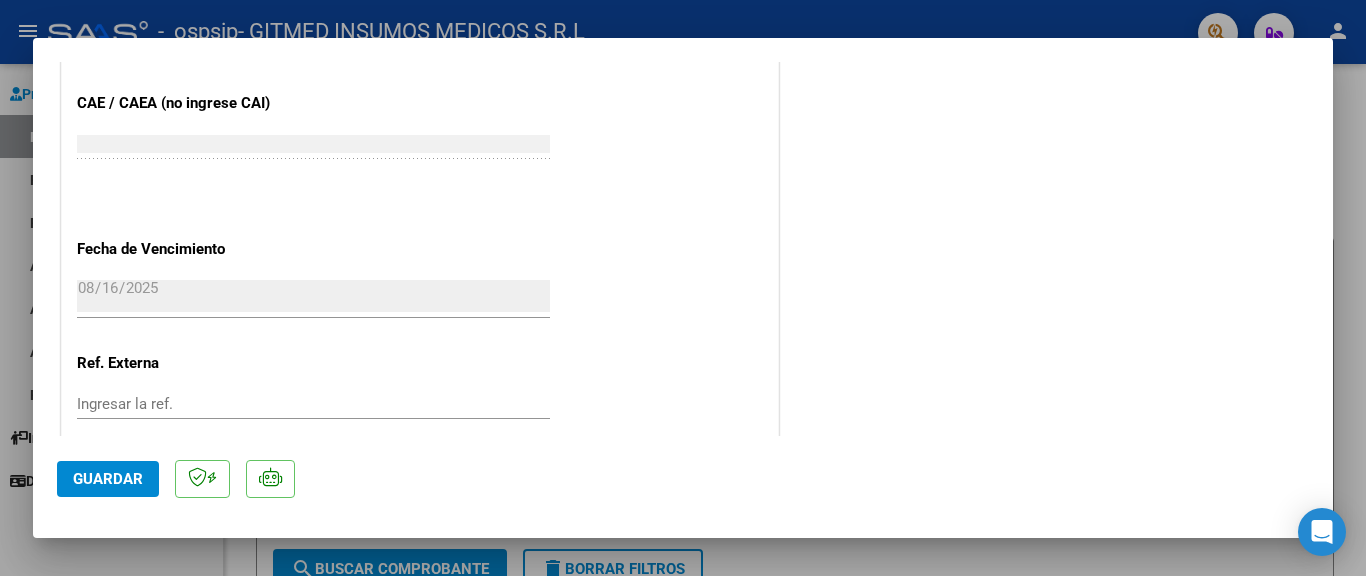 click on "Guardar" 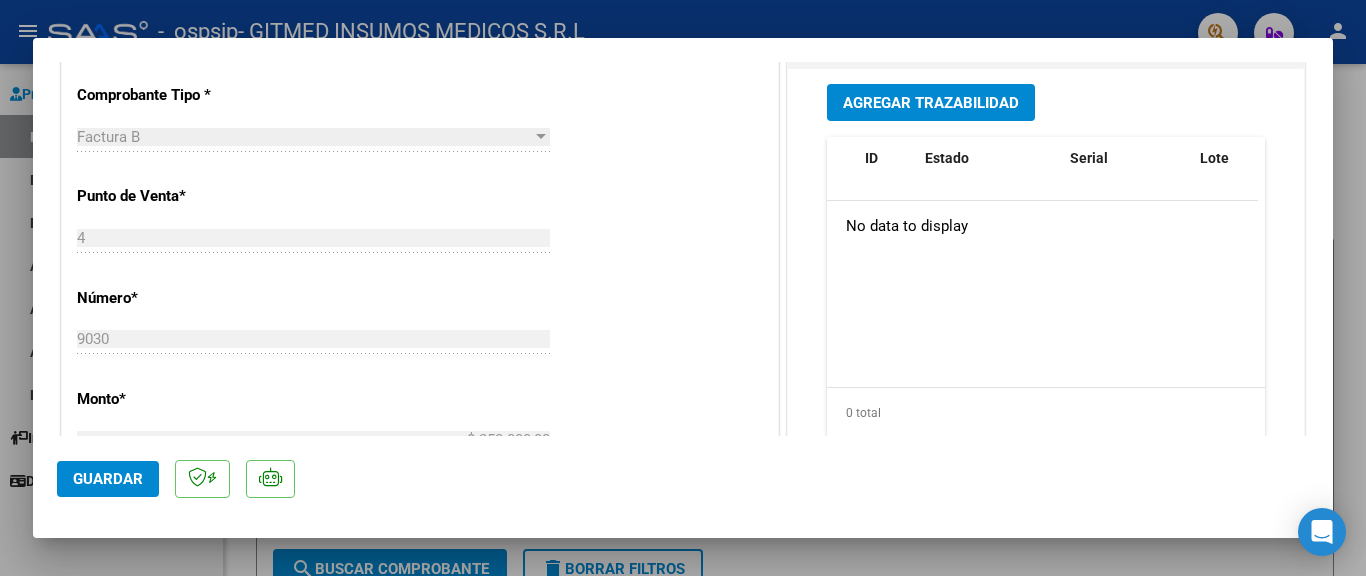 scroll, scrollTop: 600, scrollLeft: 0, axis: vertical 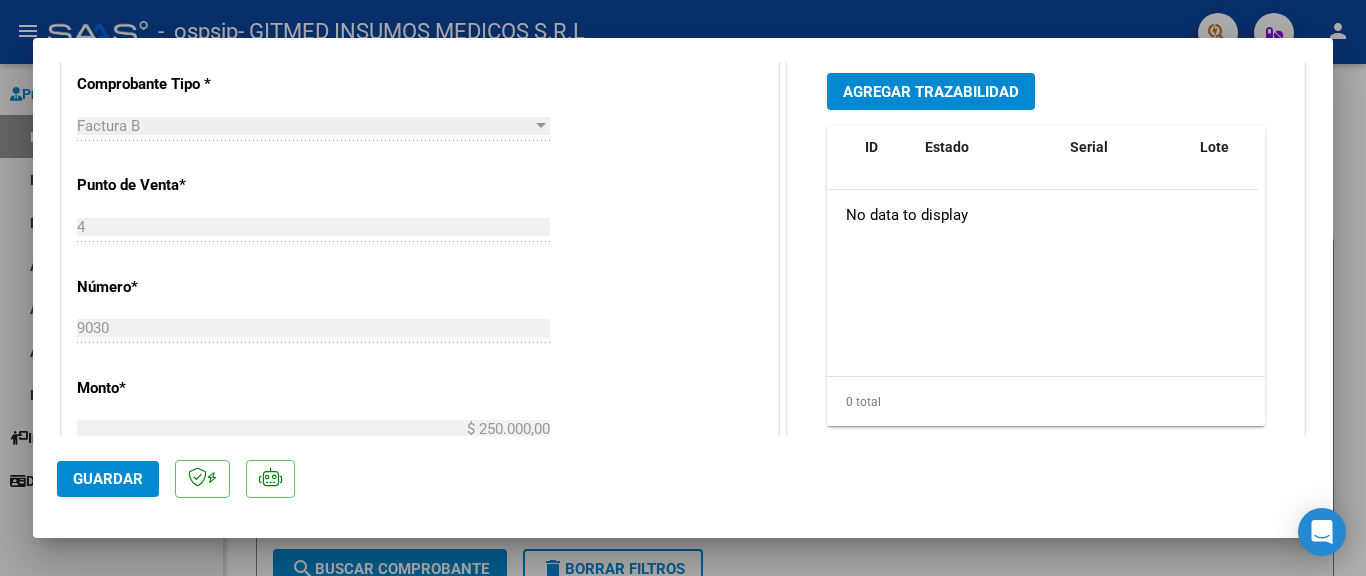click at bounding box center (683, 288) 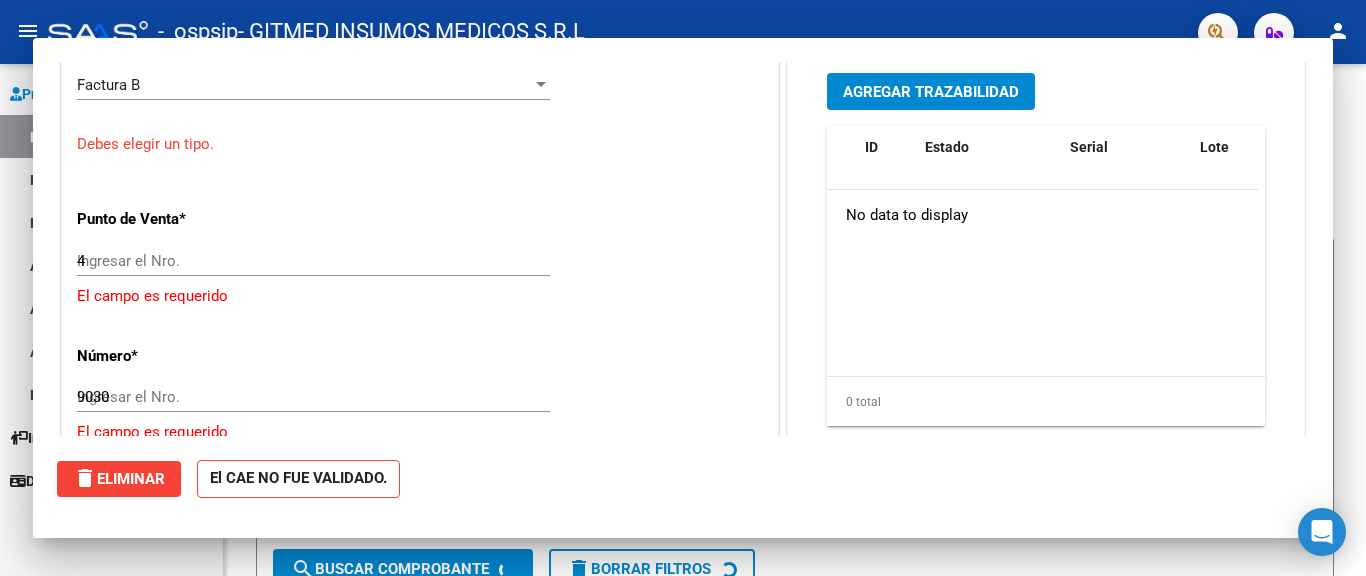 type 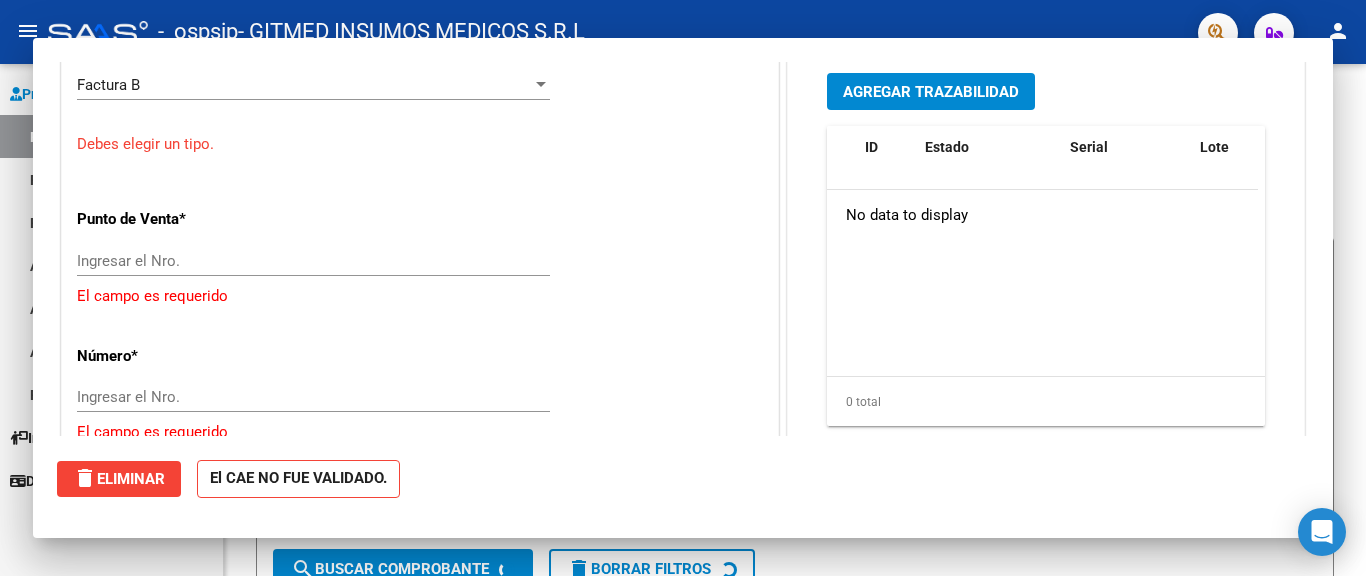 scroll, scrollTop: 539, scrollLeft: 0, axis: vertical 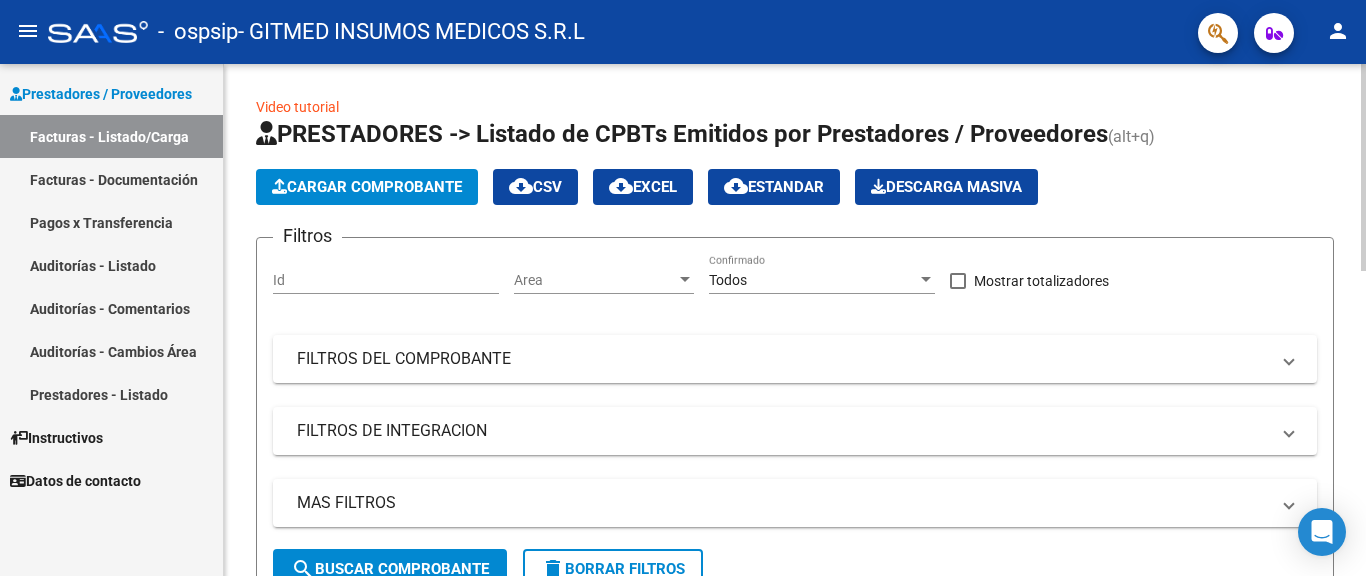 click on "Cargar Comprobante" 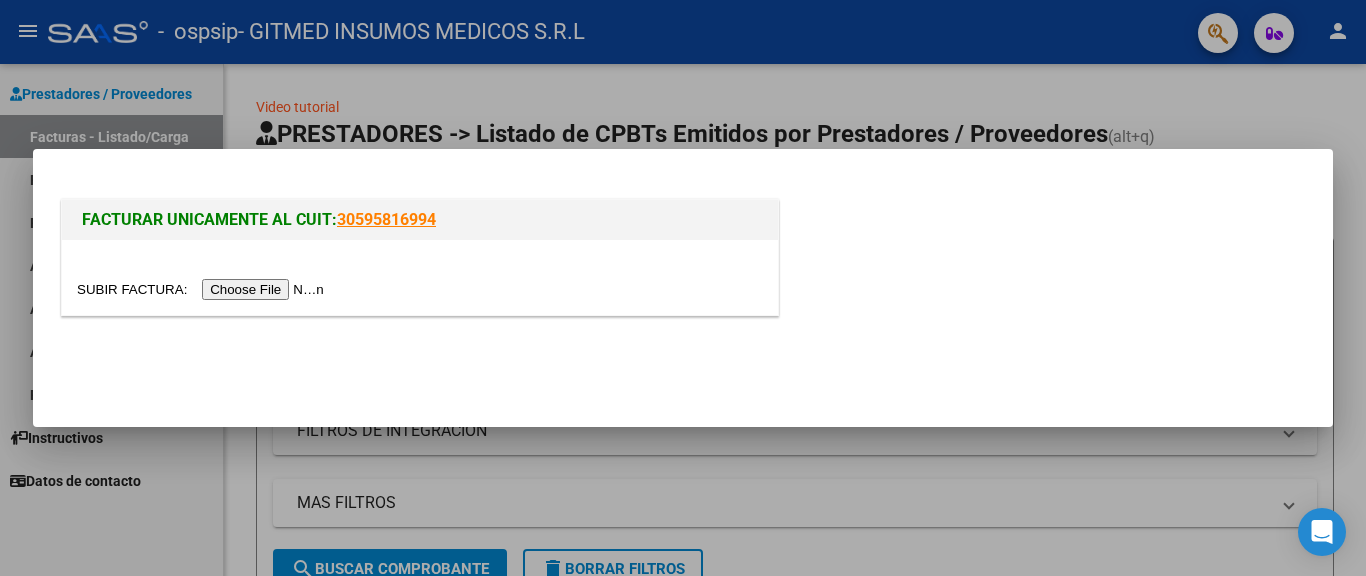 click at bounding box center [203, 289] 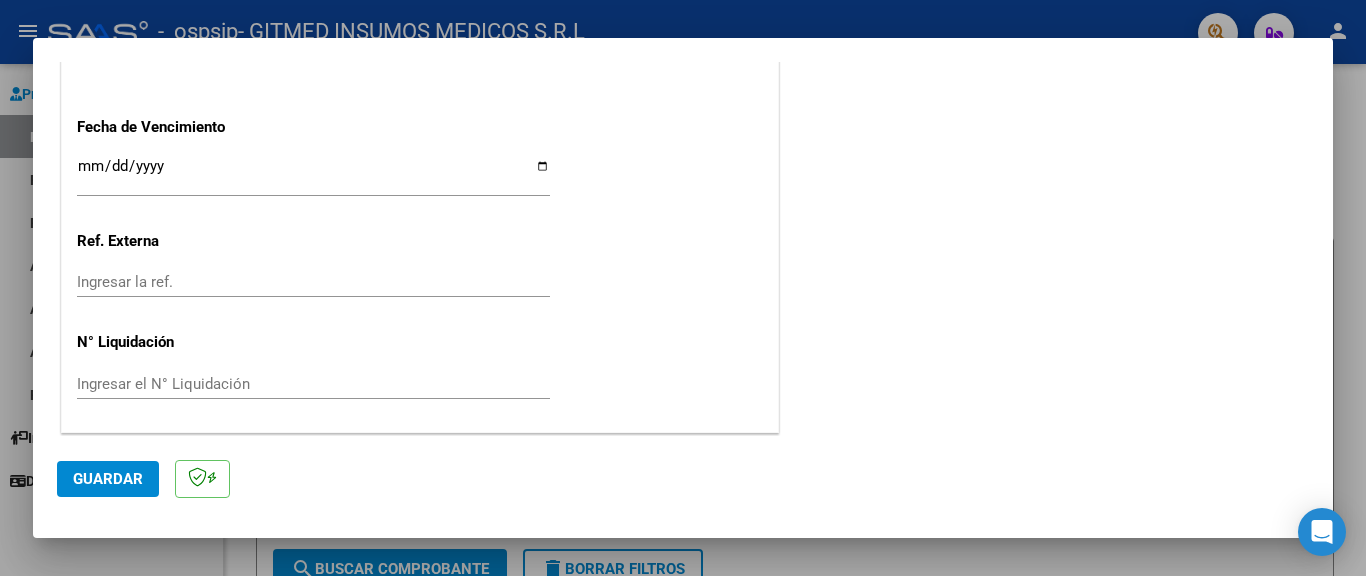 scroll, scrollTop: 1147, scrollLeft: 0, axis: vertical 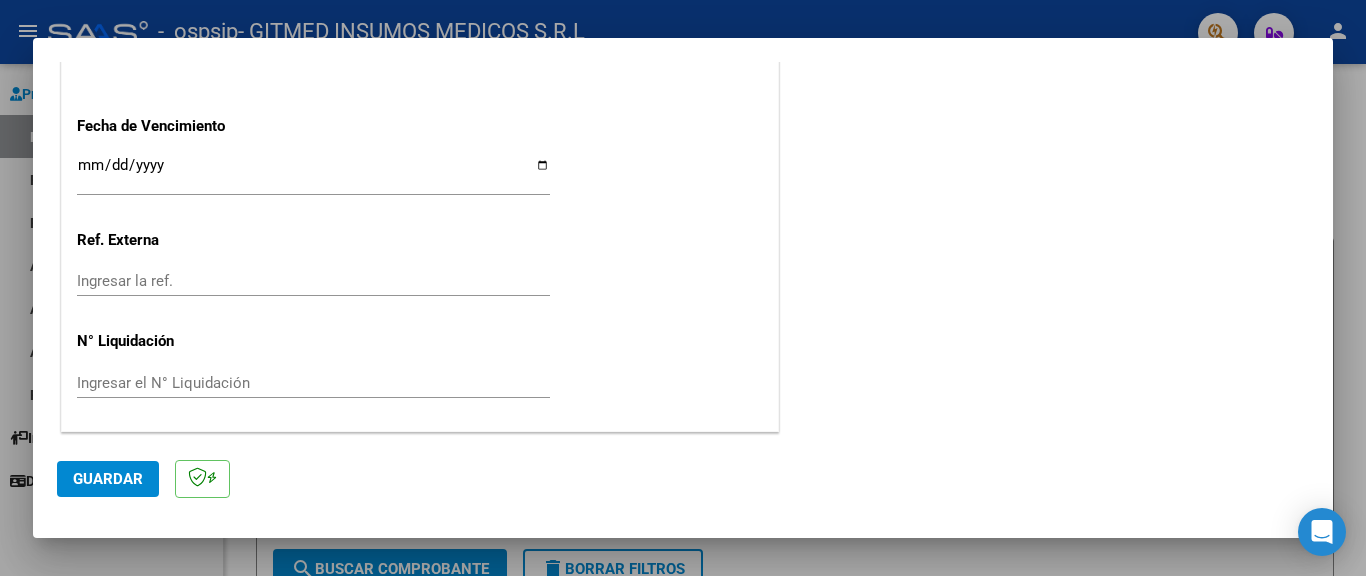 click on "Guardar" 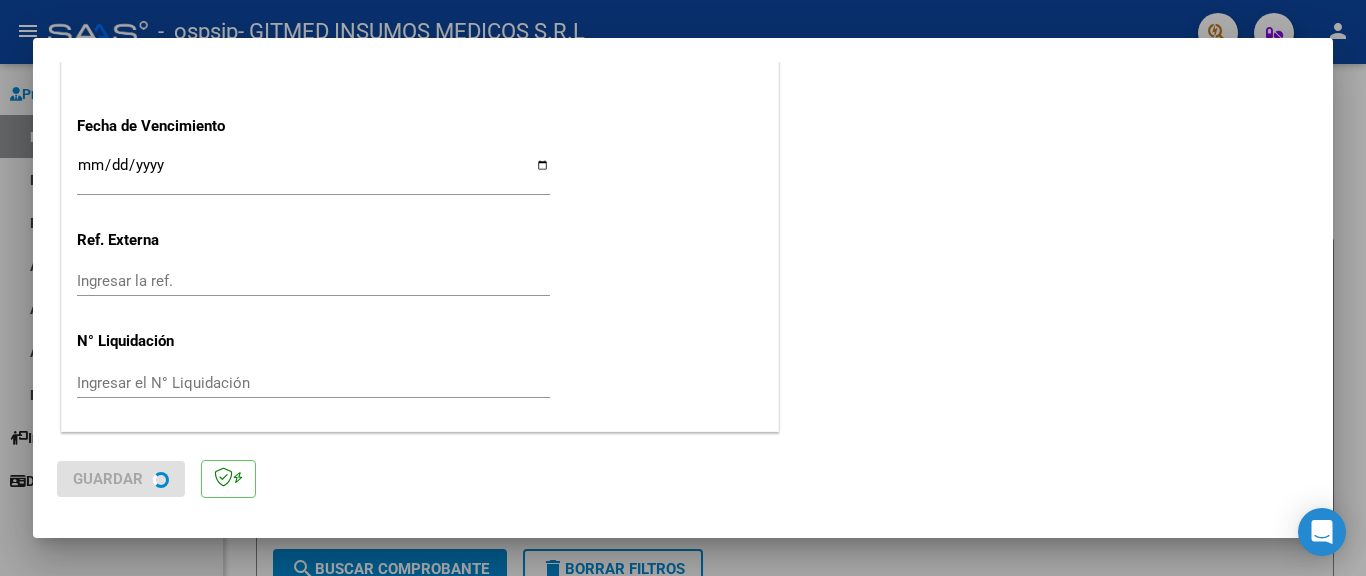 scroll, scrollTop: 0, scrollLeft: 0, axis: both 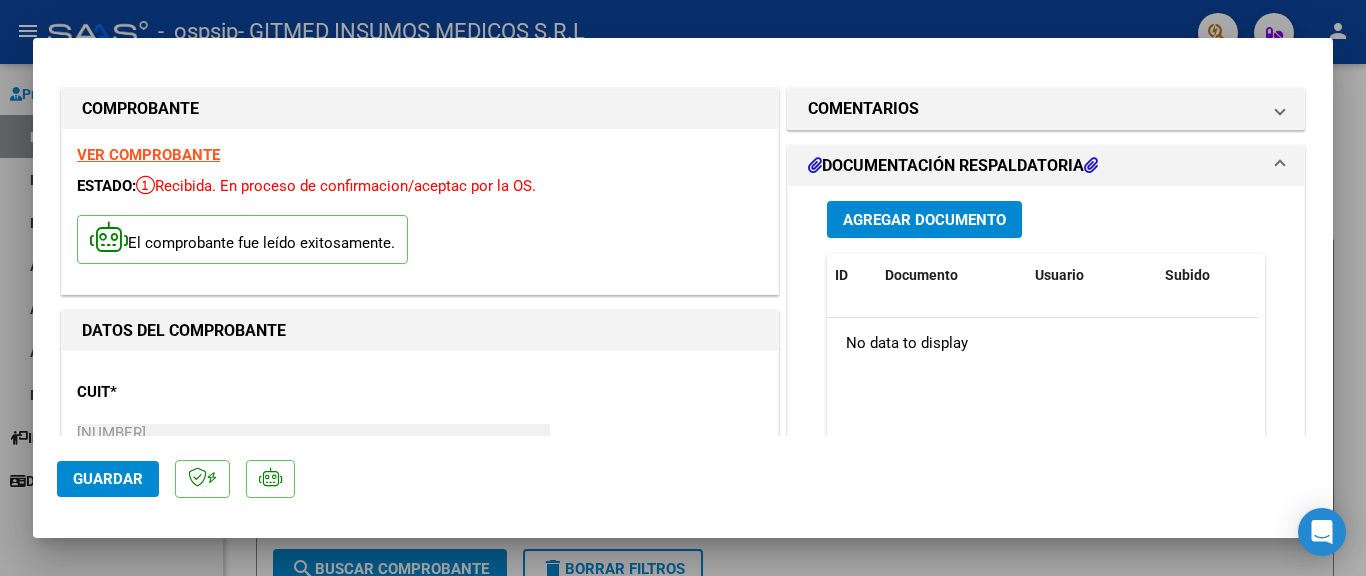 click on "Agregar Documento" at bounding box center (924, 220) 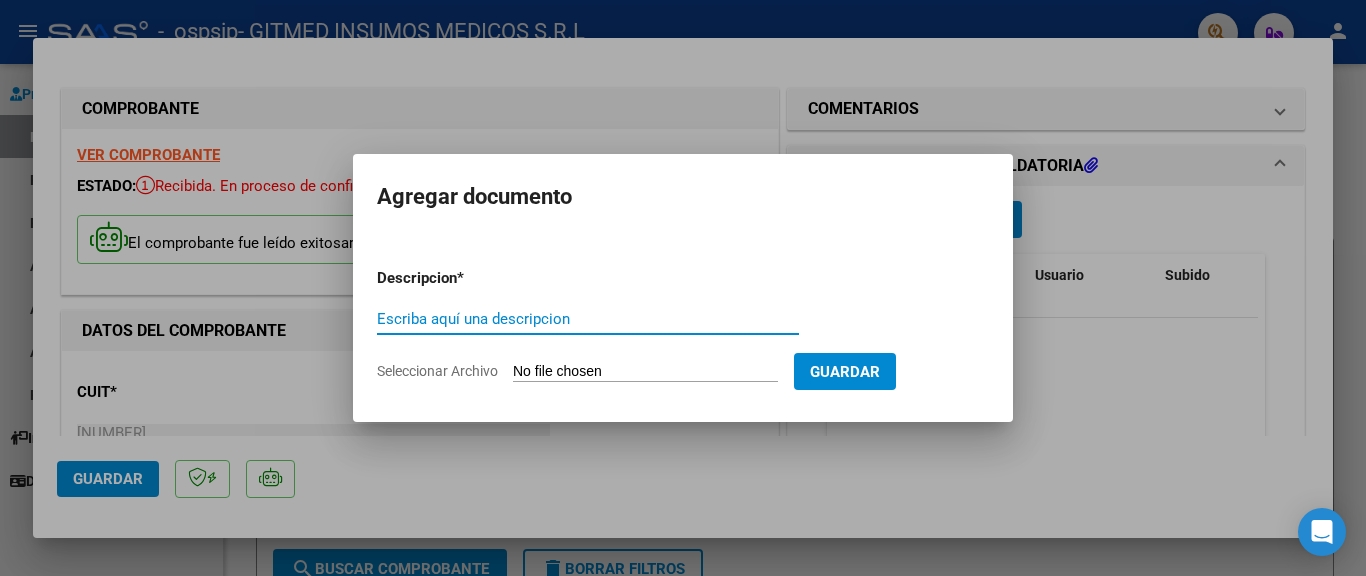 click on "Seleccionar Archivo" at bounding box center (645, 372) 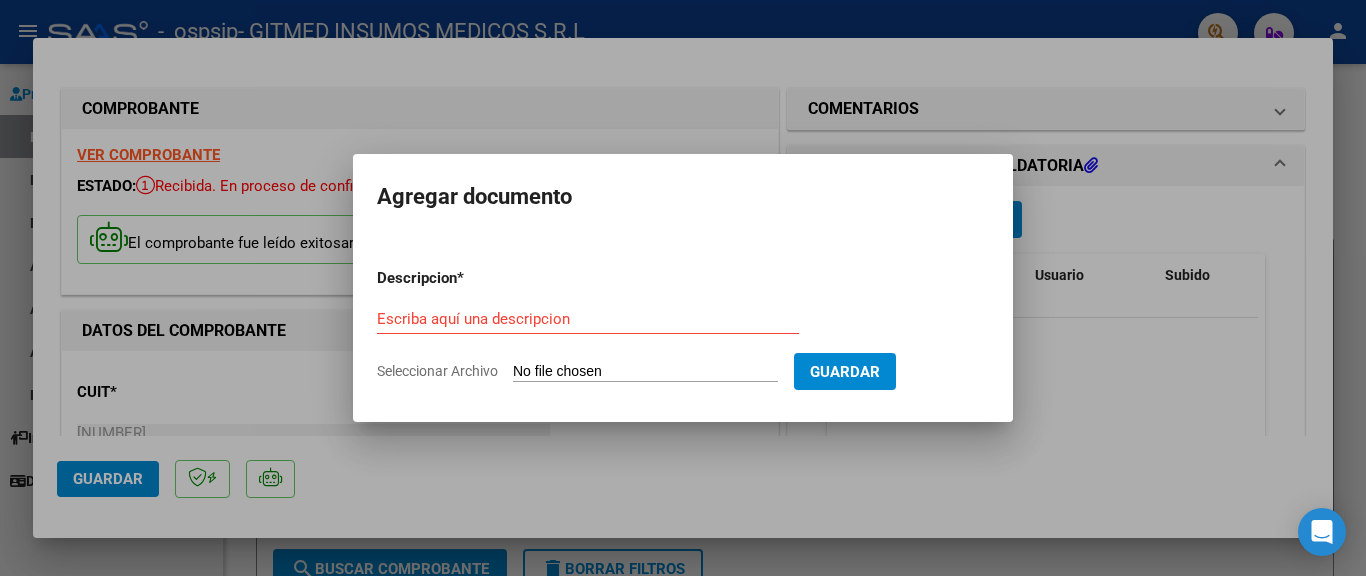 type on "C:\fakepath\FC B 4-9031 ODT.pdf" 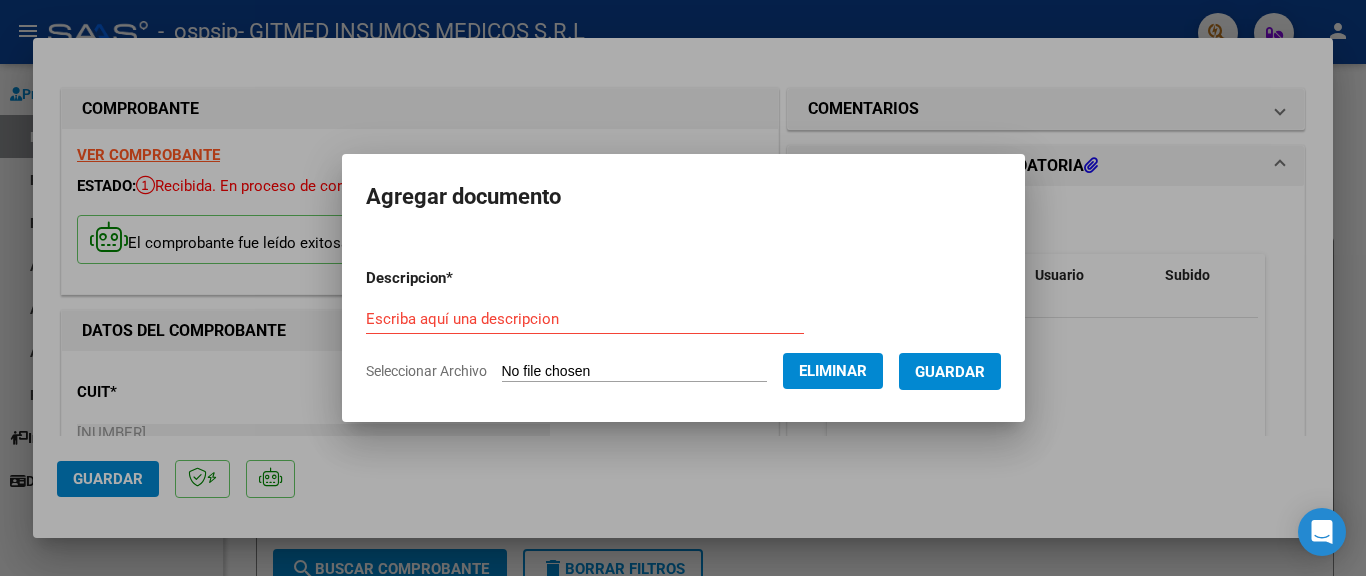 click on "Guardar" at bounding box center (950, 372) 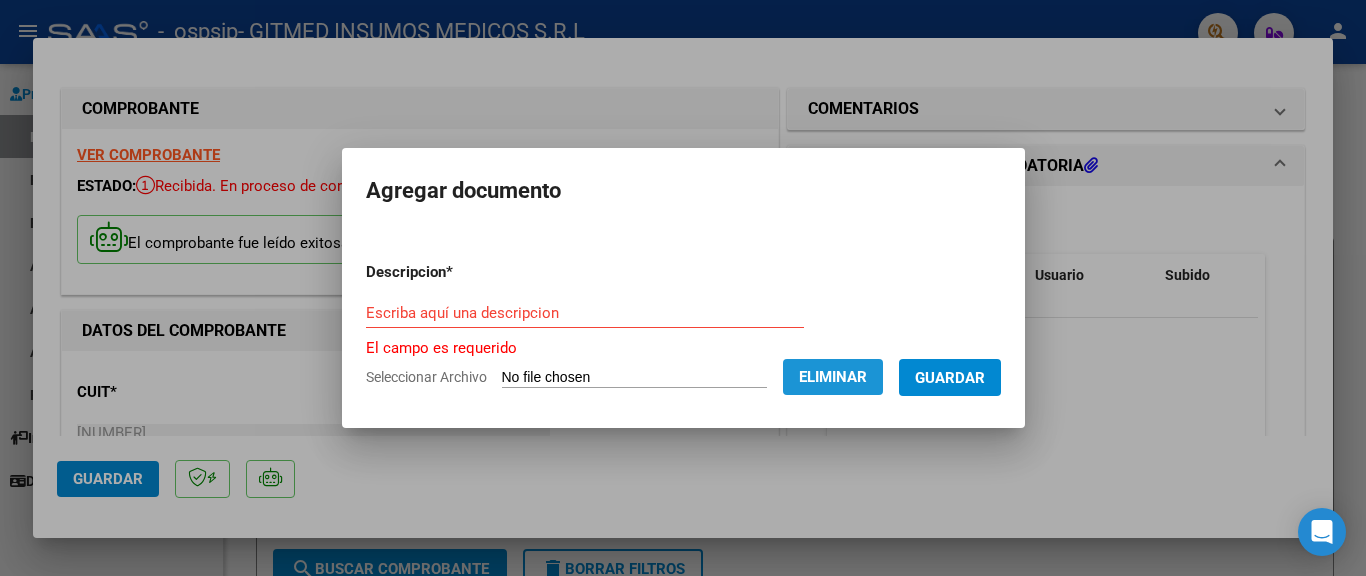 click on "Eliminar" 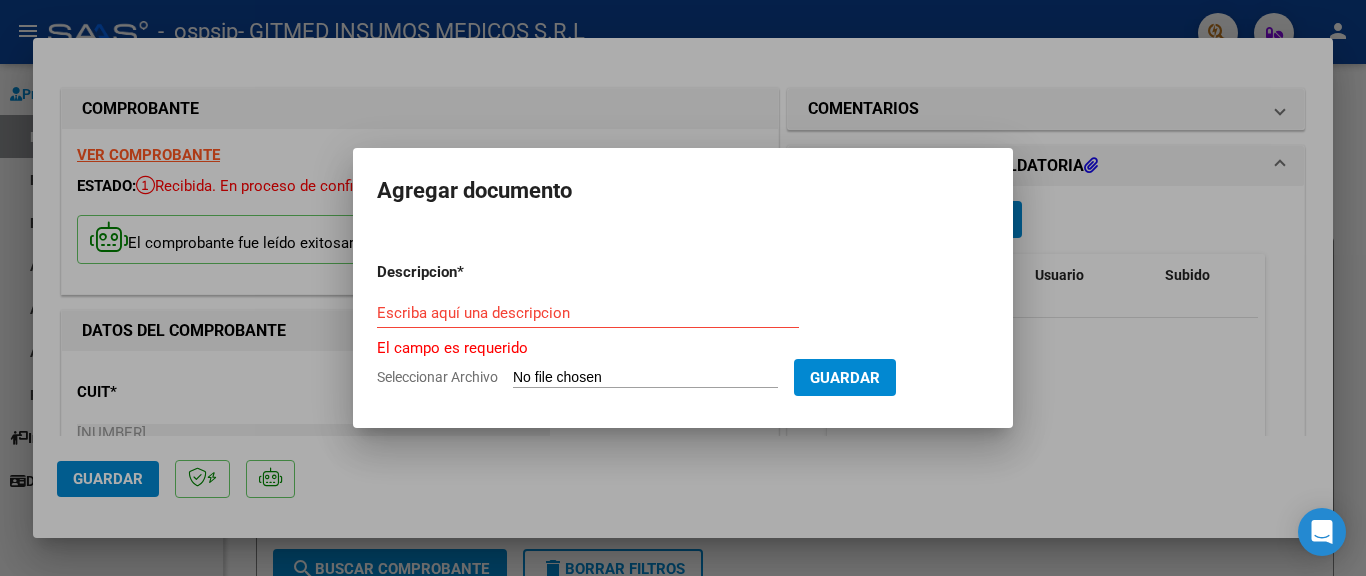 click on "Seleccionar Archivo" at bounding box center (645, 378) 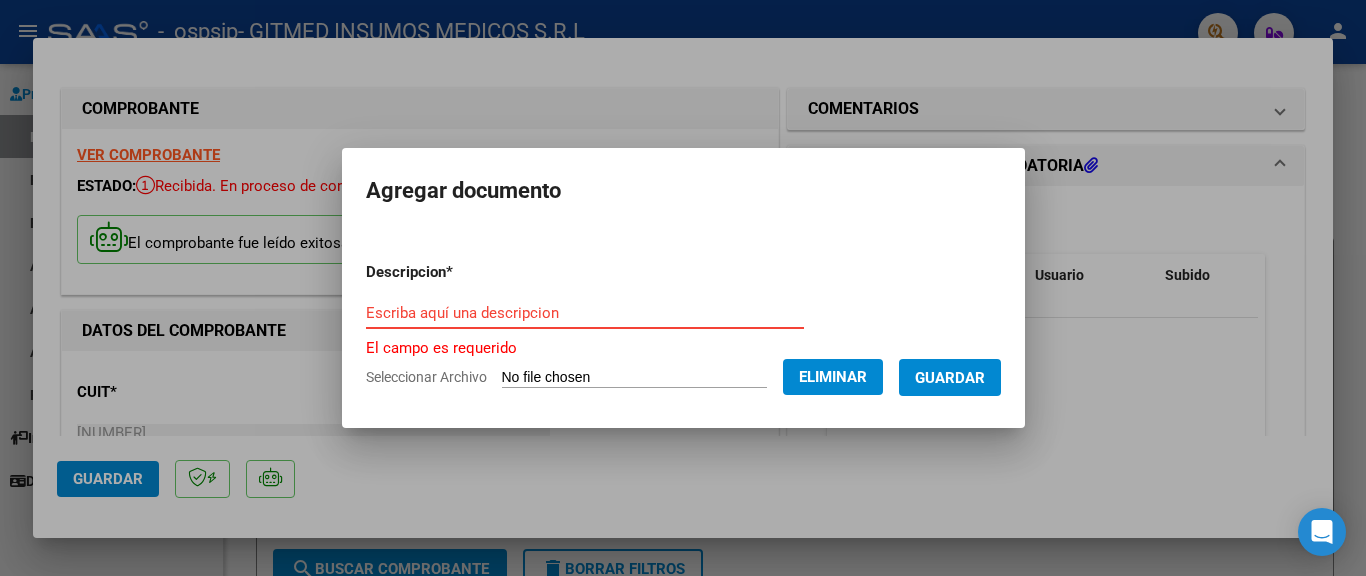 click on "Escriba aquí una descripcion" at bounding box center (585, 313) 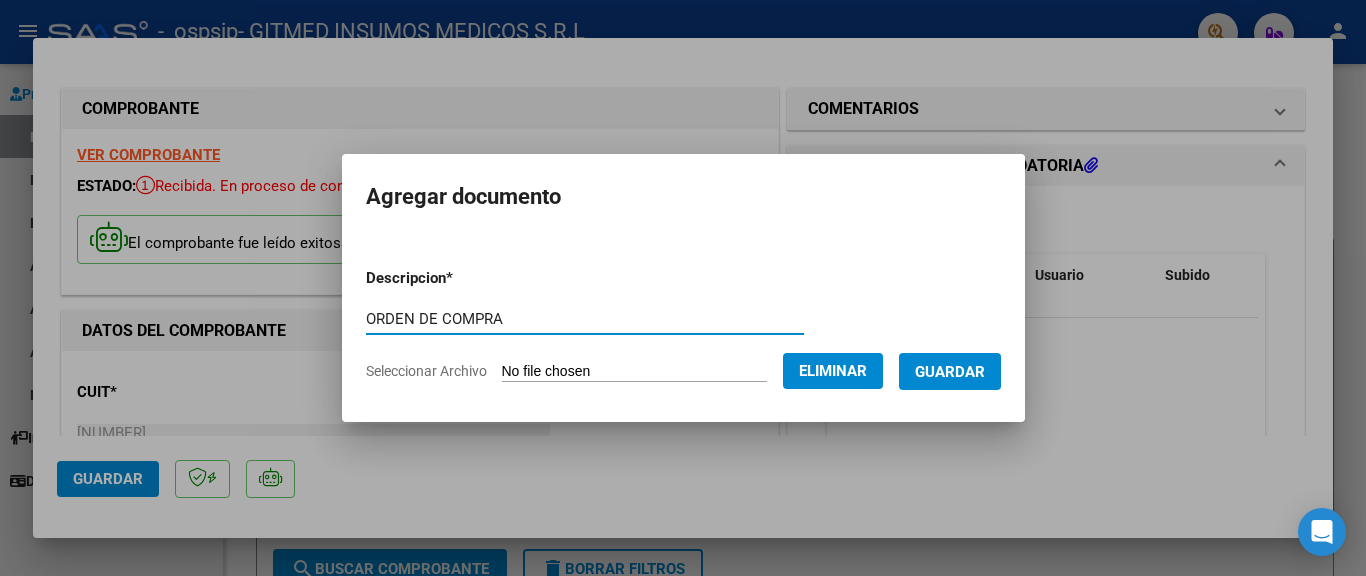 type on "ORDEN DE COMPRA" 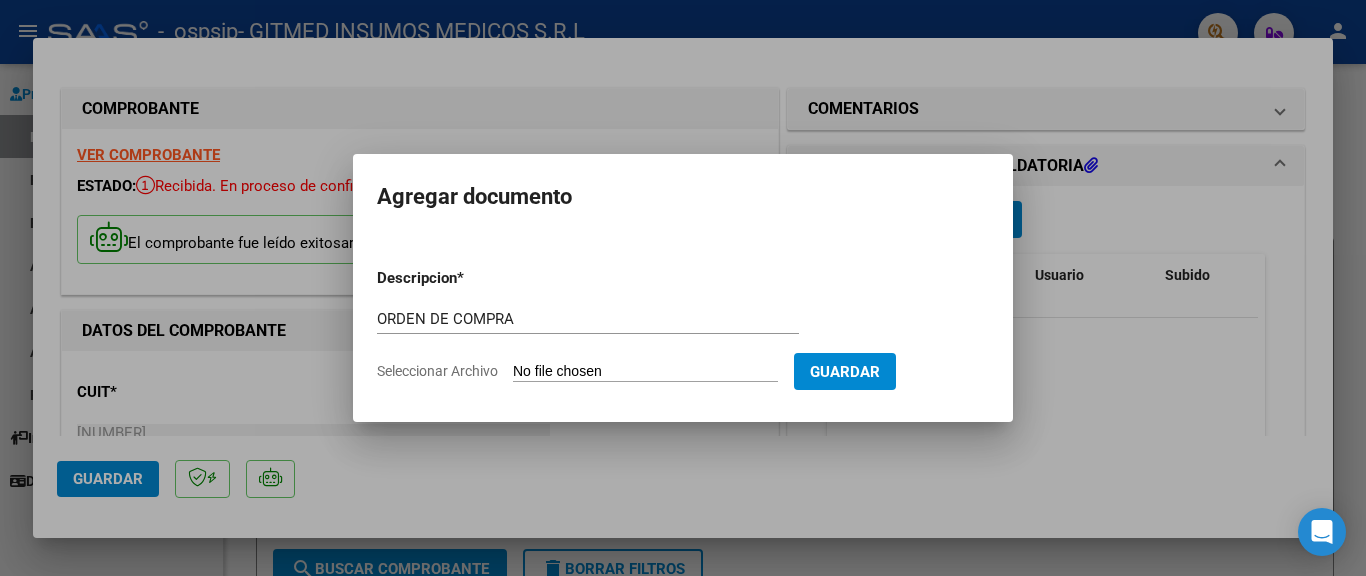 click on "Seleccionar Archivo" at bounding box center [645, 372] 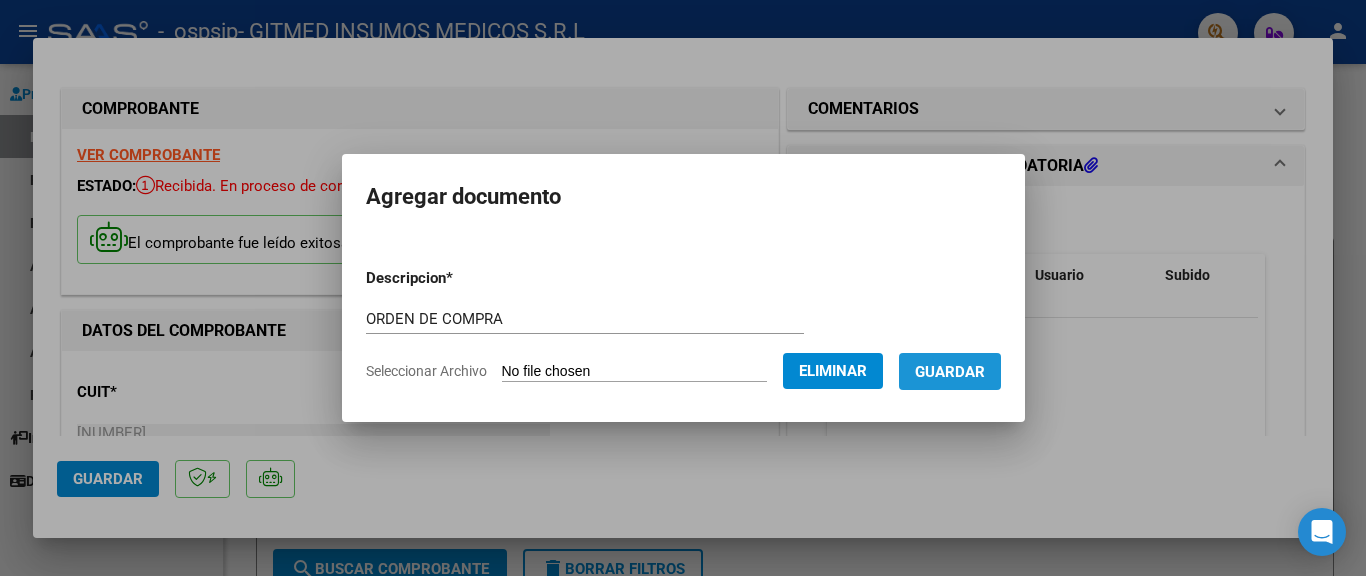 click on "Guardar" at bounding box center [950, 372] 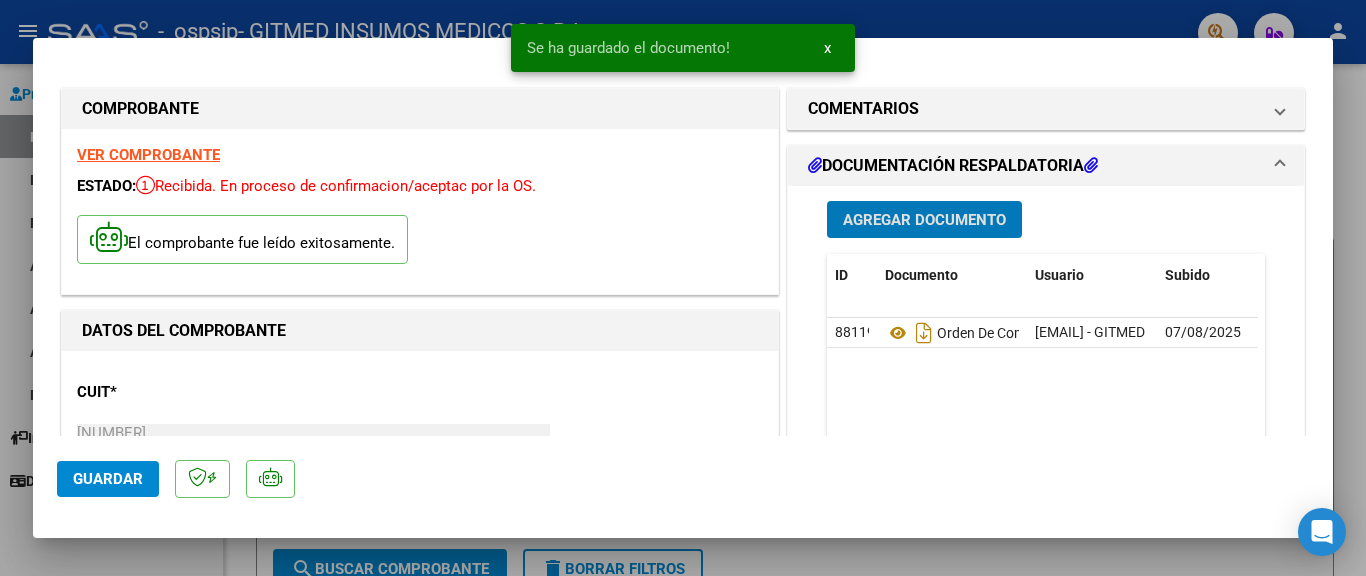 click on "Agregar Documento" at bounding box center (924, 220) 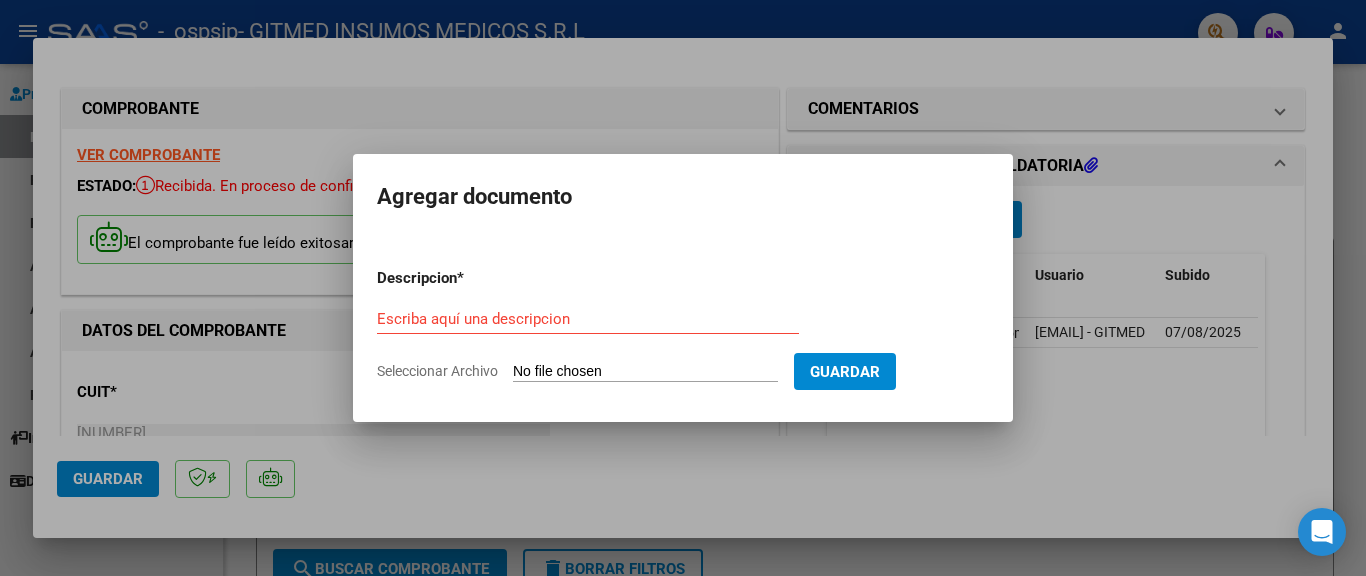 click on "Seleccionar Archivo" at bounding box center [645, 372] 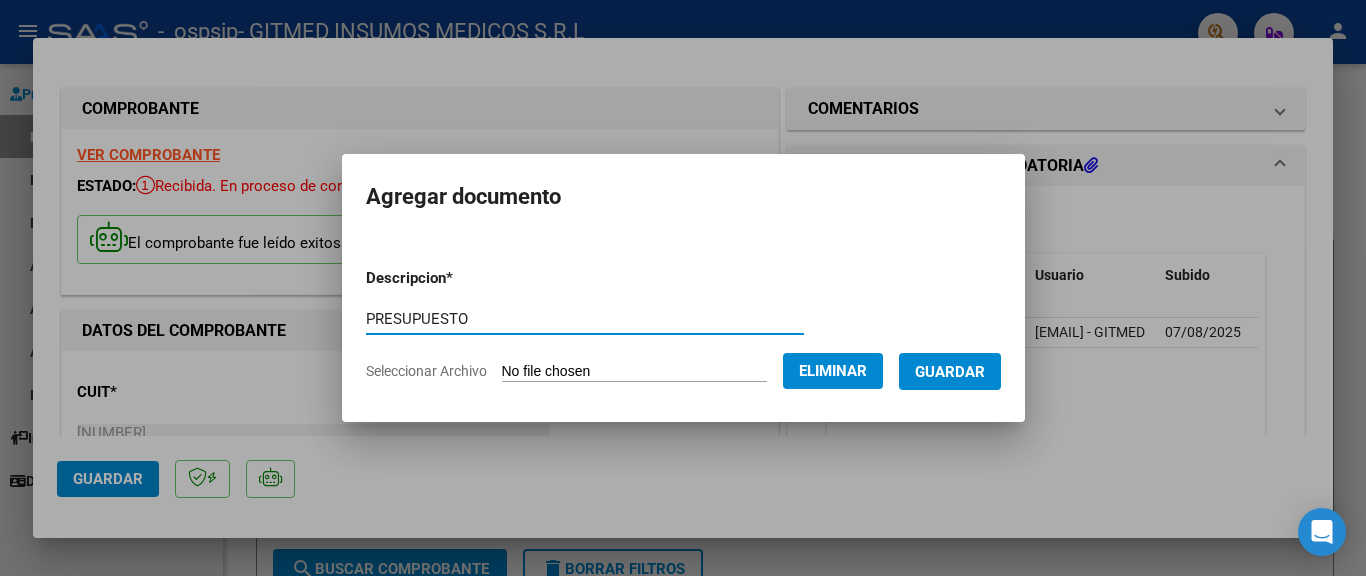 click on "PRESUPUESTO" at bounding box center (585, 319) 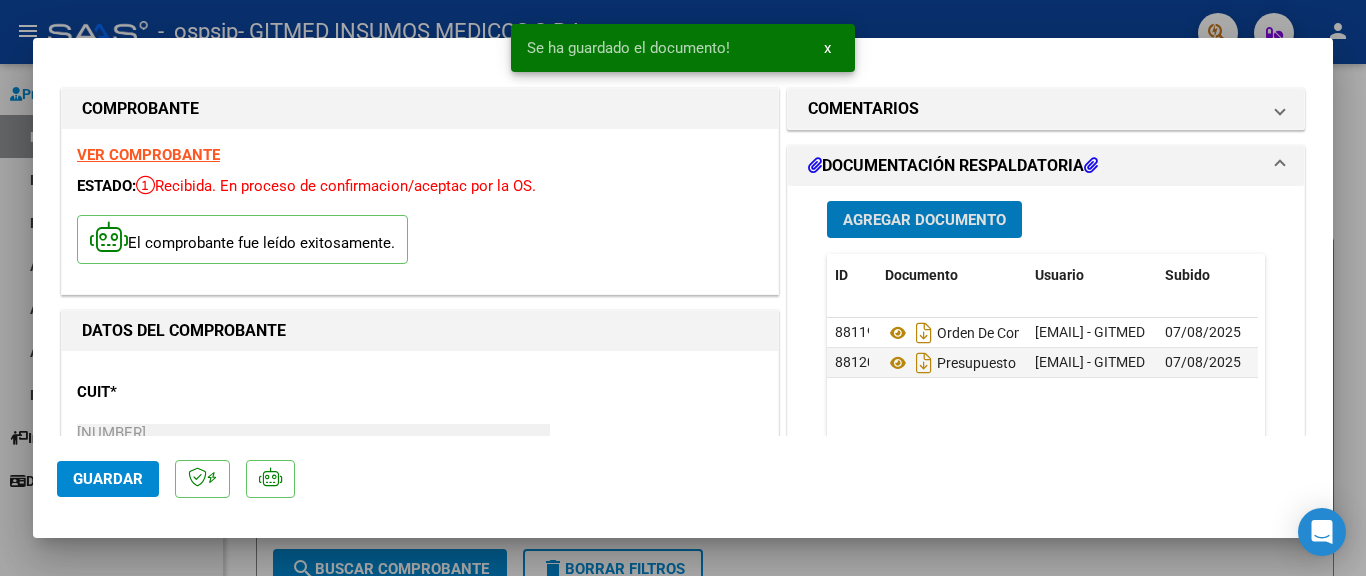 click on "Agregar Documento" at bounding box center (924, 220) 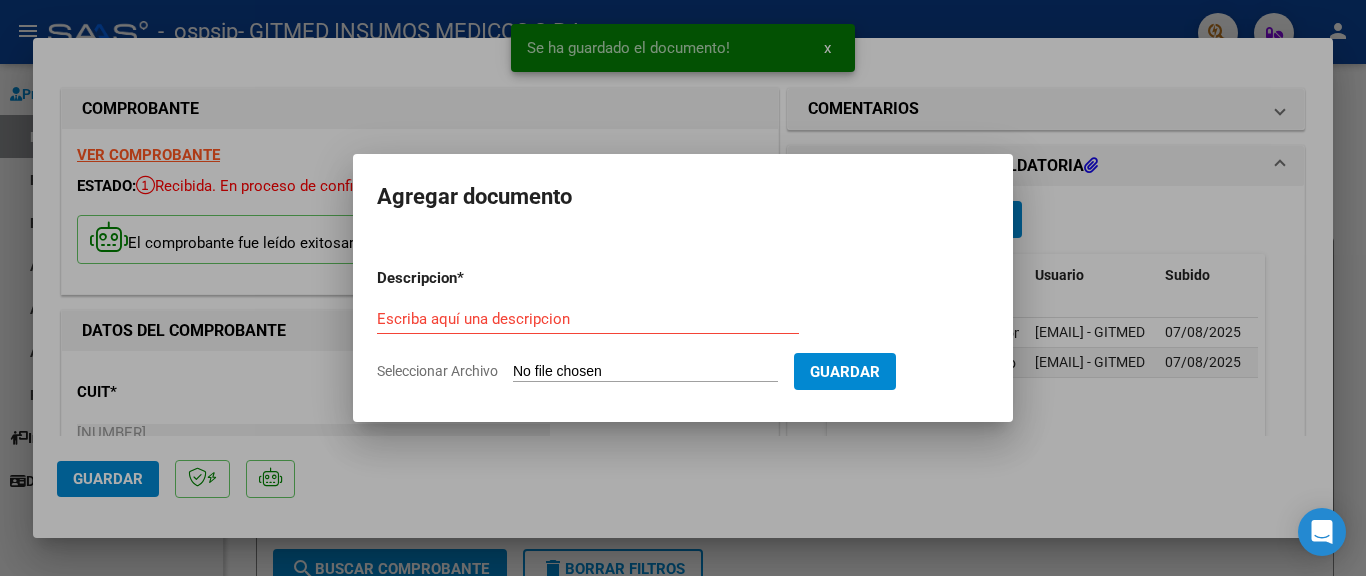 click on "Seleccionar Archivo" at bounding box center (645, 372) 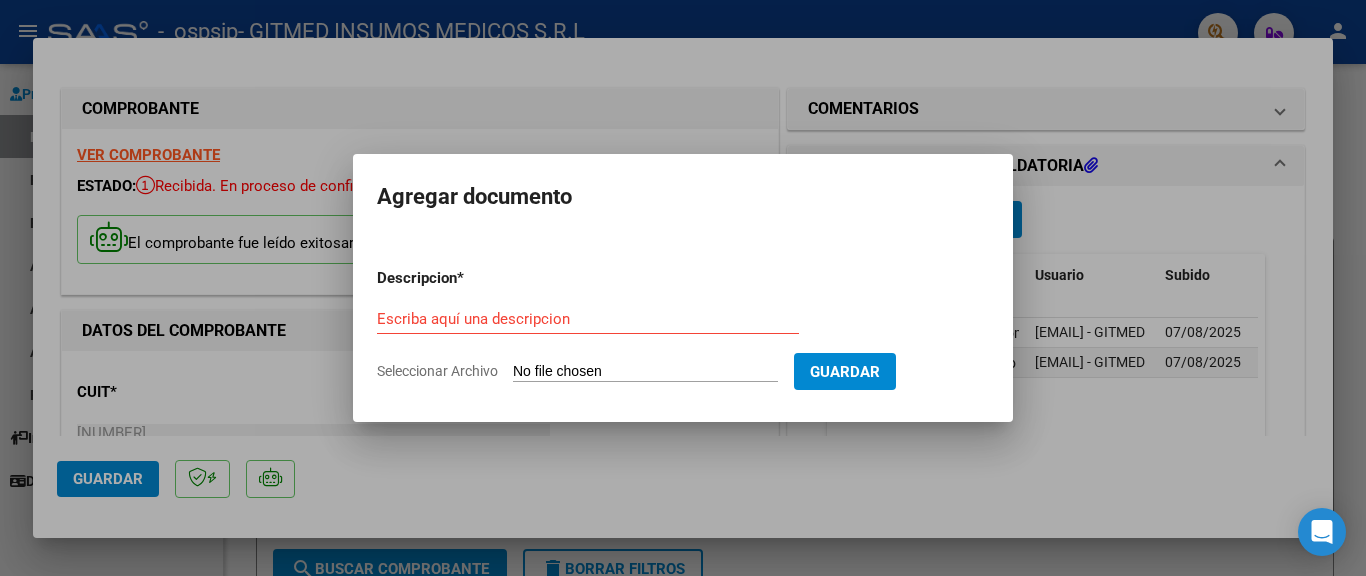 type on "C:\fakepath\PROTOCOLO-[LAST] [FIRST].pdf" 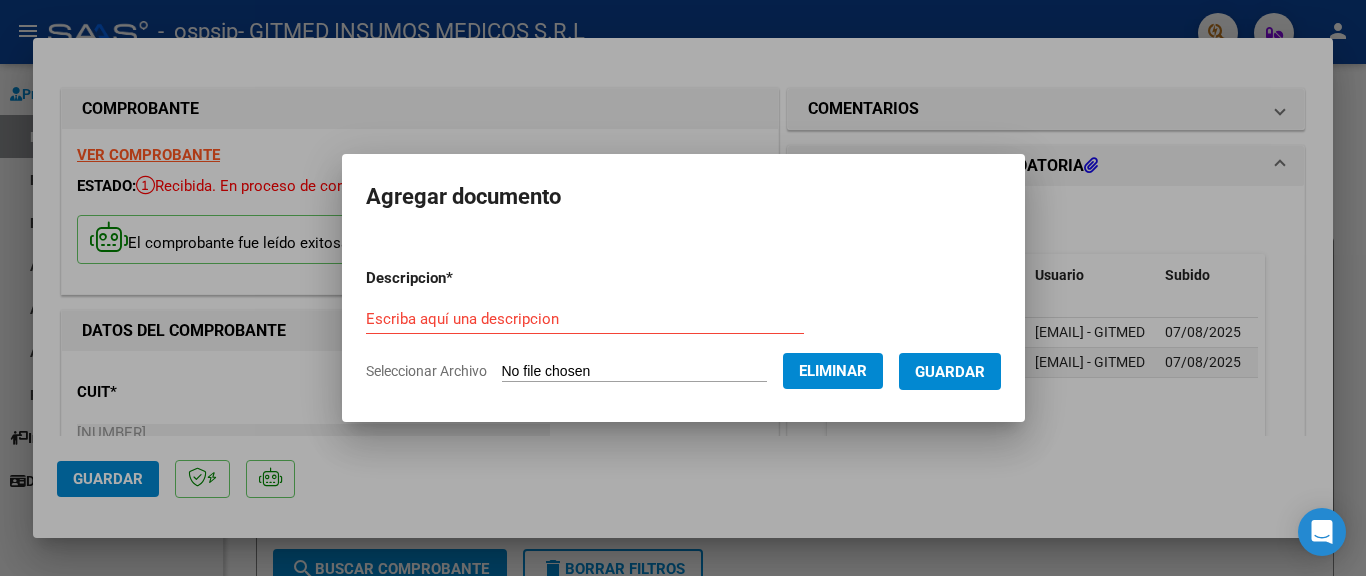 click on "Descripcion  *   Escriba aquí una descripcion  Seleccionar Archivo Eliminar Guardar" at bounding box center (683, 325) 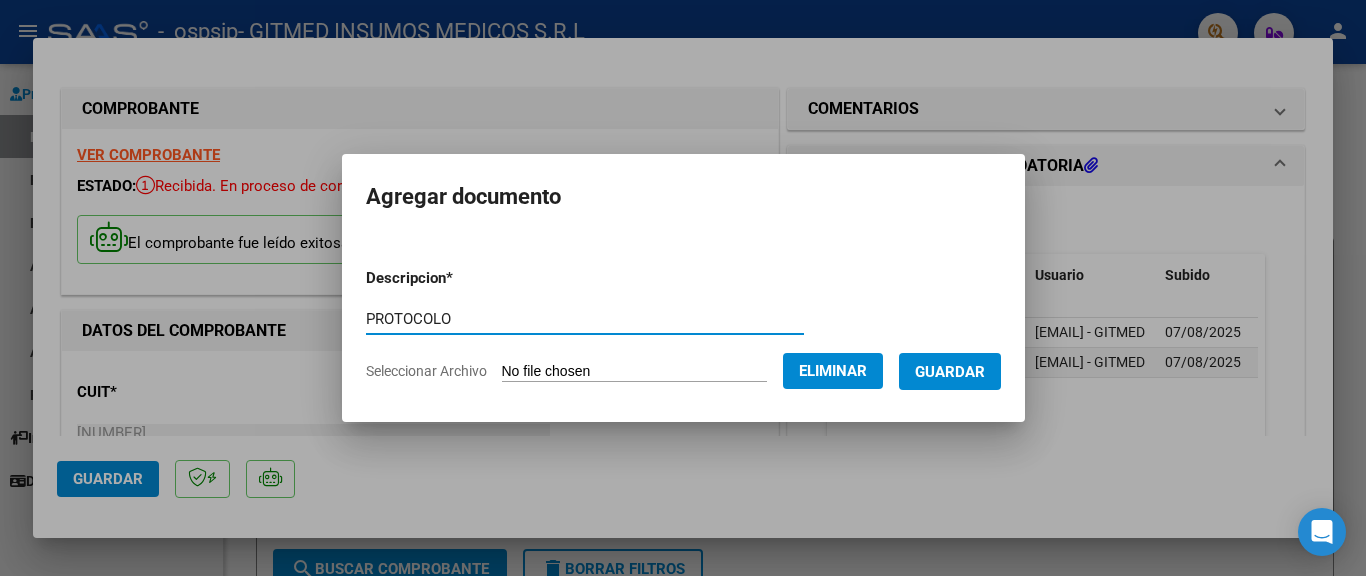 type on "PROTOCOLO" 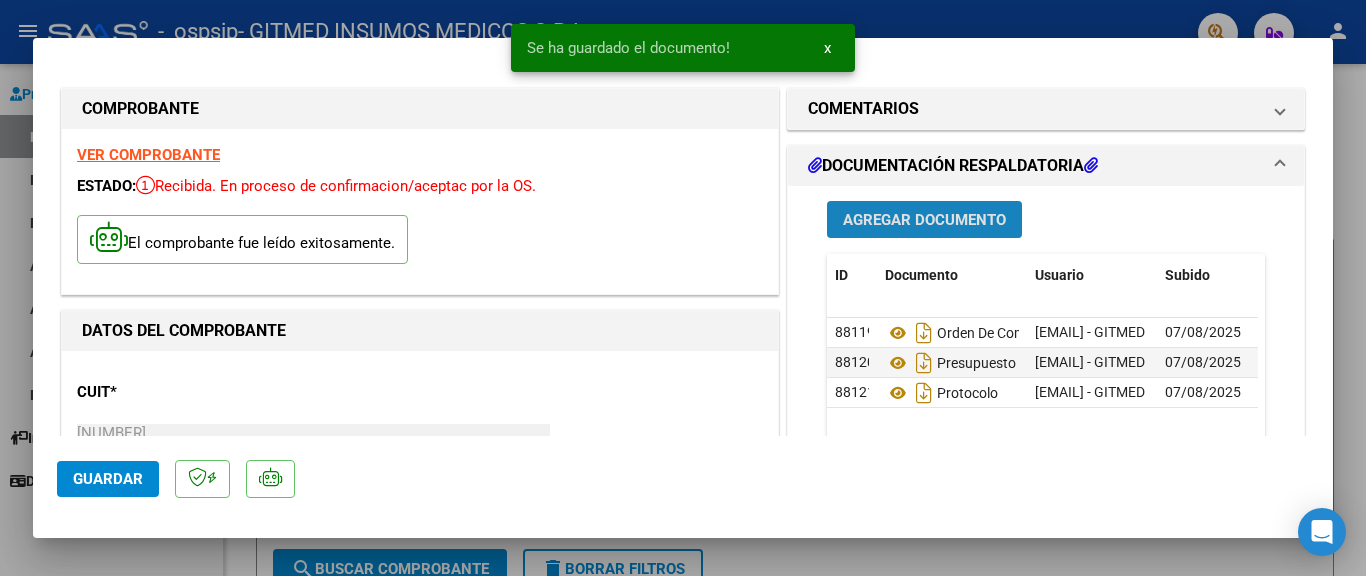click on "Agregar Documento" at bounding box center (924, 220) 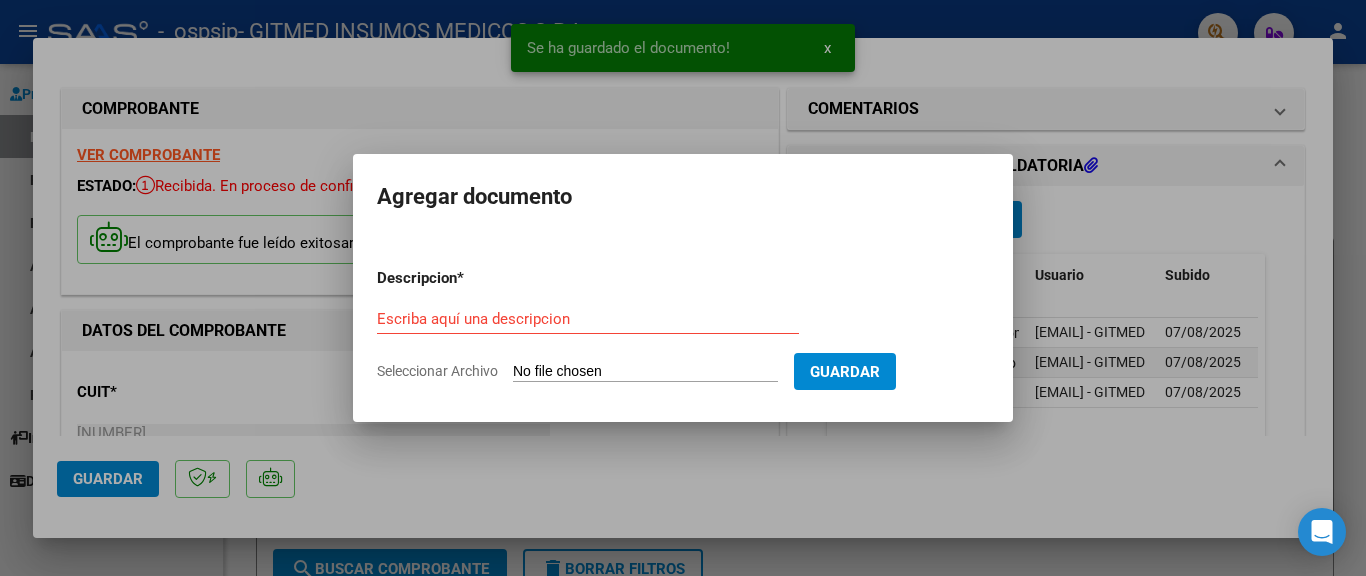 click on "Seleccionar Archivo" at bounding box center (645, 372) 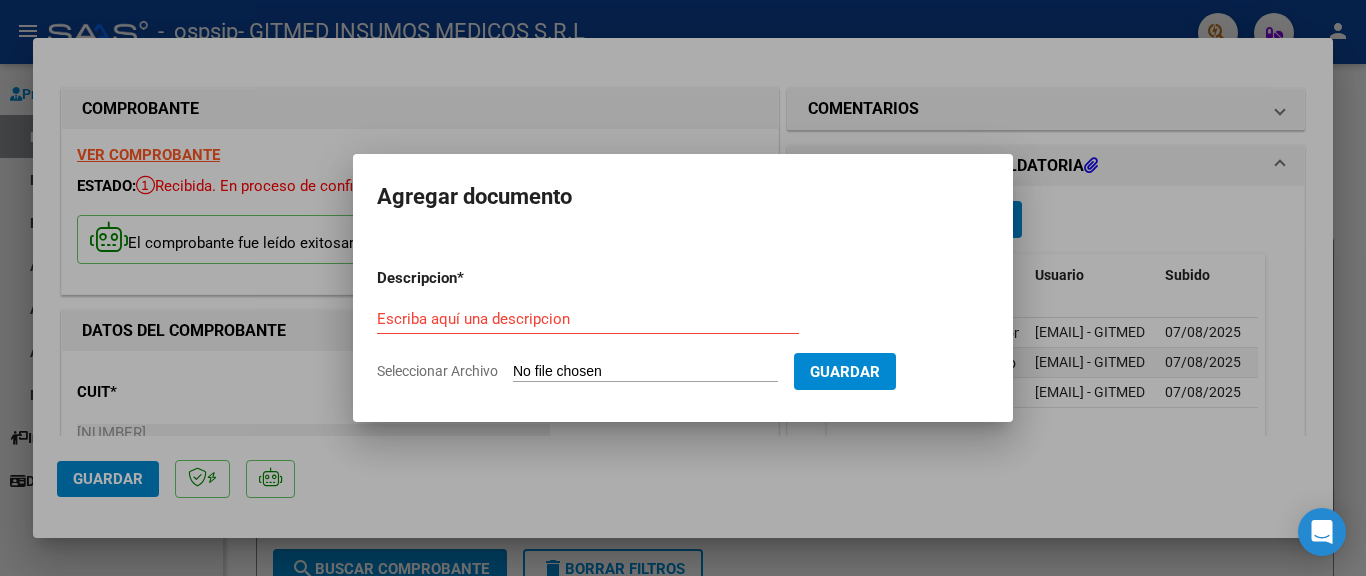 type on "C:\fakepath\REMITO-[LAST] [FIRST].pdf" 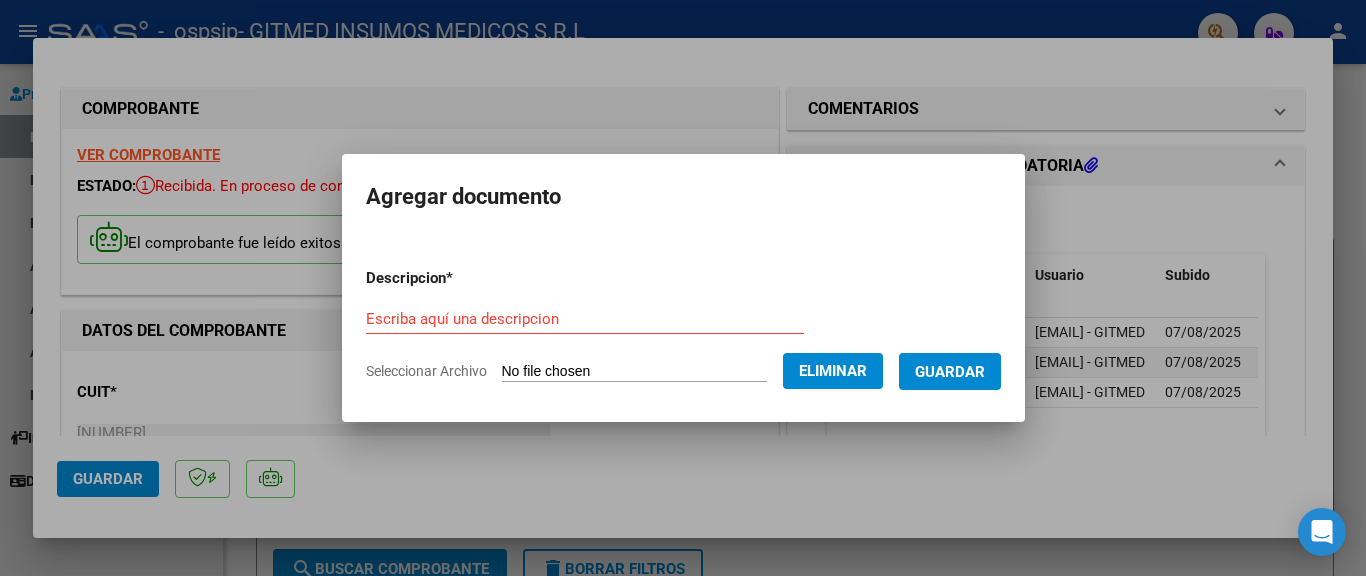 click on "Descripcion  *   Escriba aquí una descripcion  Seleccionar Archivo Eliminar Guardar" at bounding box center [683, 325] 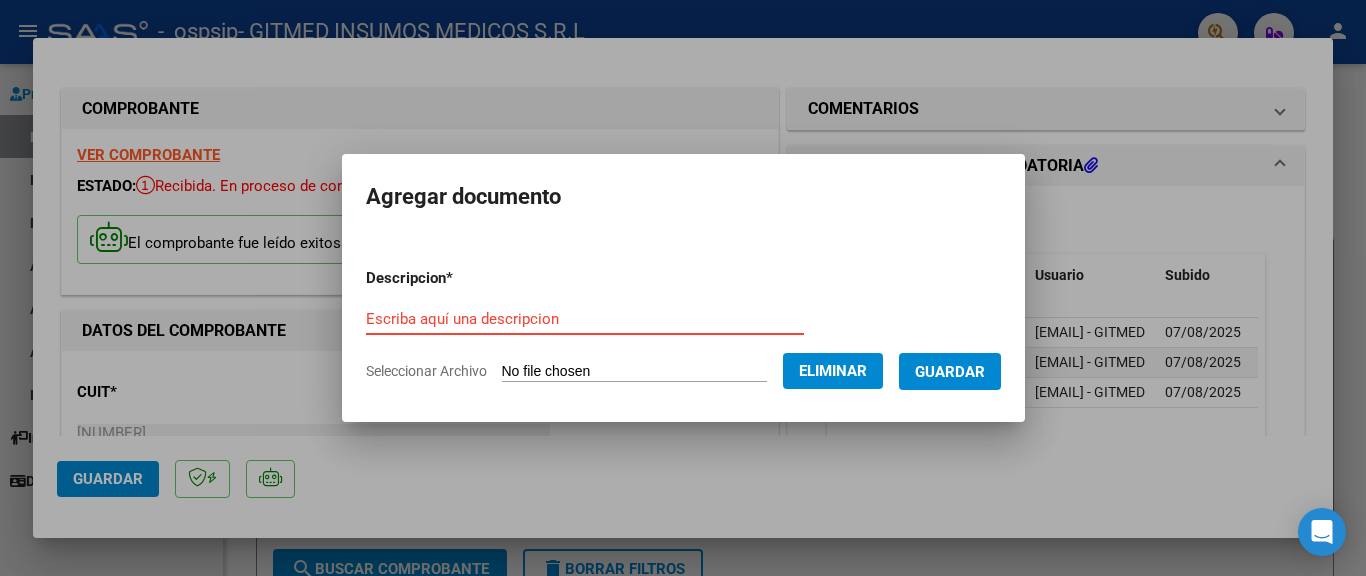 click on "Escriba aquí una descripcion" at bounding box center [585, 319] 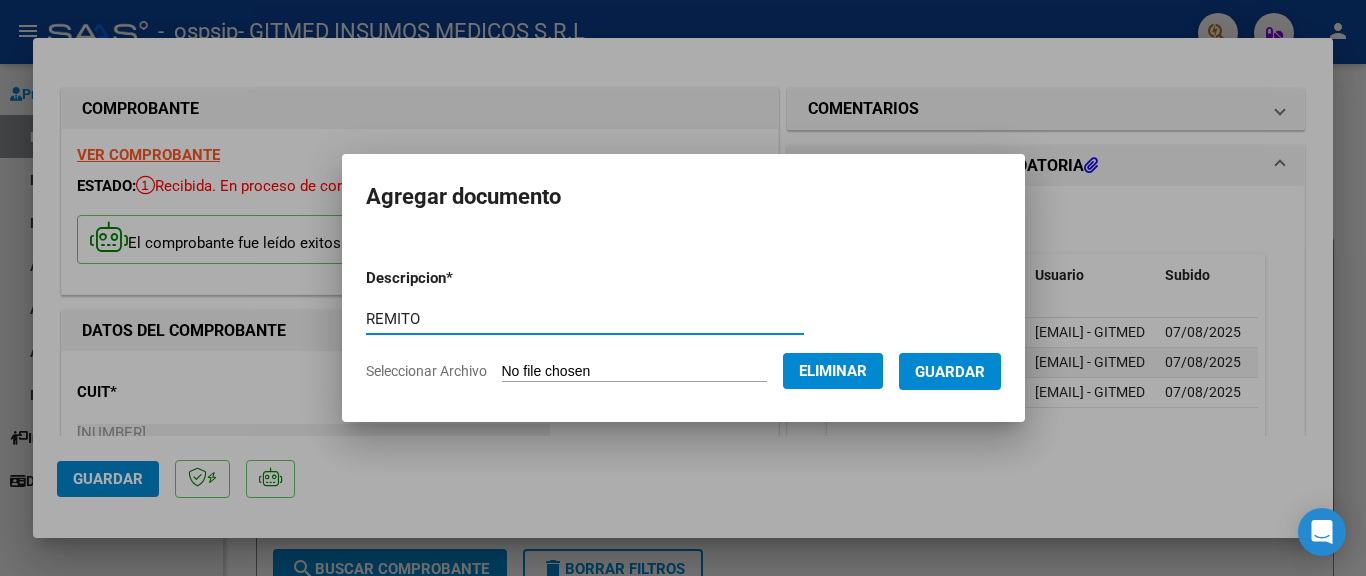 type on "REMITO" 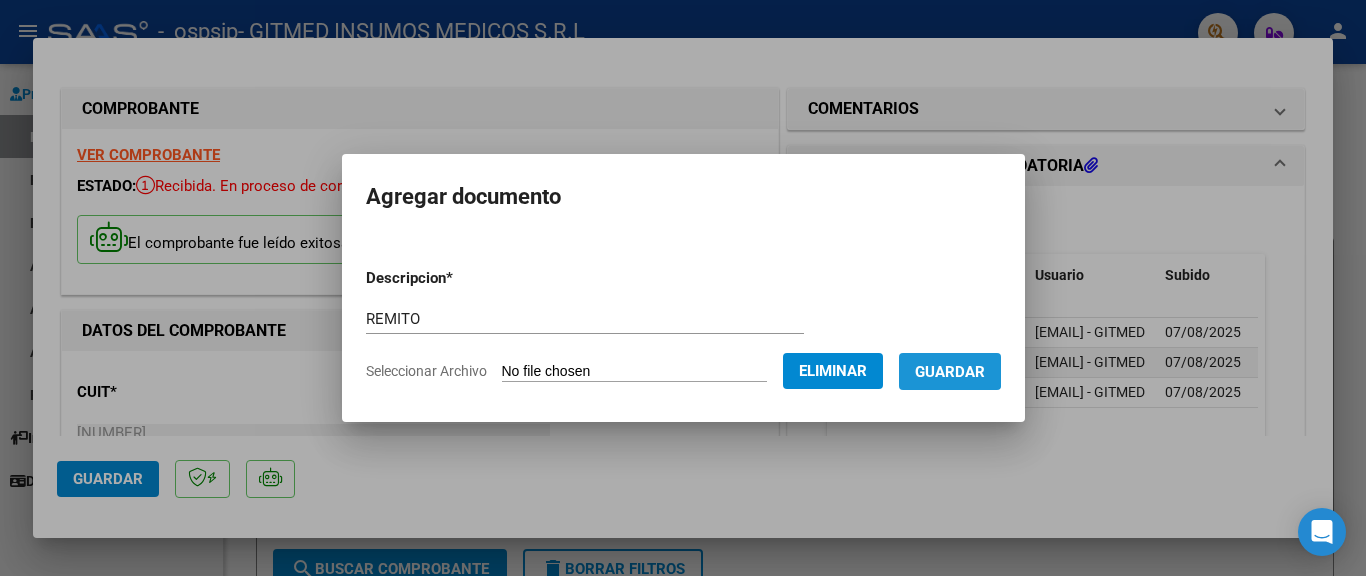 click on "Guardar" at bounding box center [950, 372] 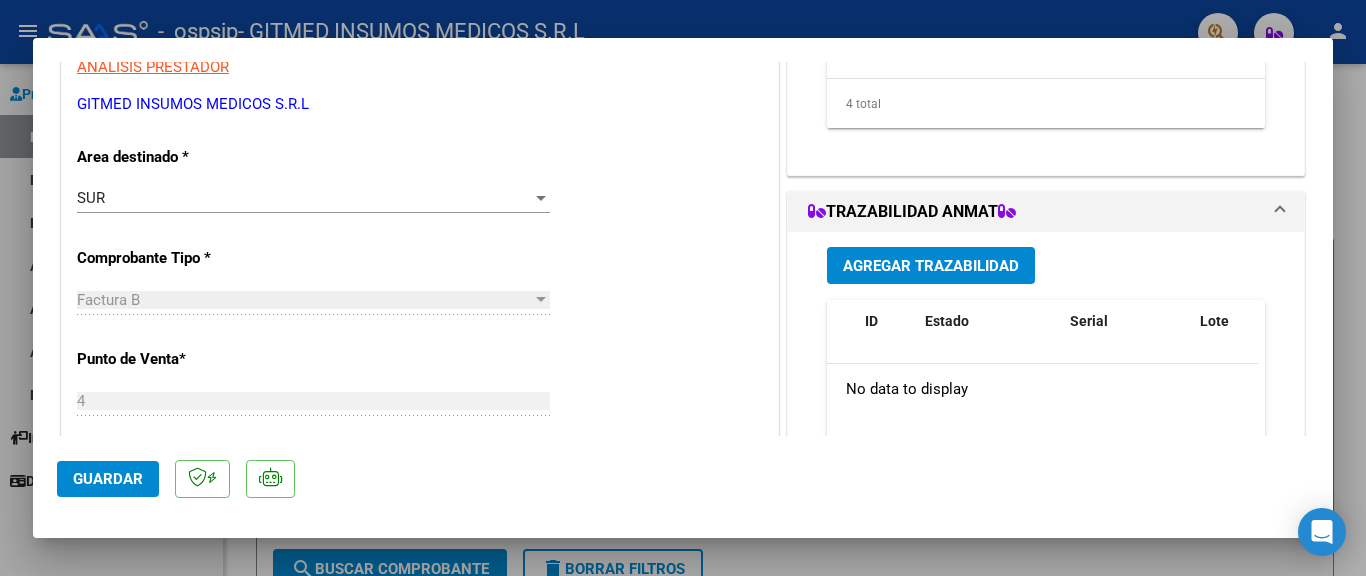 scroll, scrollTop: 500, scrollLeft: 0, axis: vertical 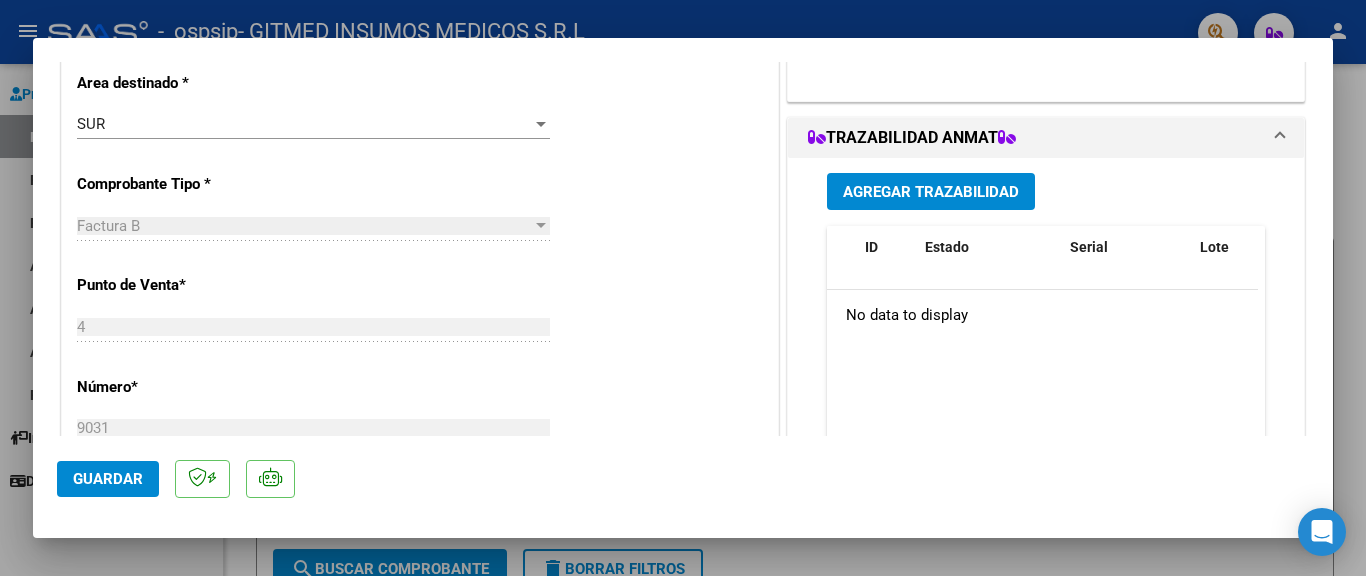 click on "Guardar" 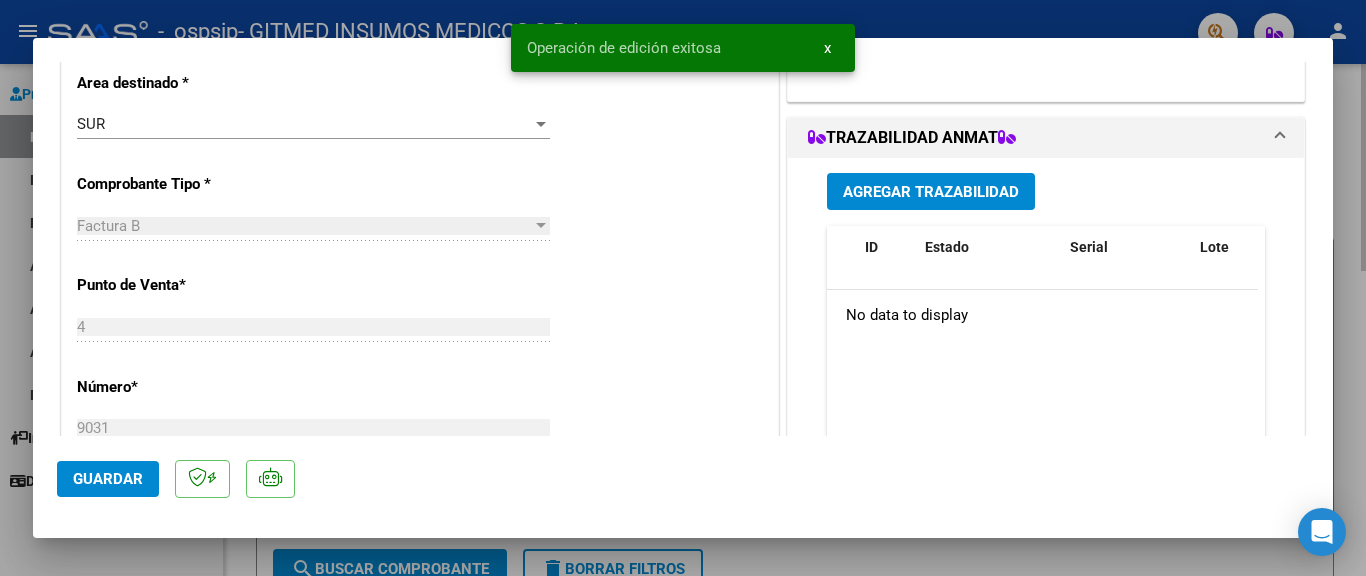 click at bounding box center (683, 288) 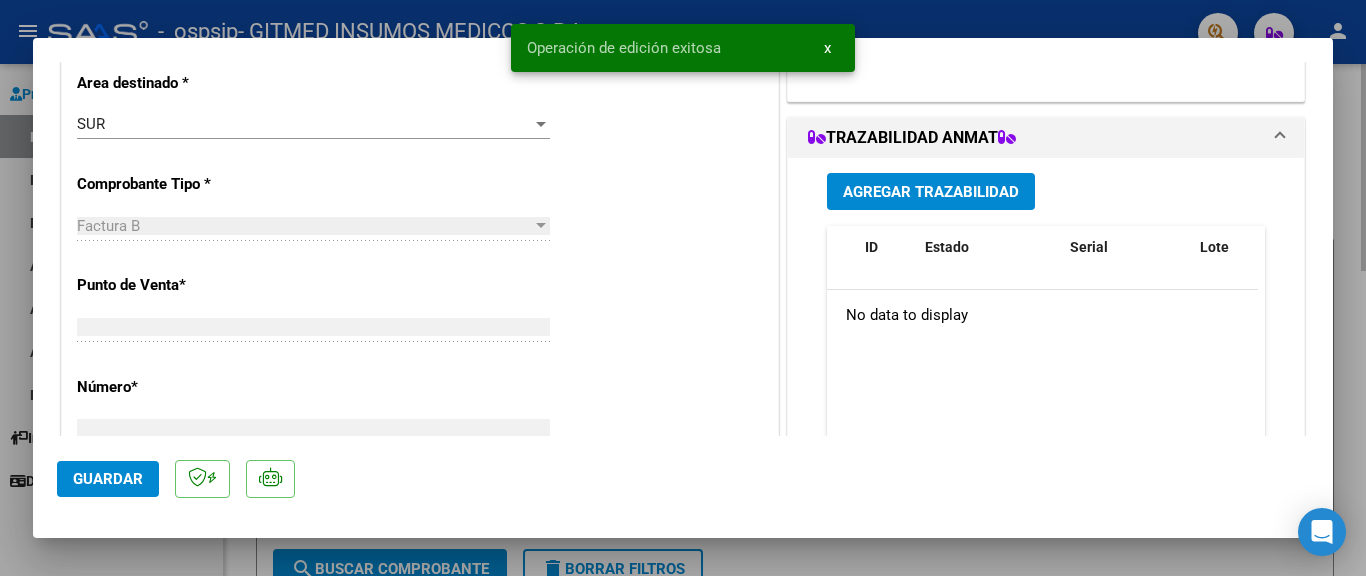 scroll, scrollTop: 0, scrollLeft: 0, axis: both 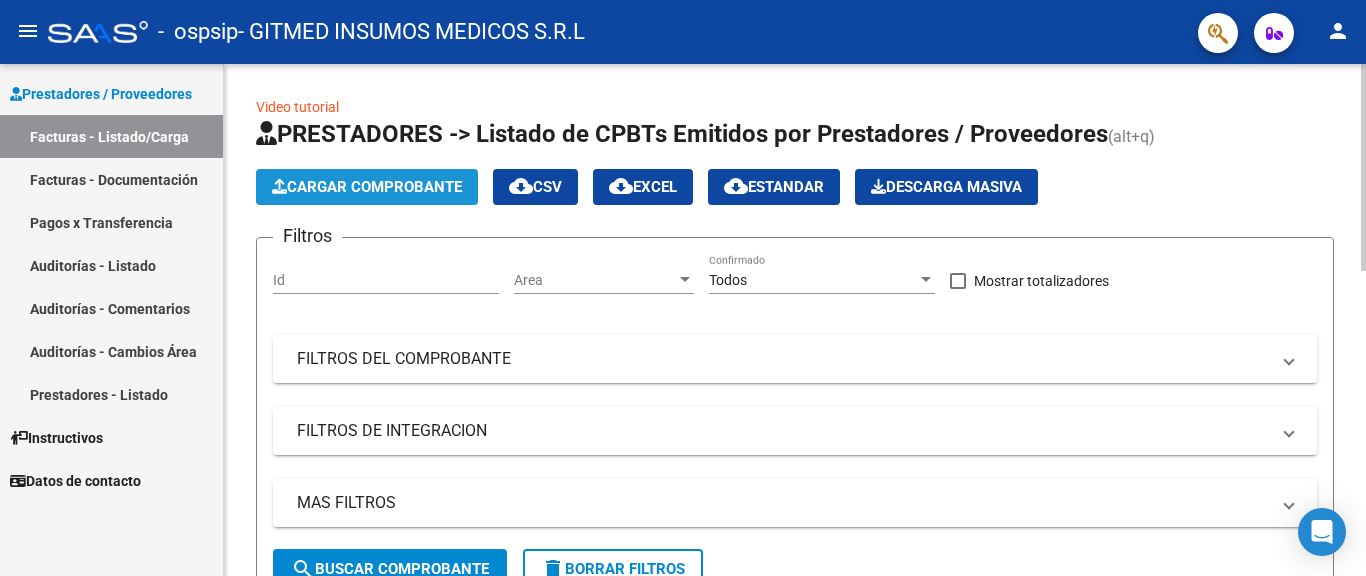 click on "Cargar Comprobante" 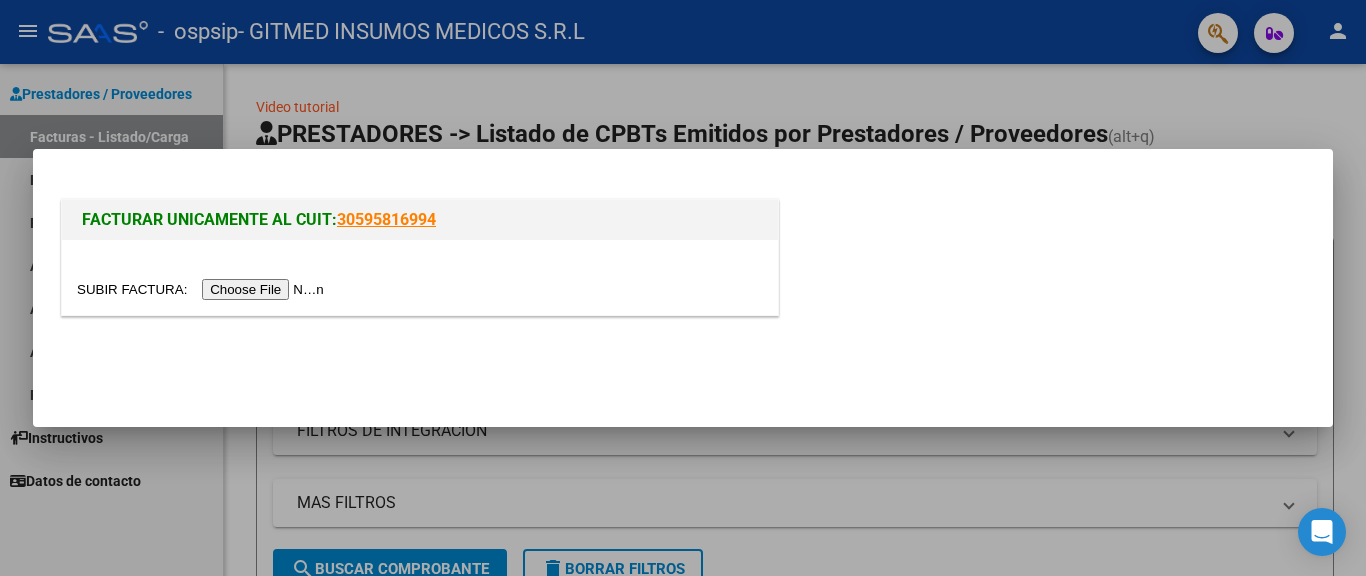 click at bounding box center [203, 289] 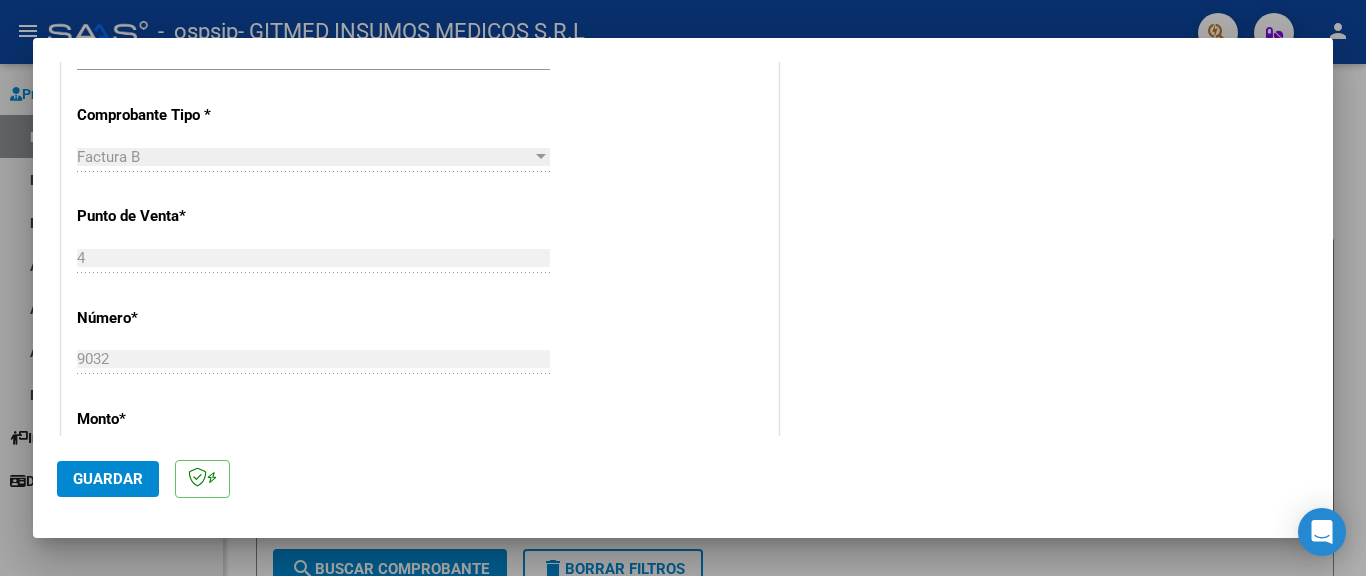 scroll, scrollTop: 600, scrollLeft: 0, axis: vertical 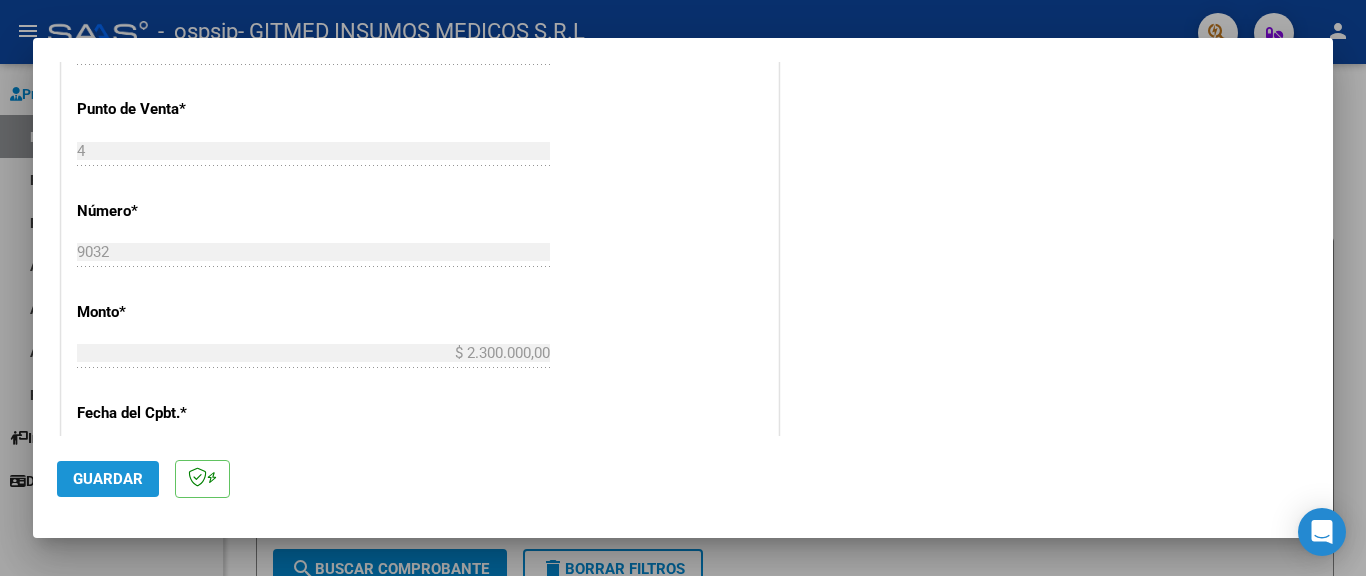 drag, startPoint x: 89, startPoint y: 472, endPoint x: 333, endPoint y: 382, distance: 260.0692 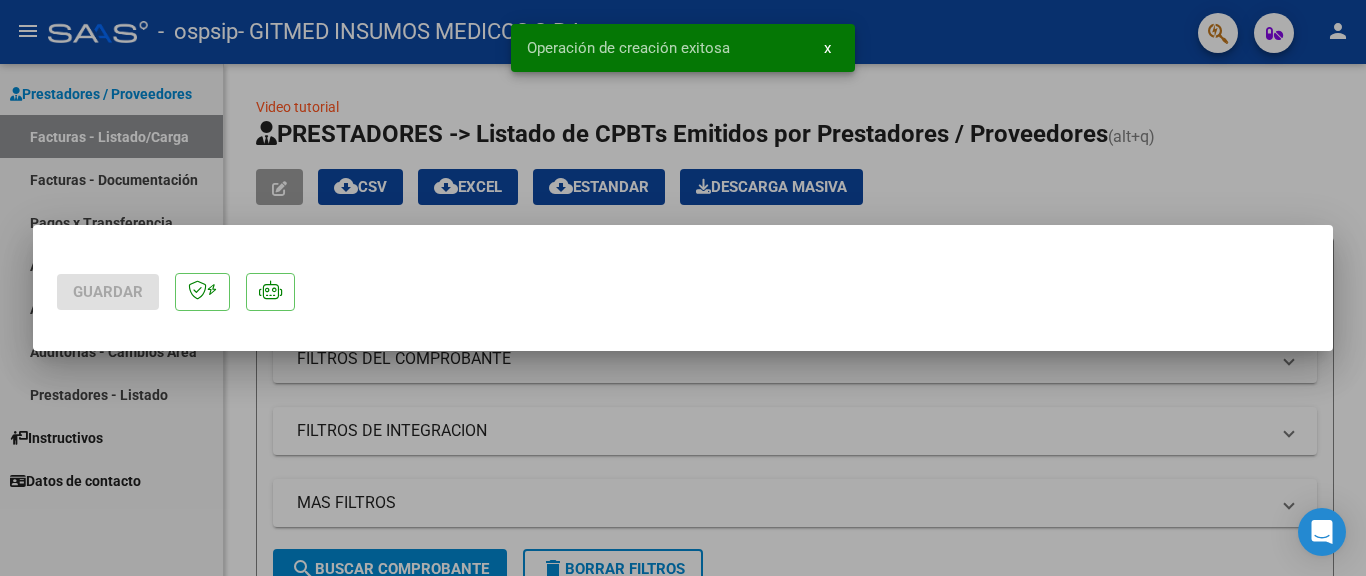 scroll, scrollTop: 0, scrollLeft: 0, axis: both 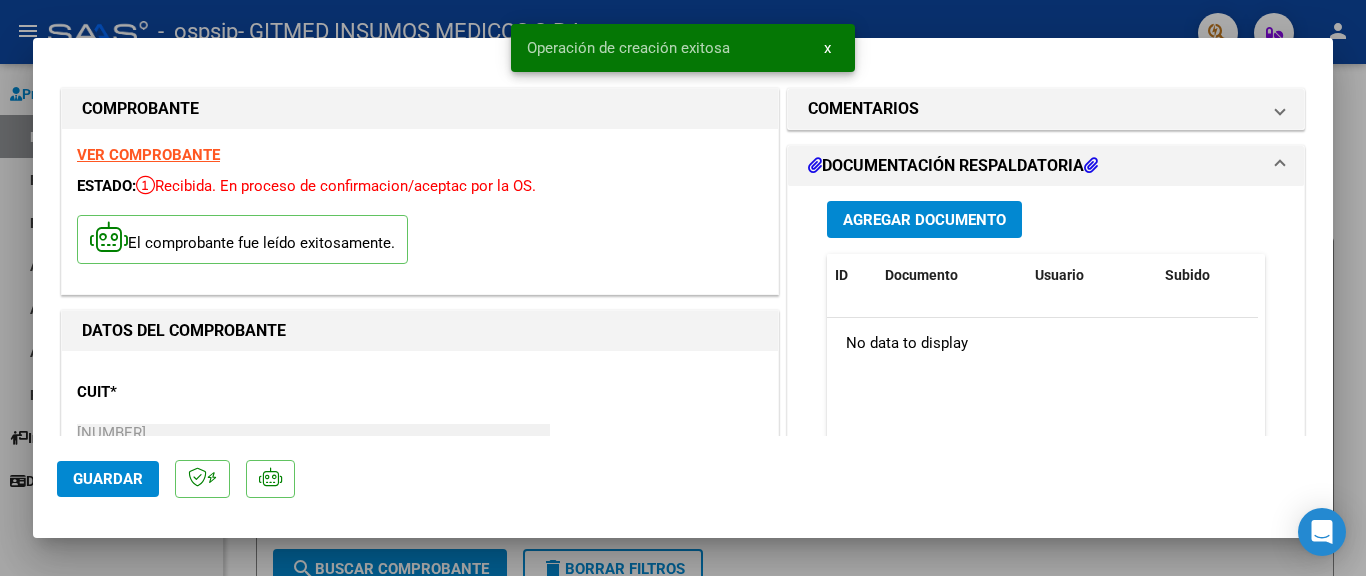 click on "Agregar Documento" at bounding box center (924, 220) 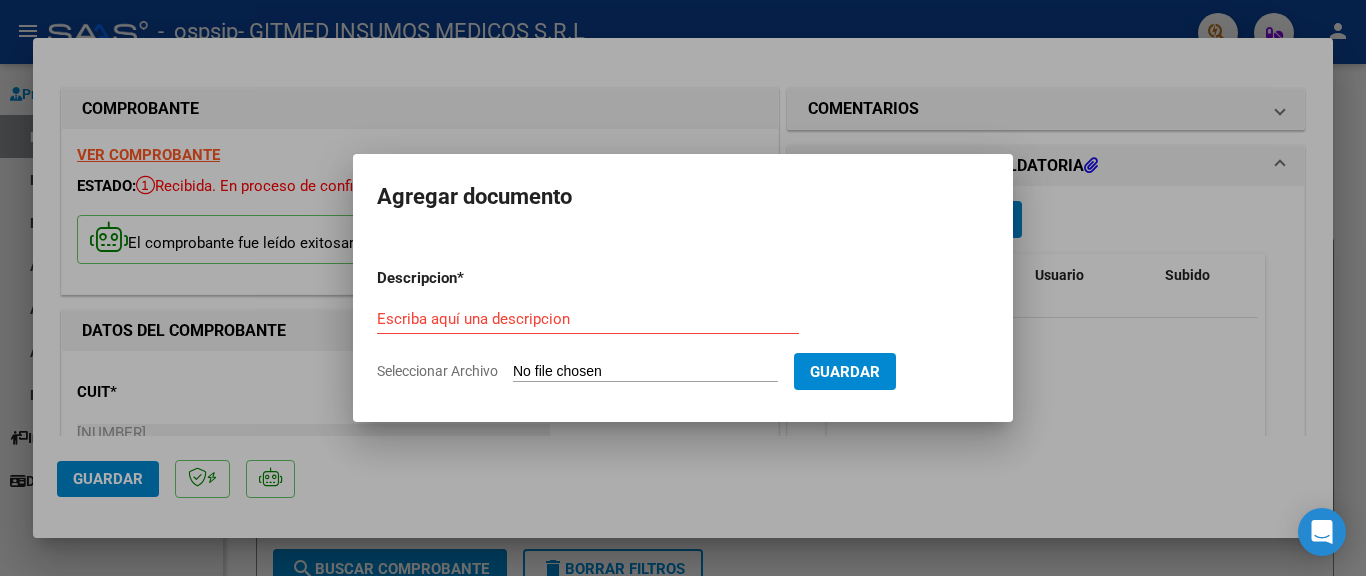 click on "Seleccionar Archivo" at bounding box center (645, 372) 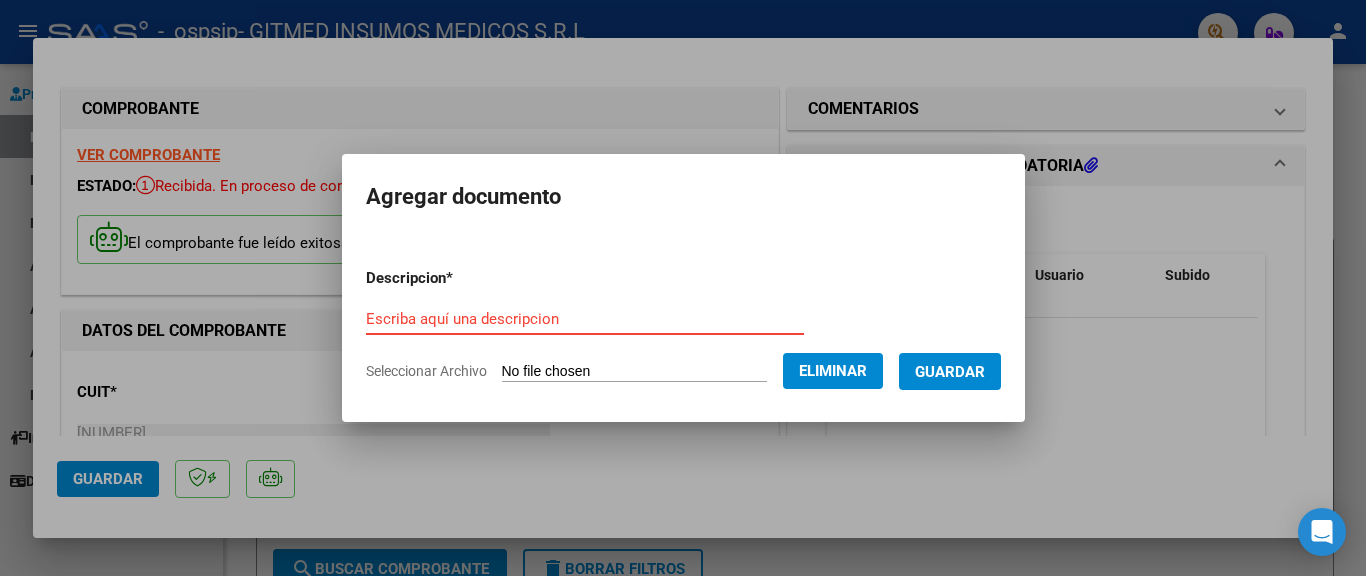 click on "Escriba aquí una descripcion" at bounding box center [585, 319] 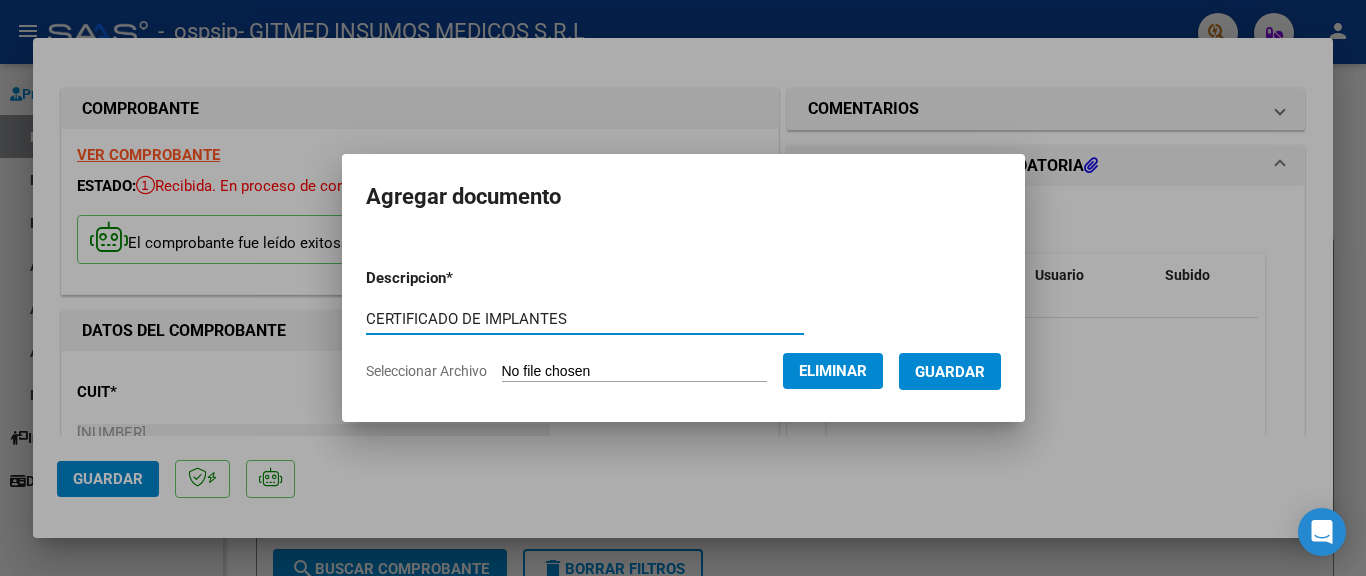 type on "CERTIFICADO DE IMPLANTES" 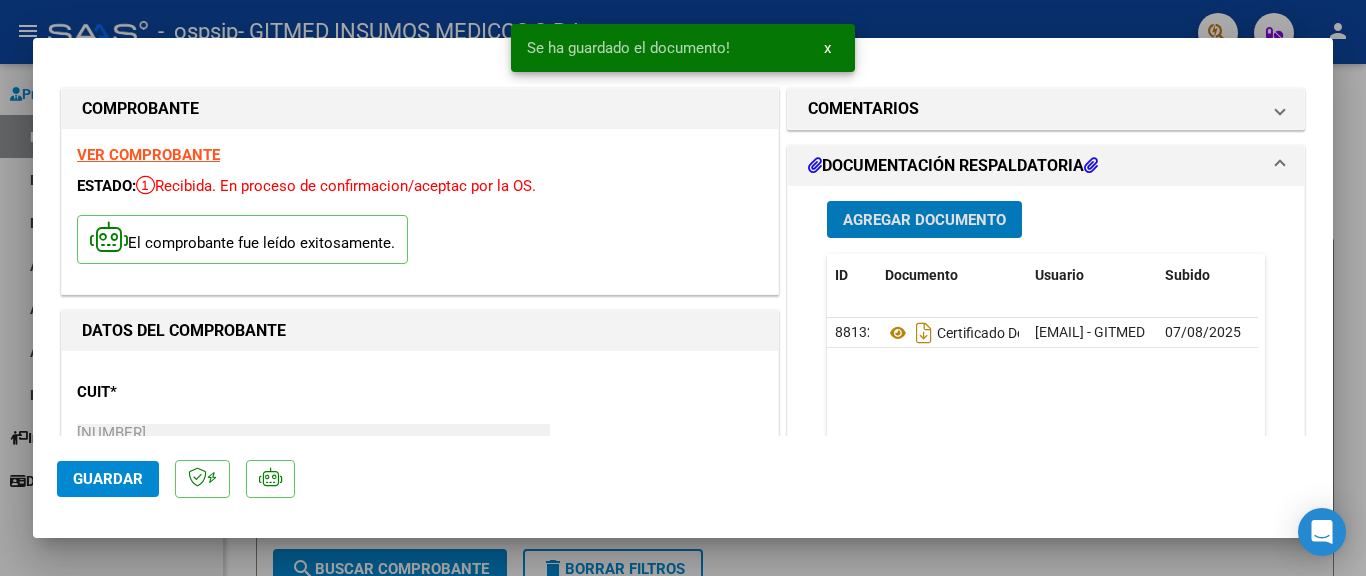 click on "Agregar Documento" at bounding box center [924, 220] 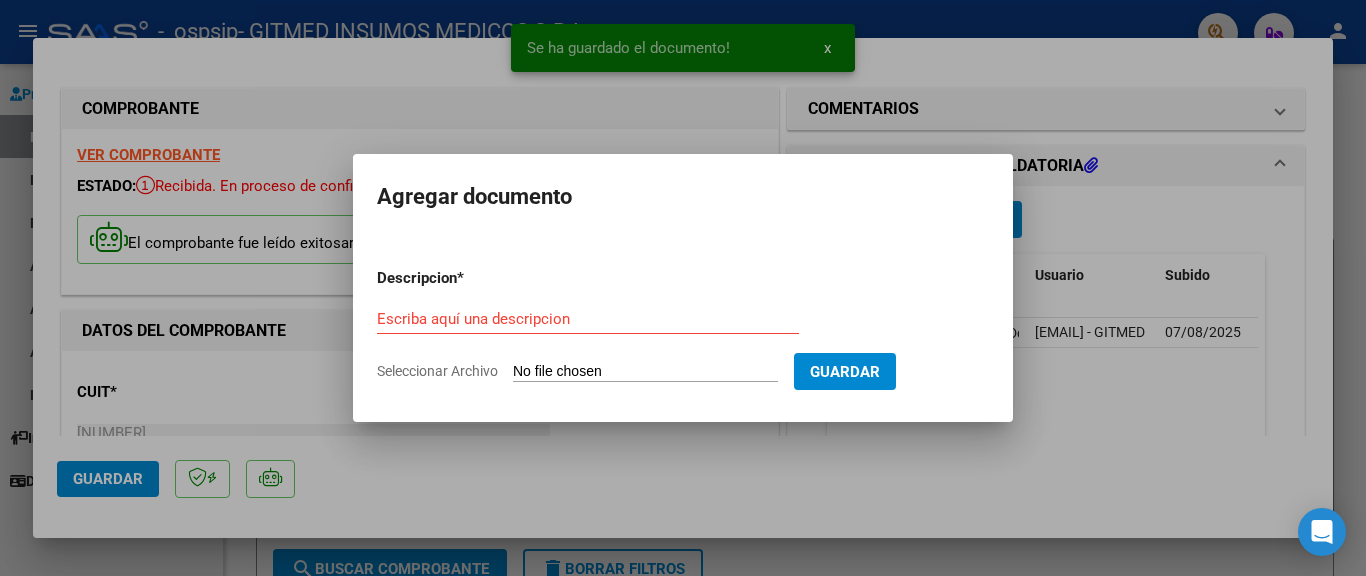 click on "Seleccionar Archivo" at bounding box center (645, 372) 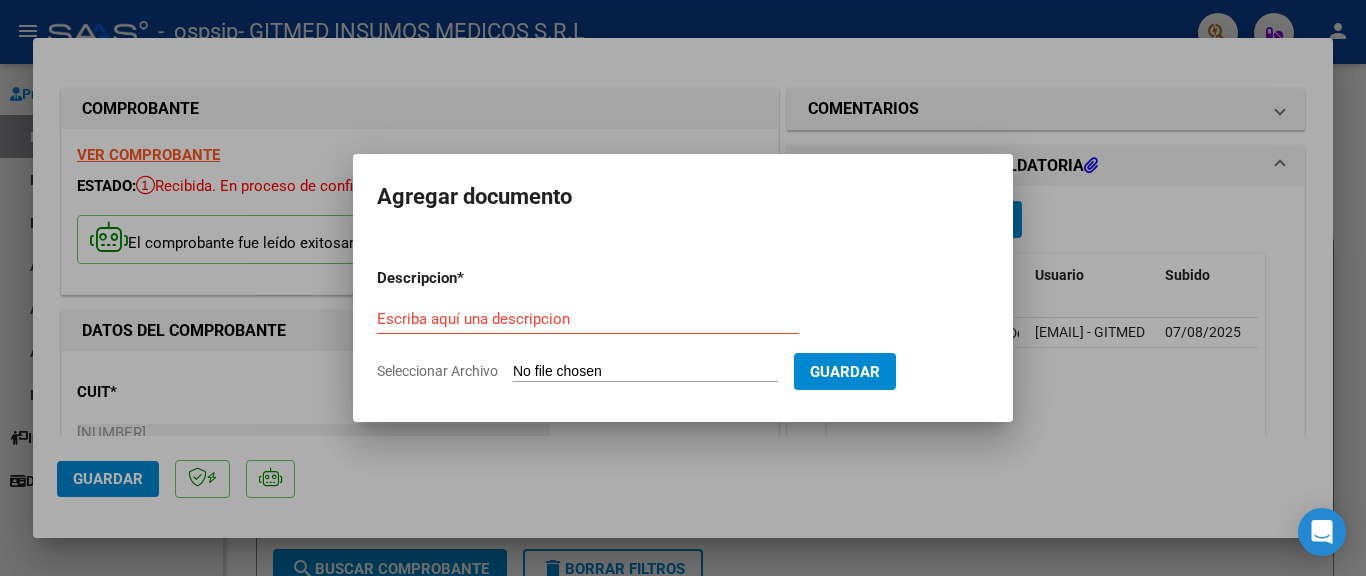 type on "C:\fakepath\OC-[LAST] [FIRST].pdf" 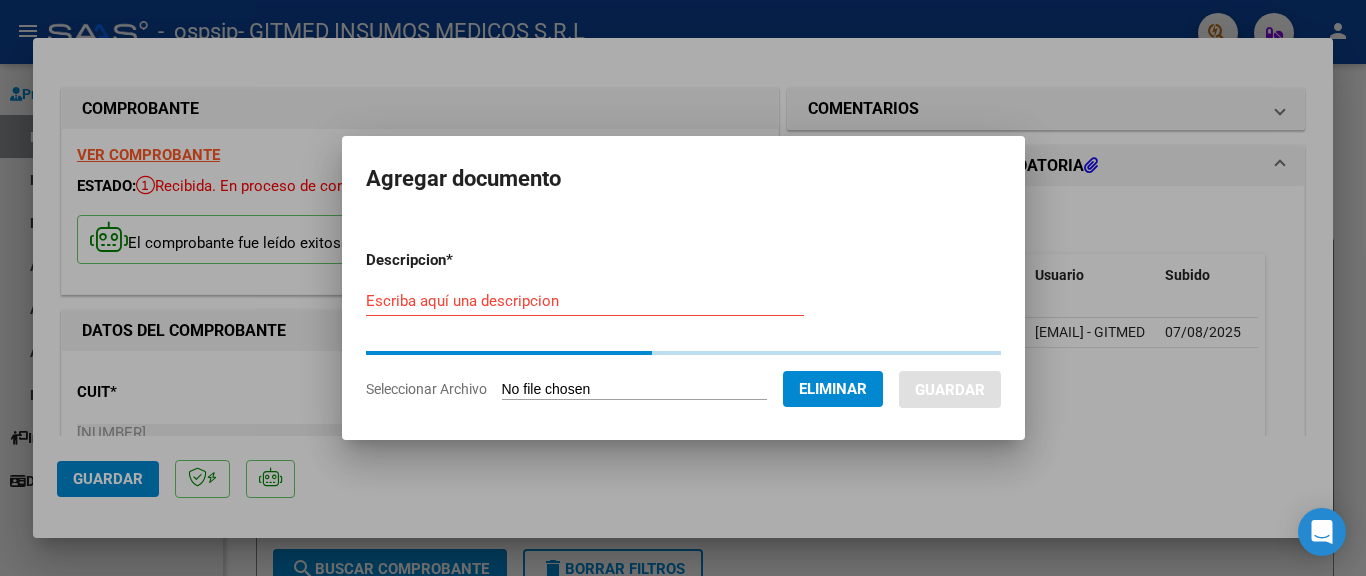 click on "Descripcion  *   Escriba aquí una descripcion  Seleccionar Archivo Eliminar Guardar" at bounding box center (683, 325) 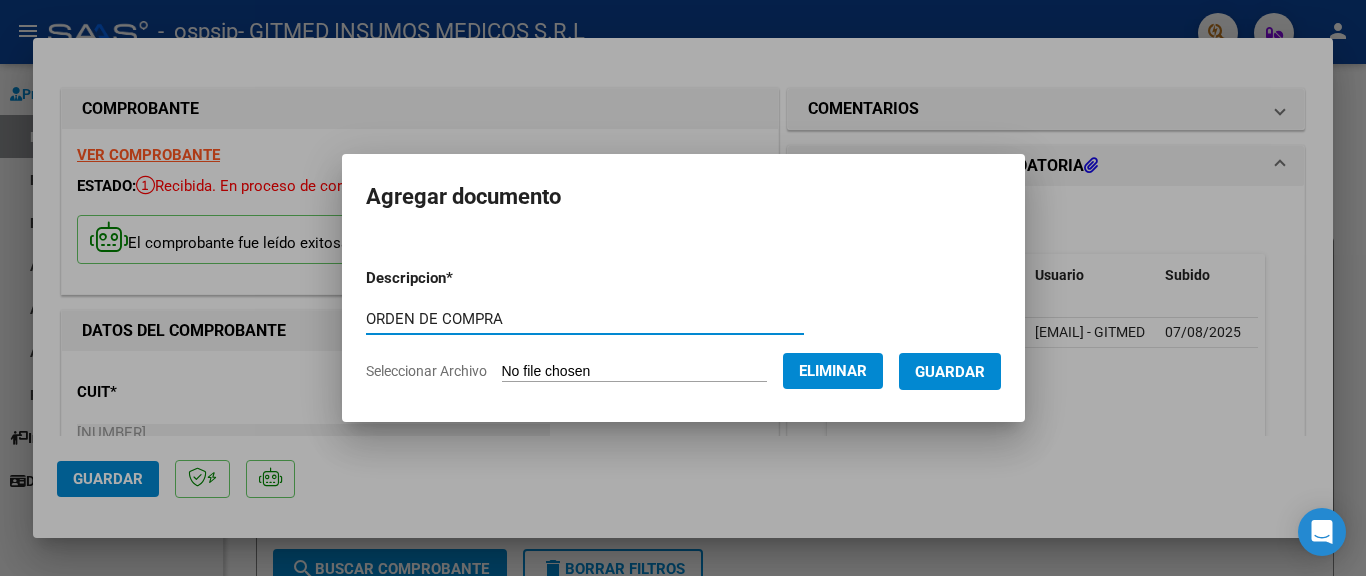 type on "ORDEN DE COMPRA" 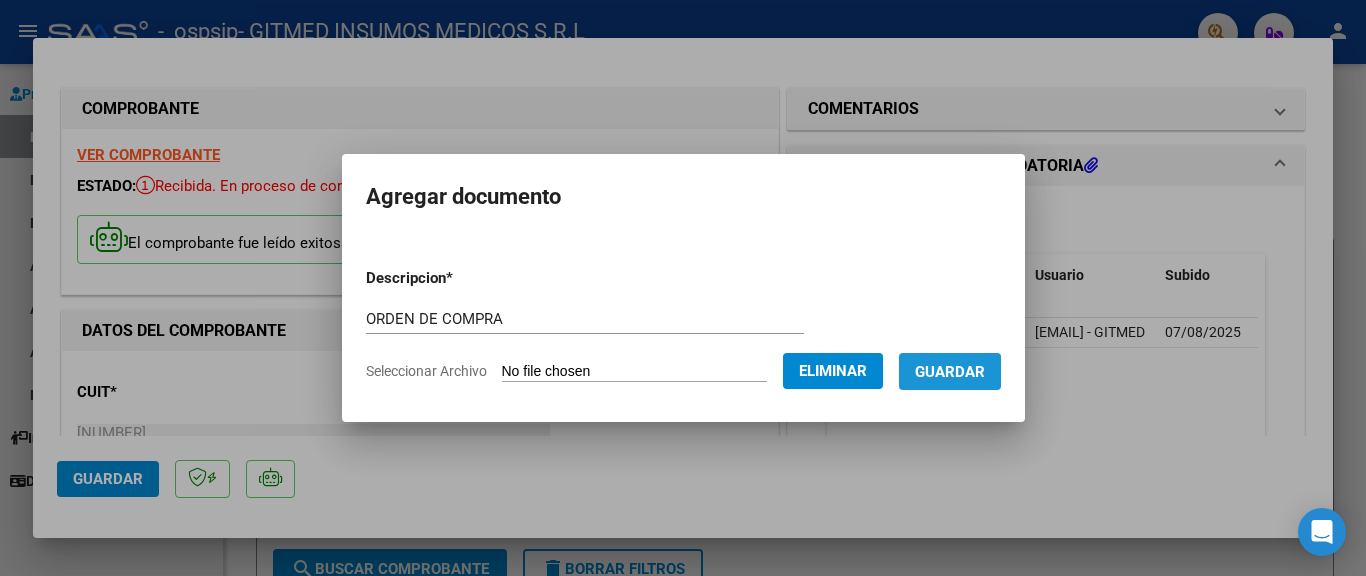 click on "Guardar" at bounding box center [950, 372] 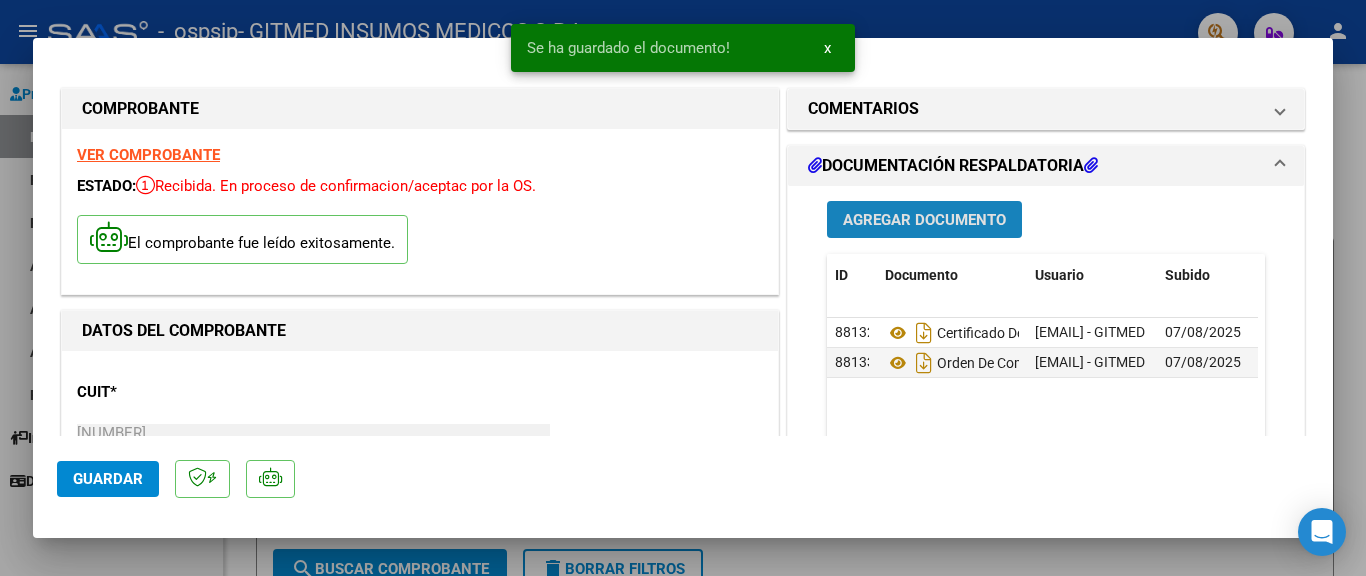 click on "Agregar Documento" at bounding box center (924, 220) 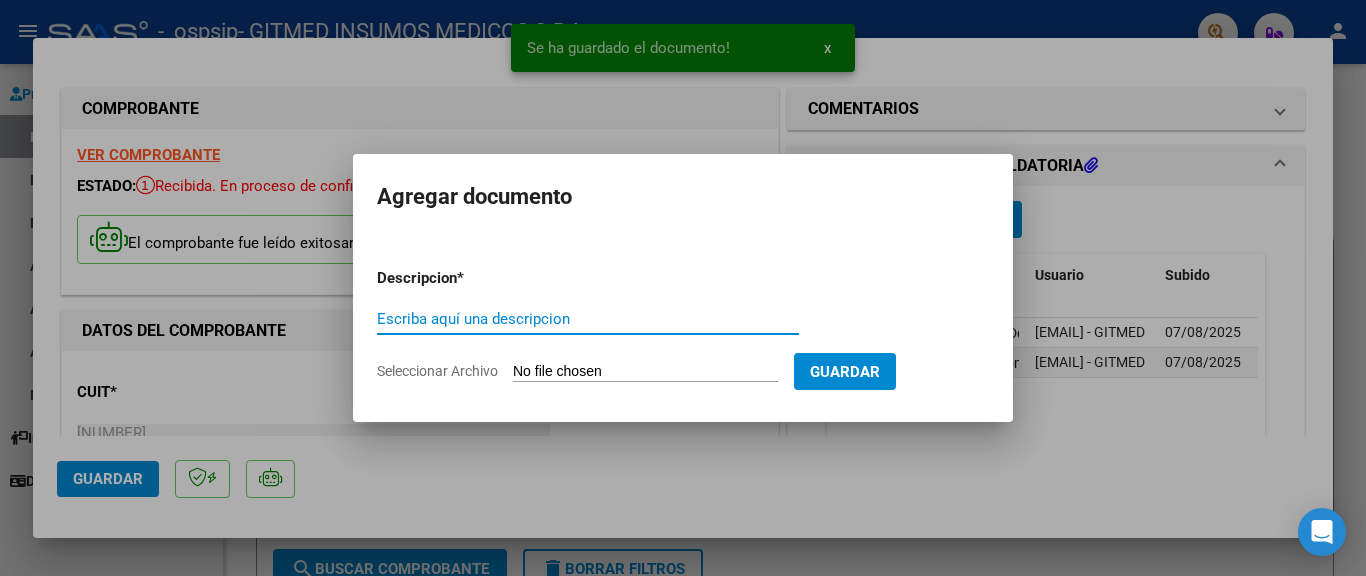 click on "Seleccionar Archivo" at bounding box center [645, 372] 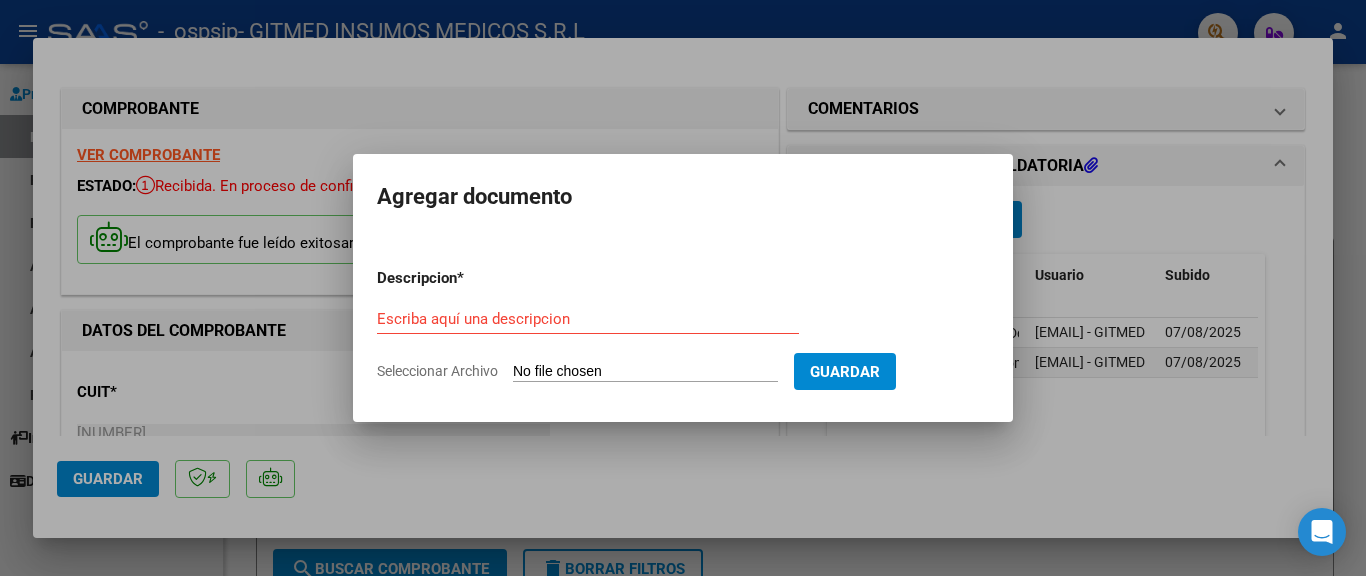 type on "C:\fakepath\PRESUPUESTO-[LAST] [FIRST].pdf" 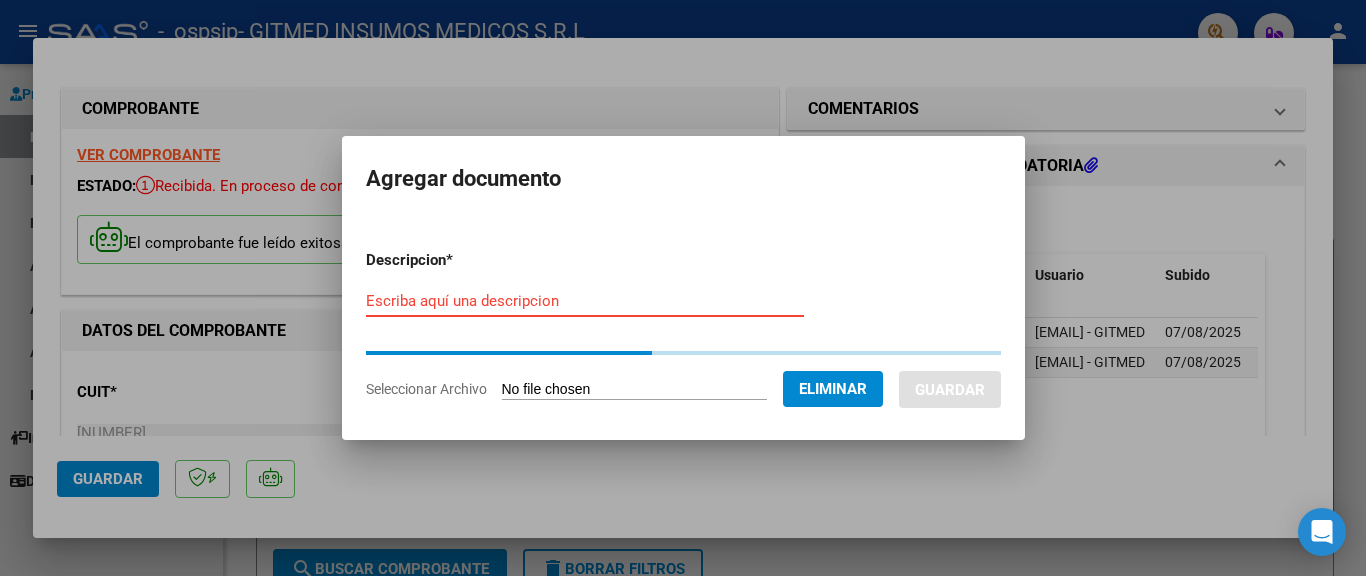 click on "Escriba aquí una descripcion" at bounding box center (585, 301) 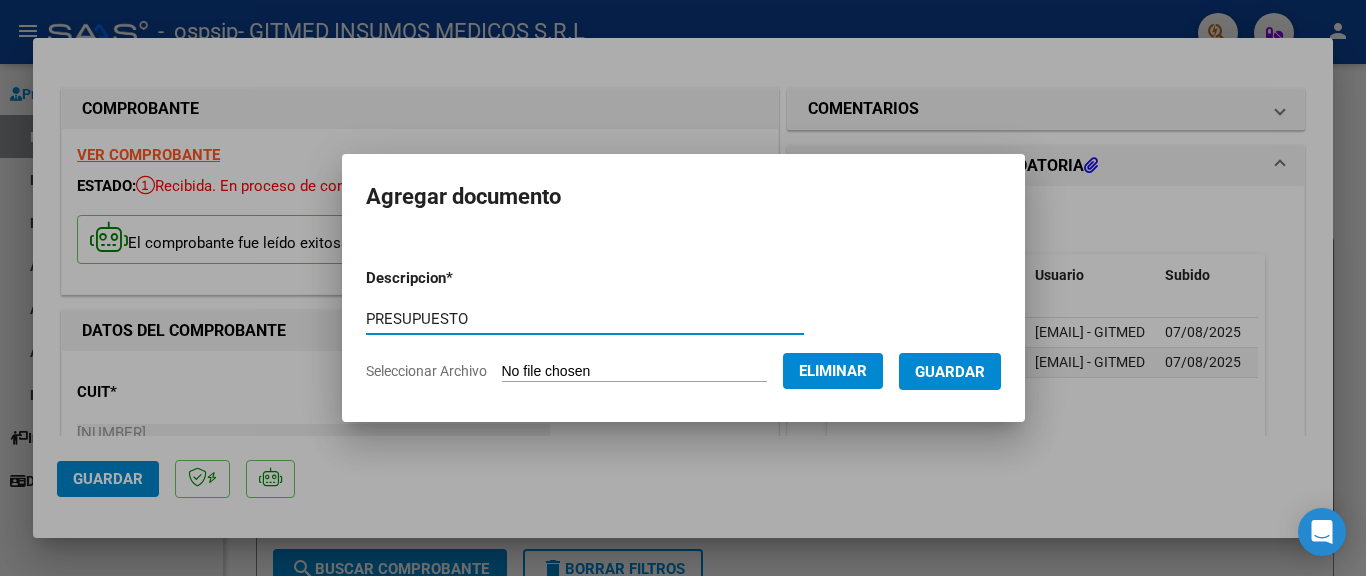 type on "PRESUPUESTO" 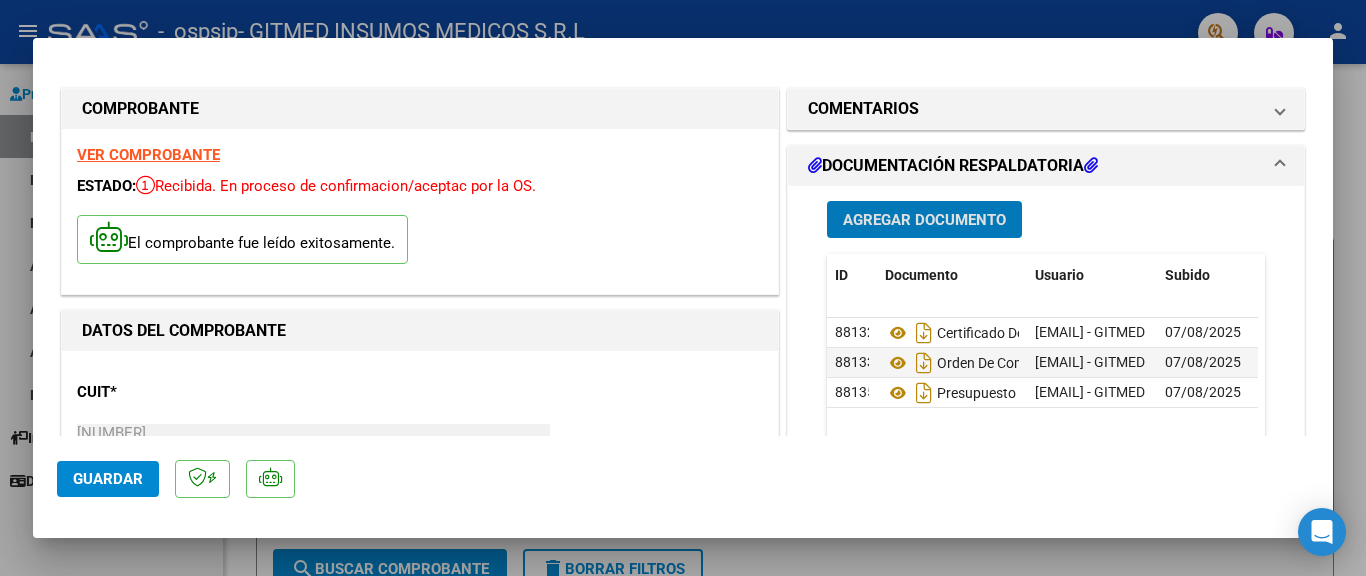 click on "Agregar Documento" at bounding box center [924, 220] 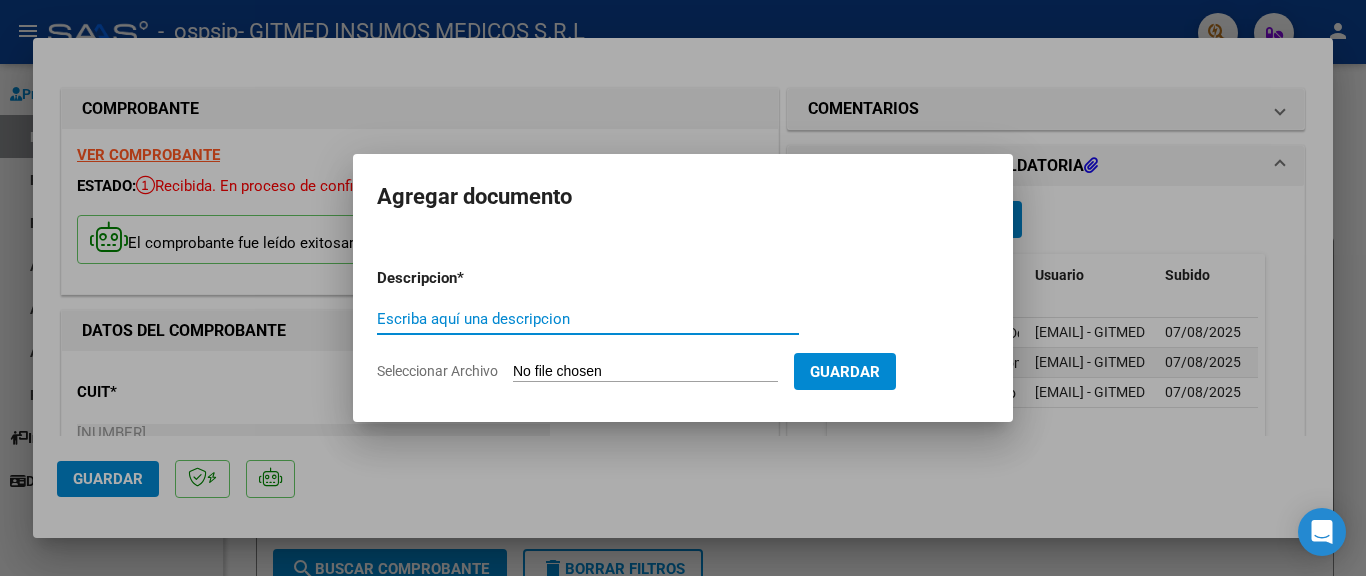 click on "Seleccionar Archivo" 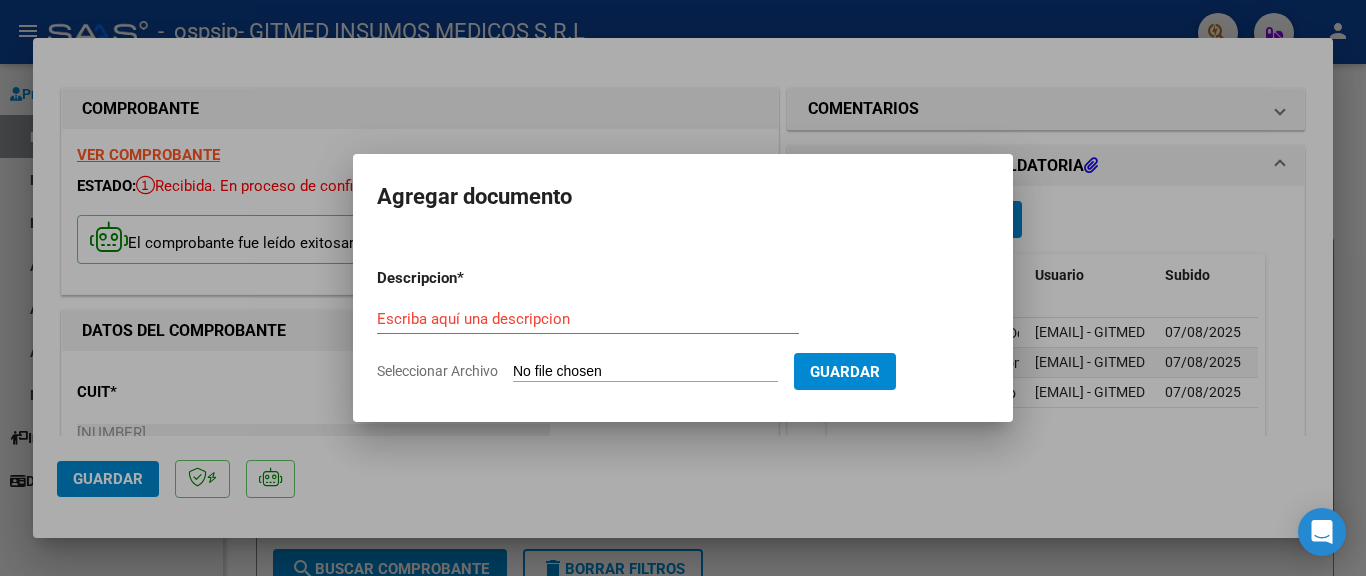 click on "Seleccionar Archivo" at bounding box center (645, 372) 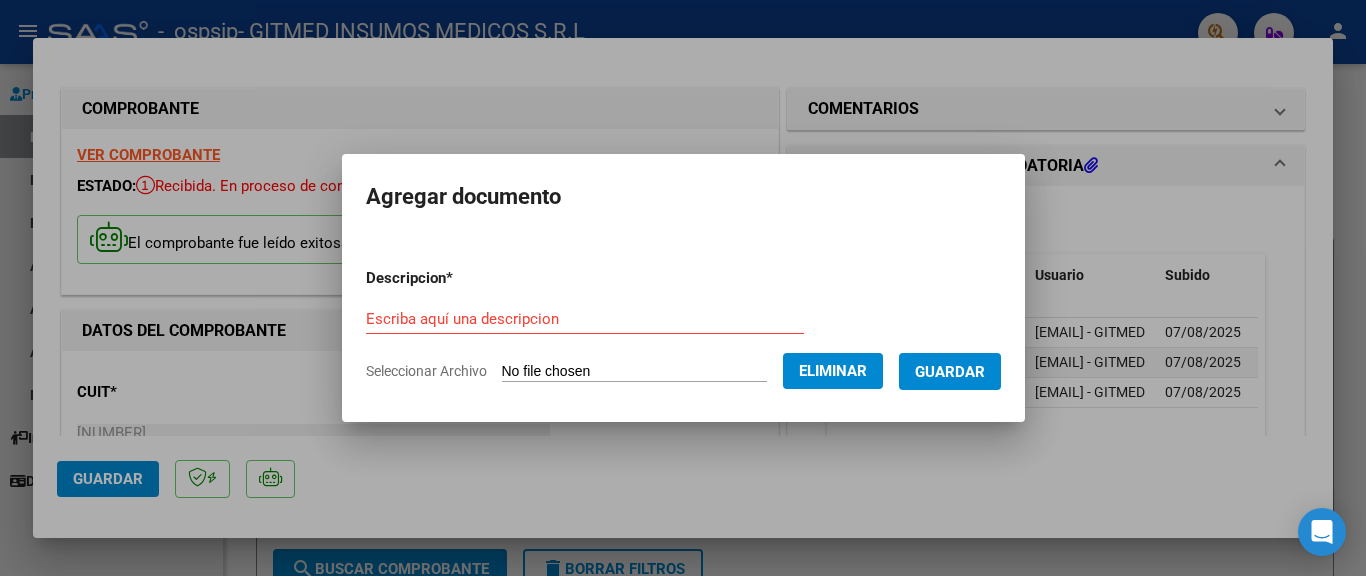 click on "Escriba aquí una descripcion" at bounding box center (585, 319) 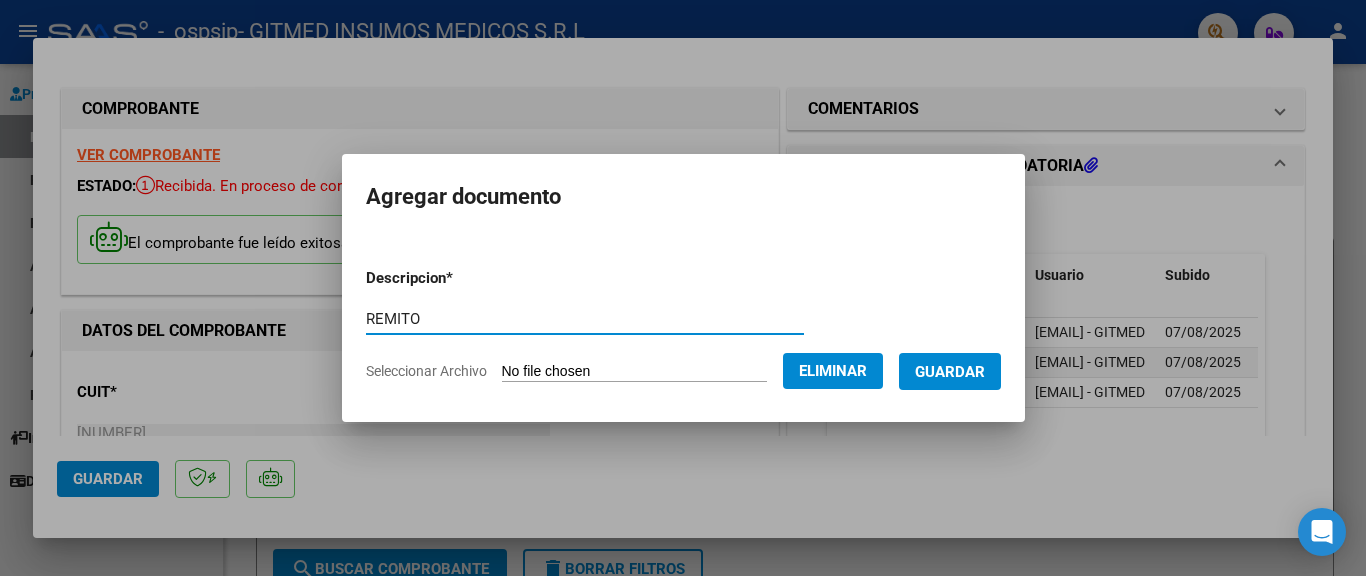 type on "REMITO" 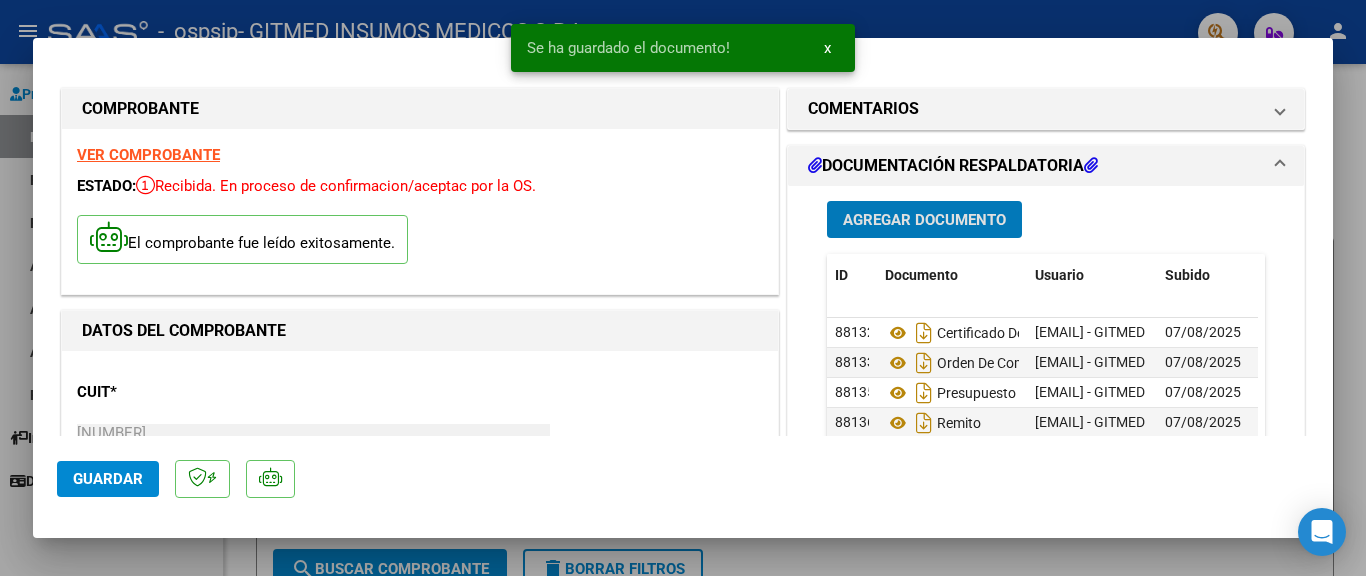 click on "Guardar" 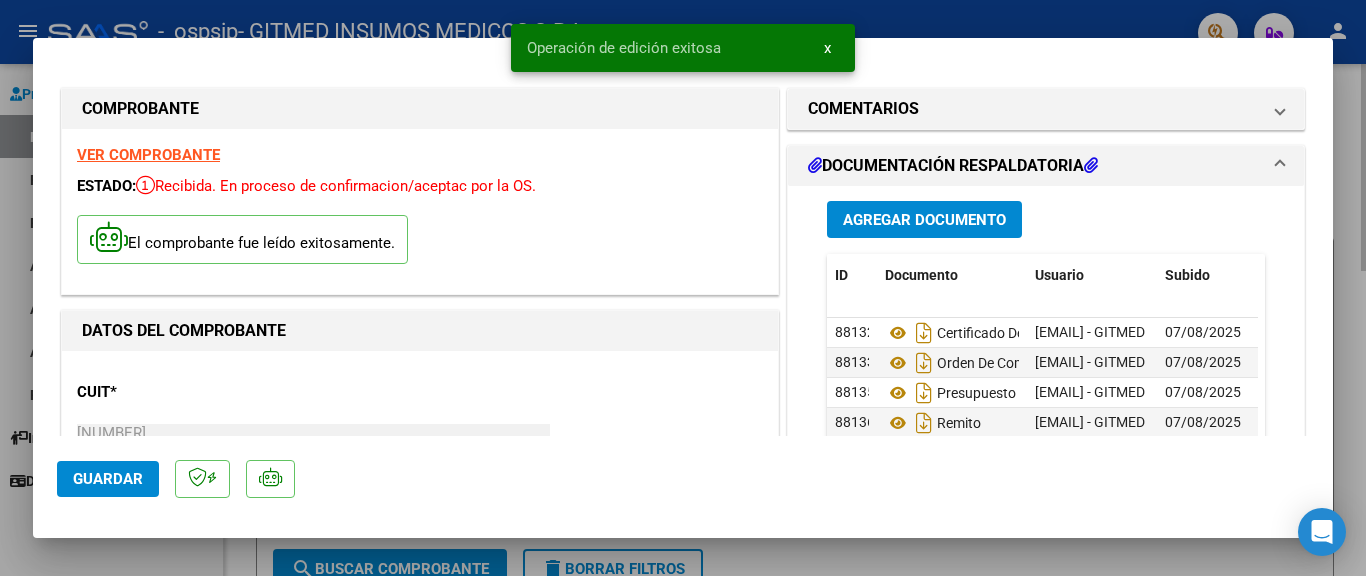 click at bounding box center [683, 288] 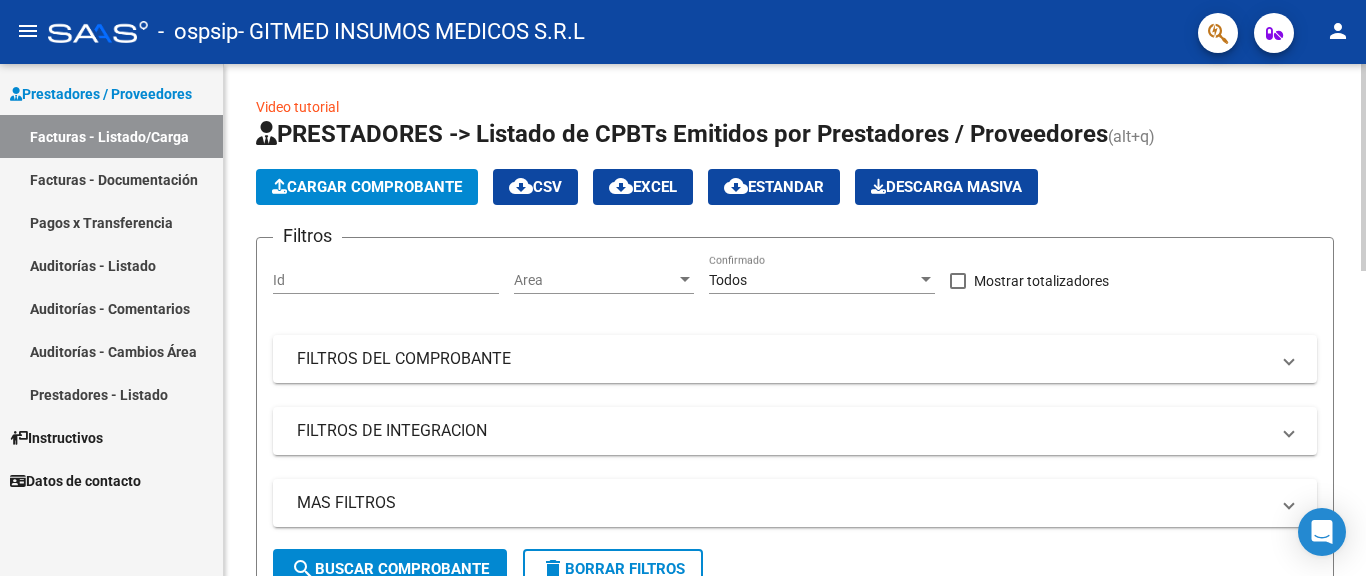 click on "Cargar Comprobante" 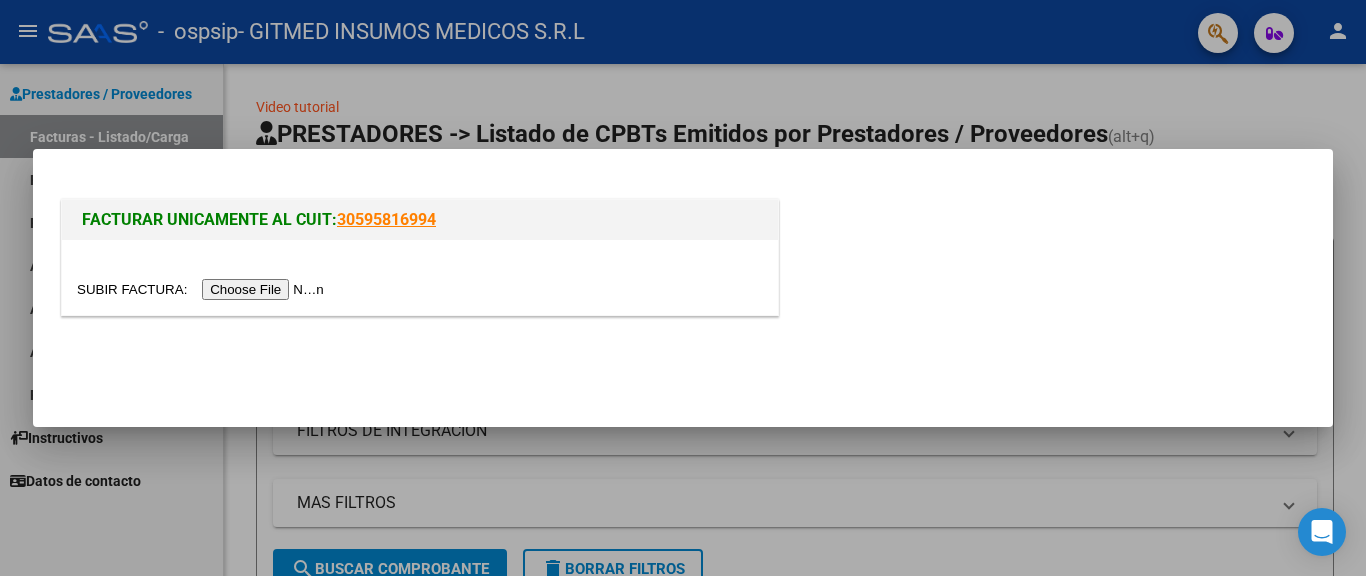 click at bounding box center (203, 289) 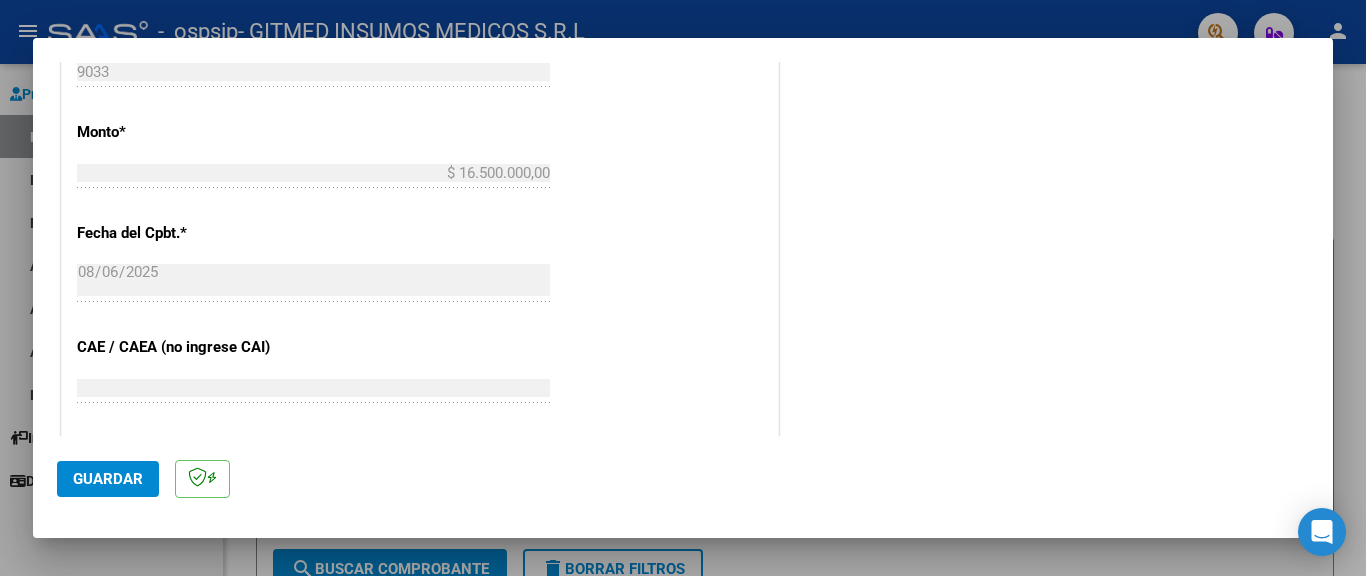 scroll, scrollTop: 800, scrollLeft: 0, axis: vertical 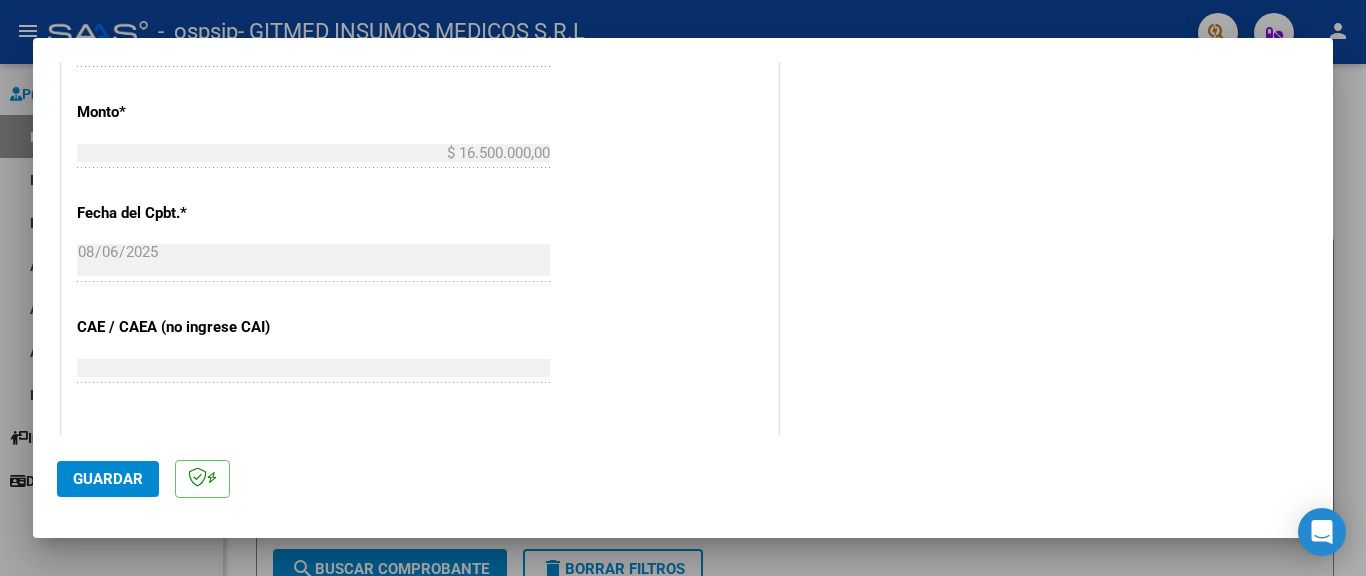 click on "Guardar" 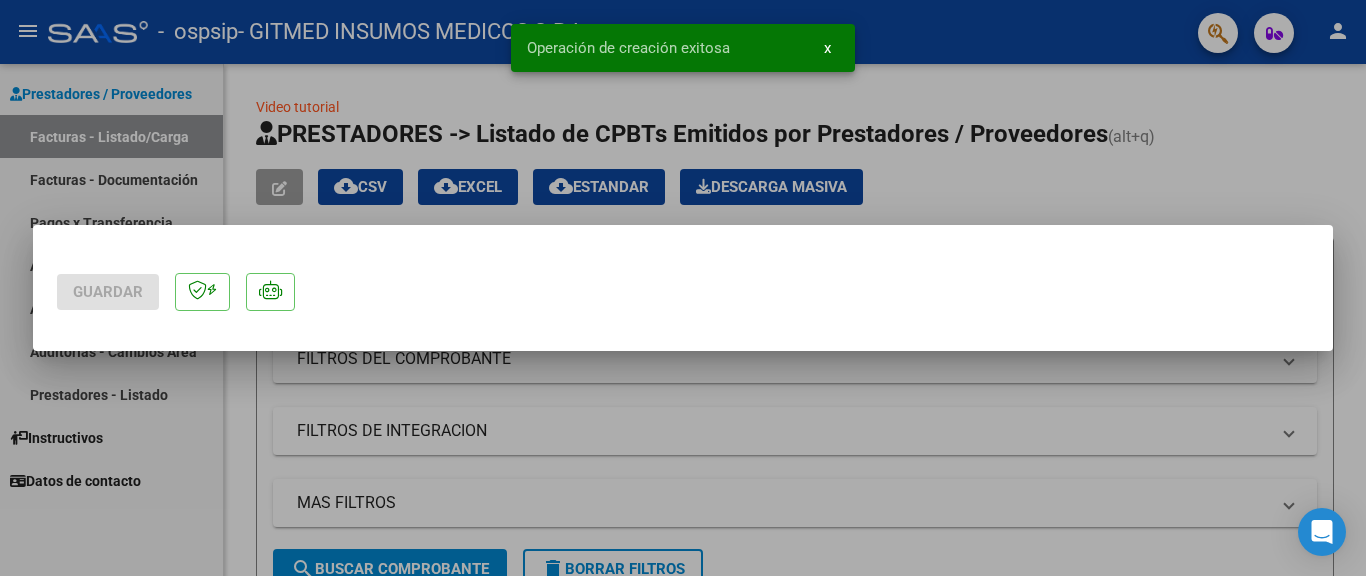 scroll, scrollTop: 0, scrollLeft: 0, axis: both 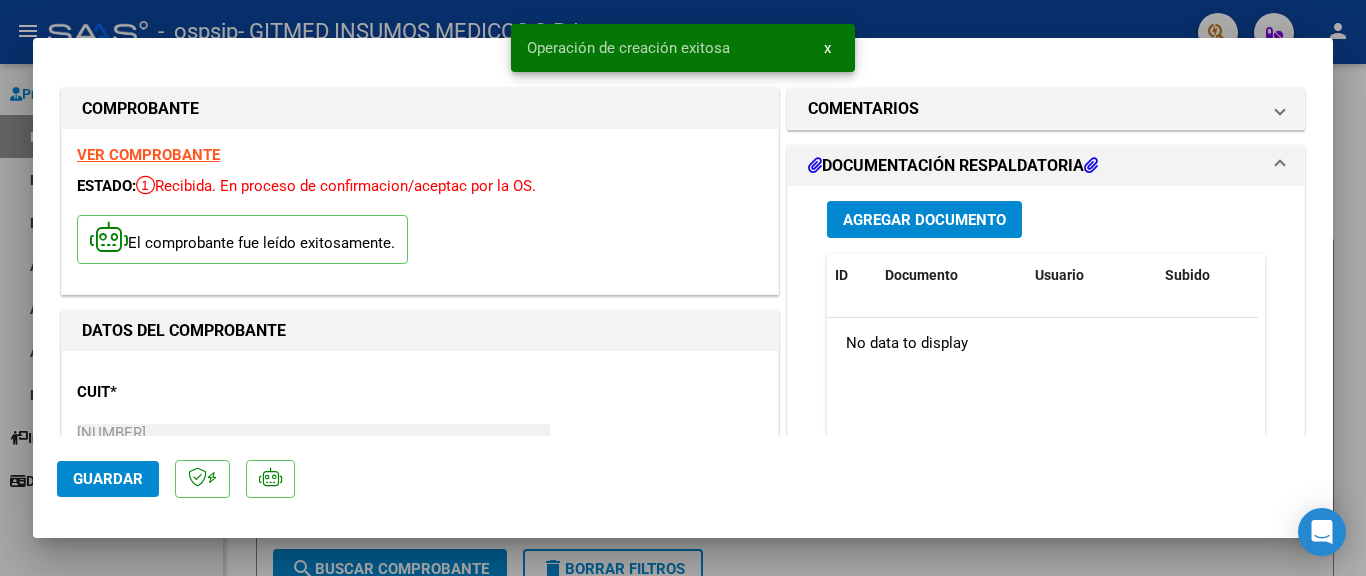 click on "Agregar Documento" at bounding box center [924, 220] 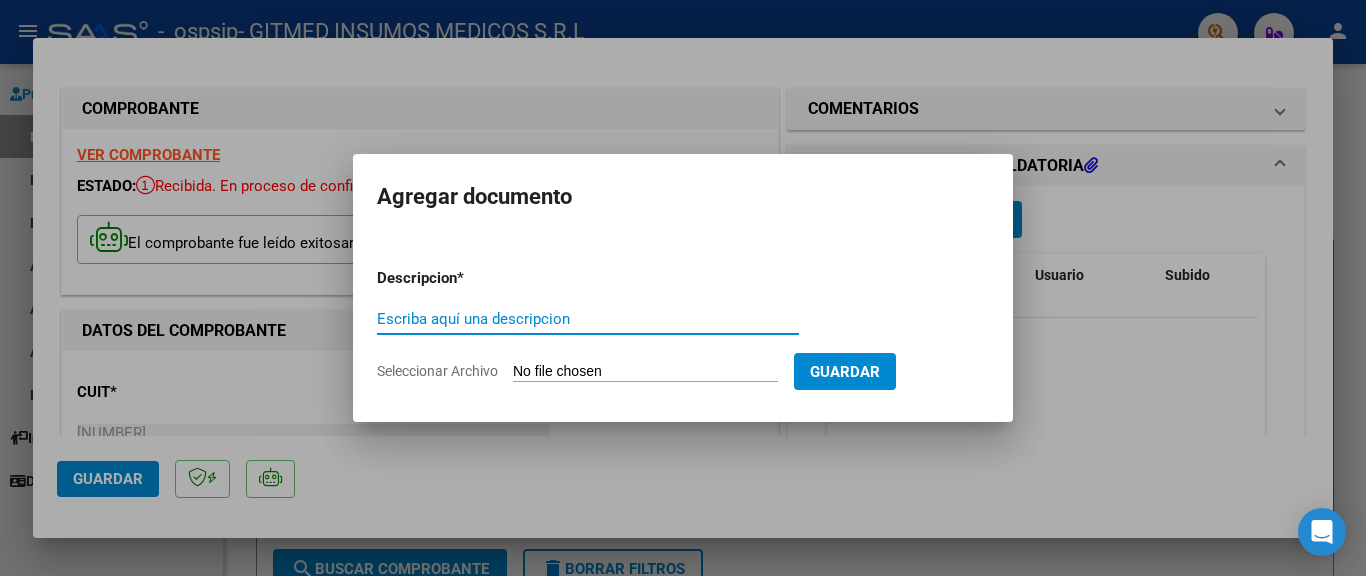 click on "Seleccionar Archivo" at bounding box center [645, 372] 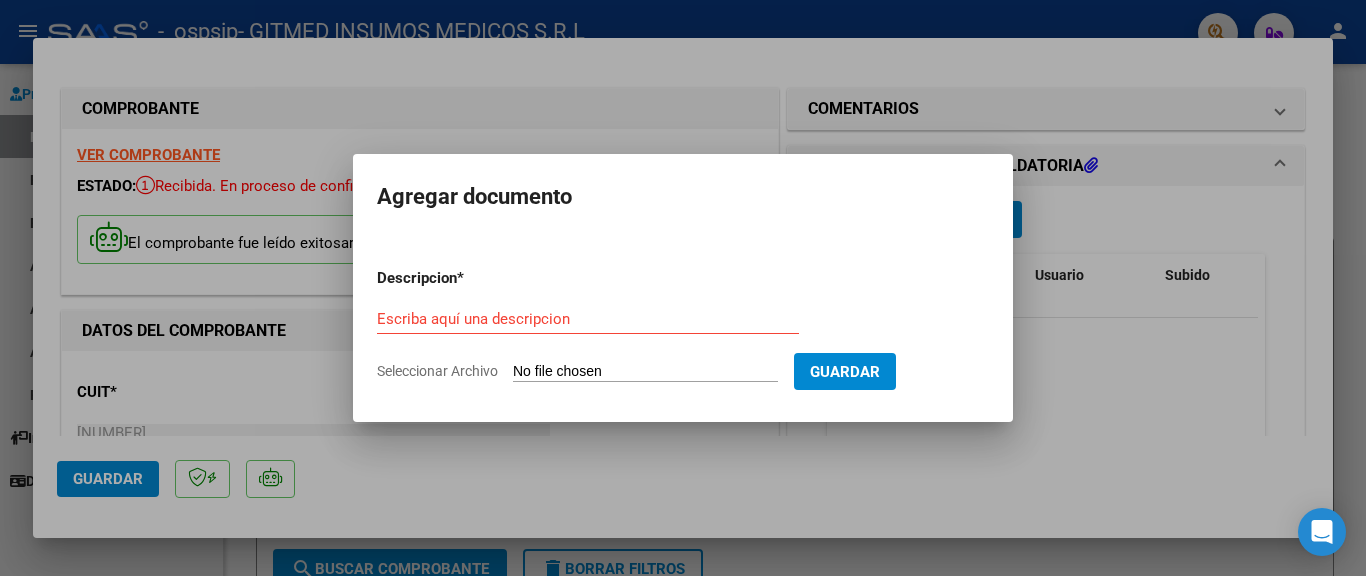 type on "C:\fakepath\CI-[LAST] [FIRST].pdf" 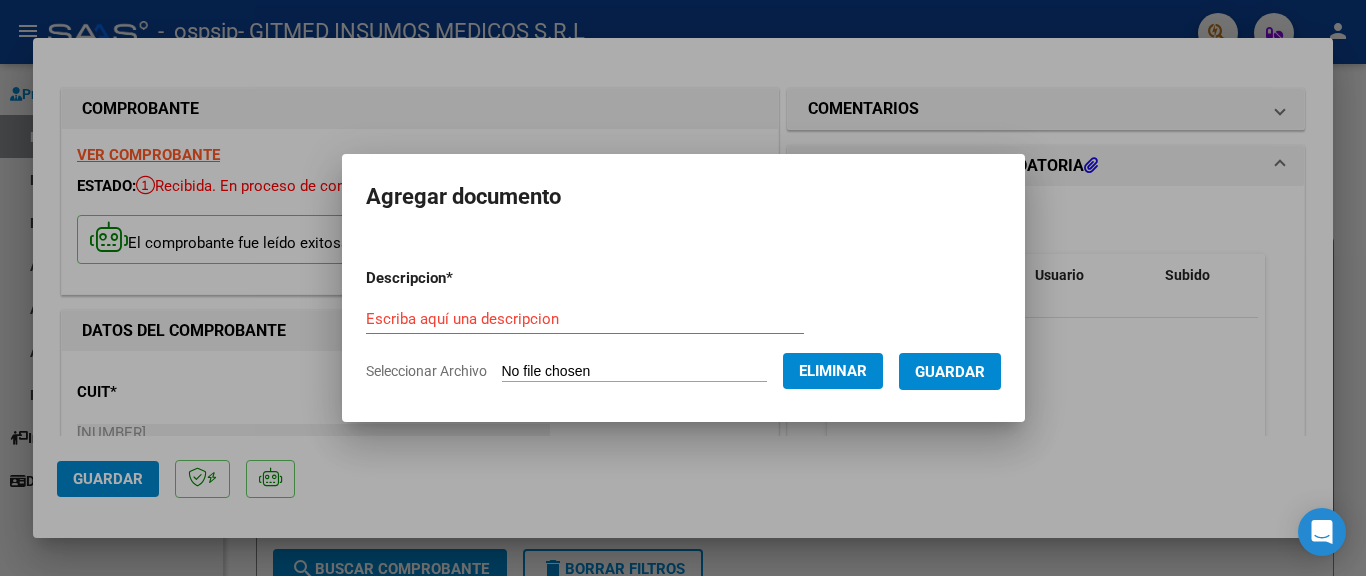 click on "Escriba aquí una descripcion" at bounding box center (585, 319) 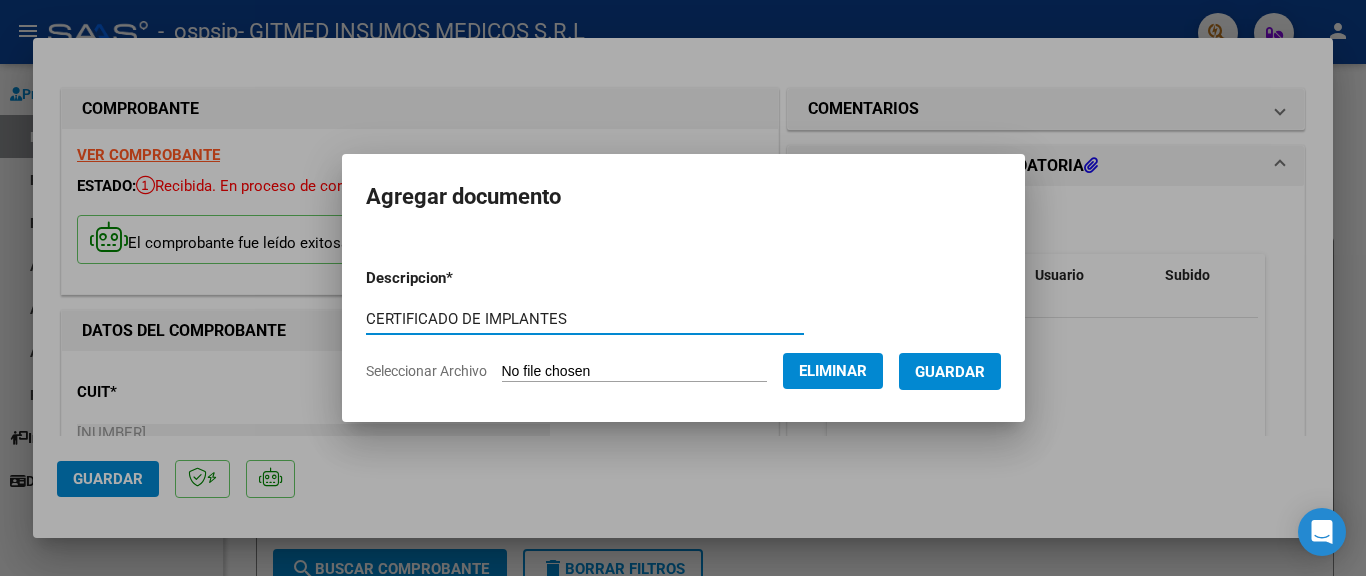 type on "CERTIFICADO DE IMPLANTES" 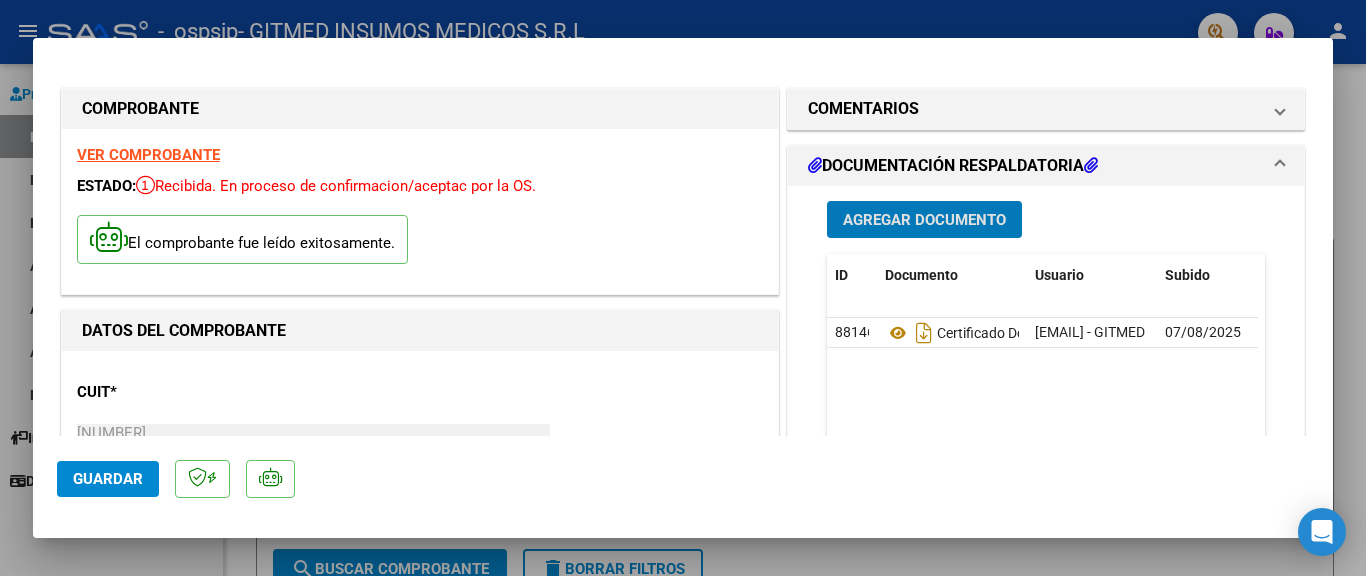 click on "Agregar Documento" at bounding box center [924, 220] 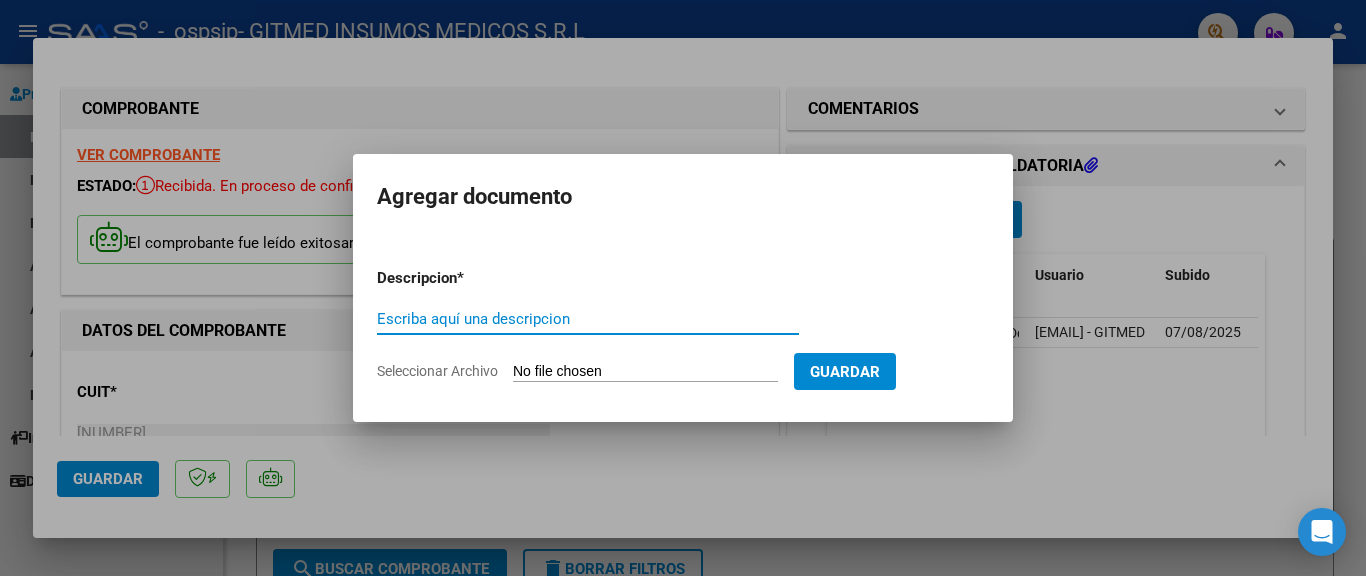 click on "Seleccionar Archivo" at bounding box center (645, 372) 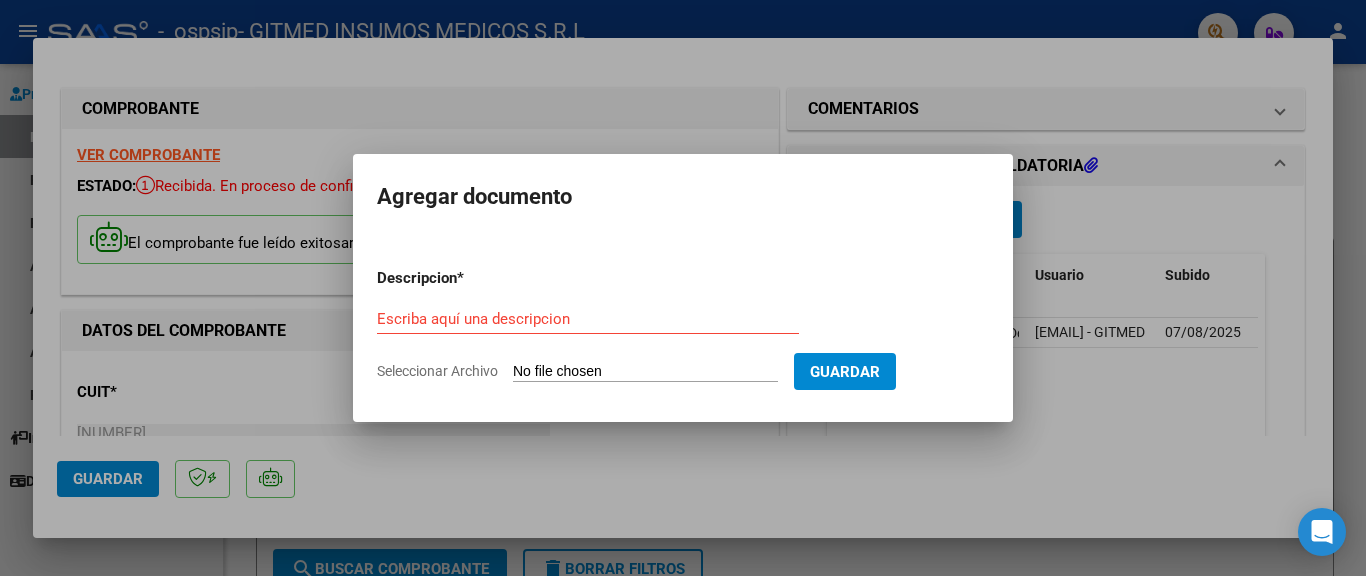 type on "C:\fakepath\OC-[LAST] [FIRST].pdf" 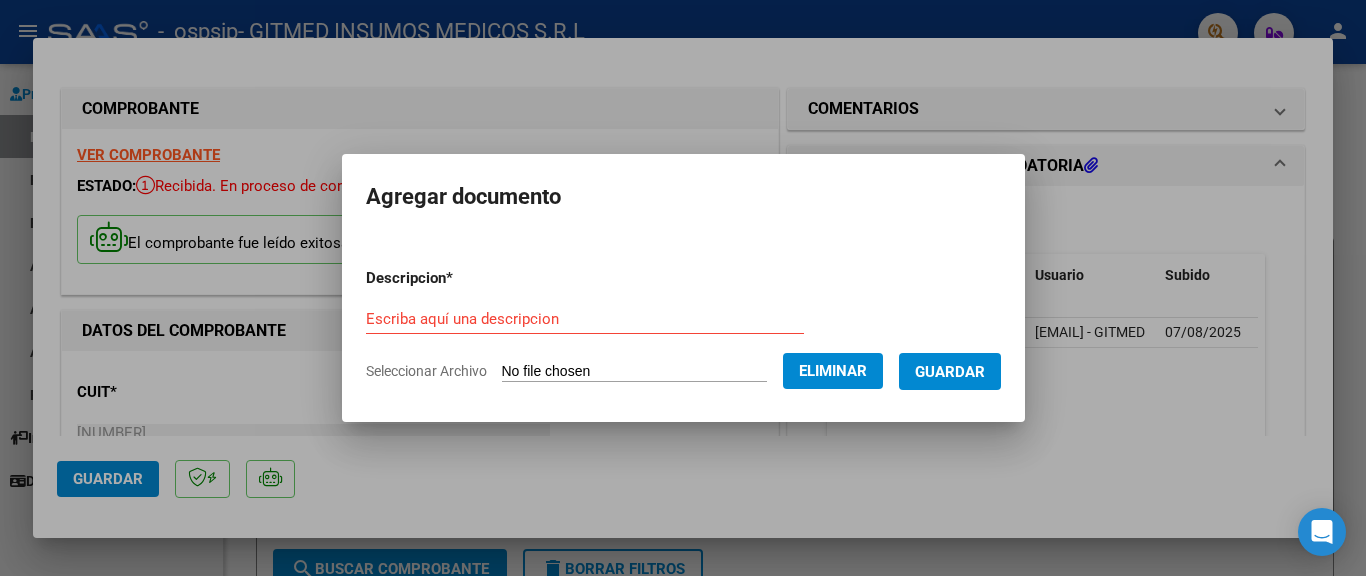 click on "Escriba aquí una descripcion" at bounding box center (585, 319) 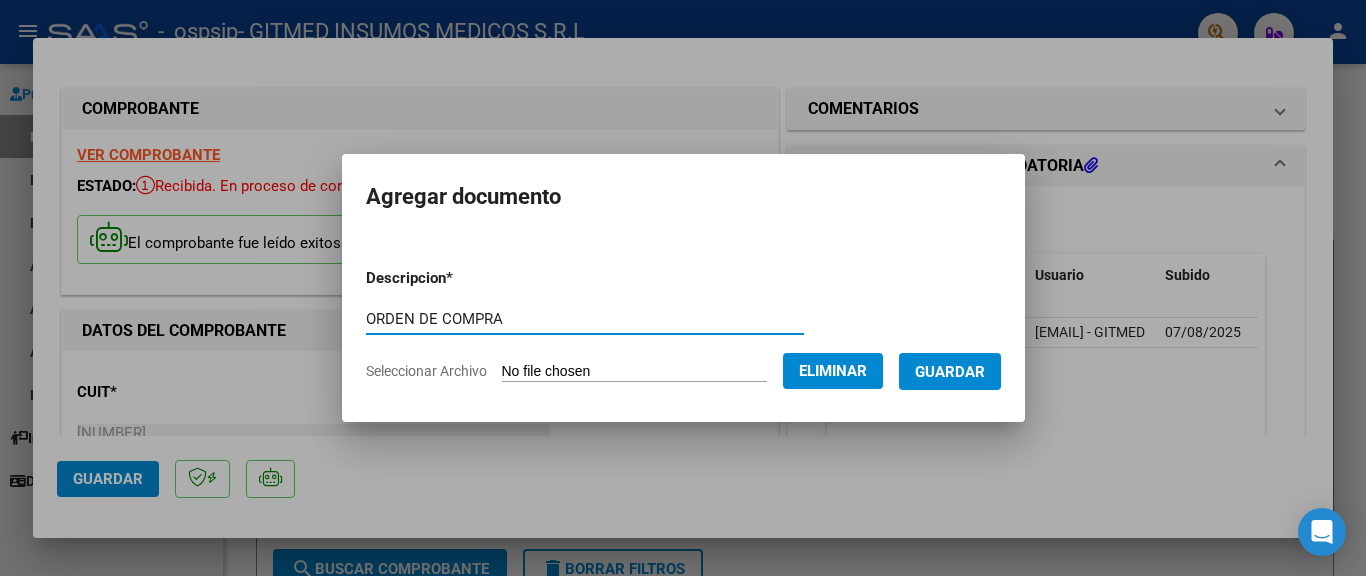 type on "ORDEN DE COMPRA" 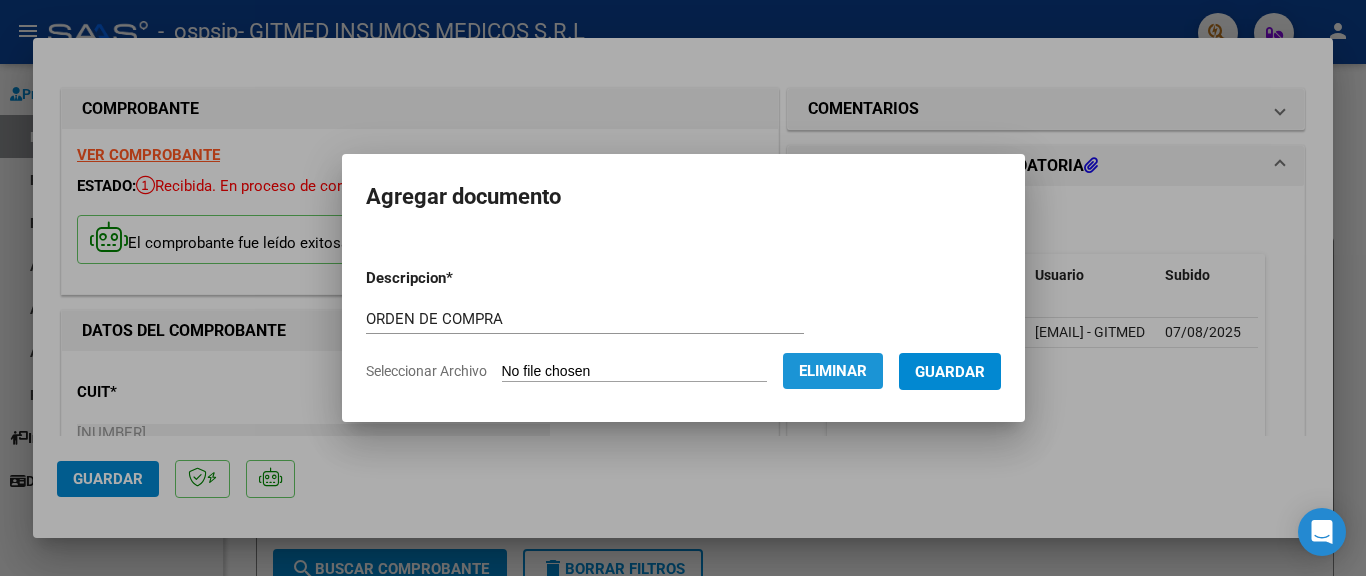 click on "Eliminar" 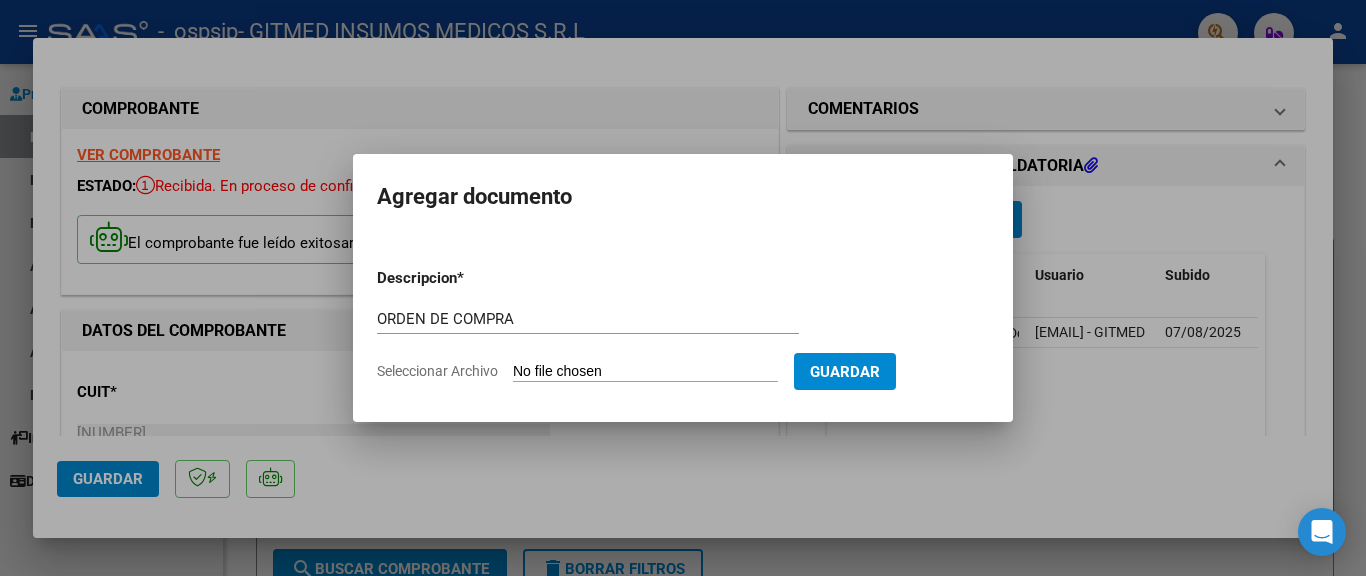 click on "Seleccionar Archivo" at bounding box center (645, 372) 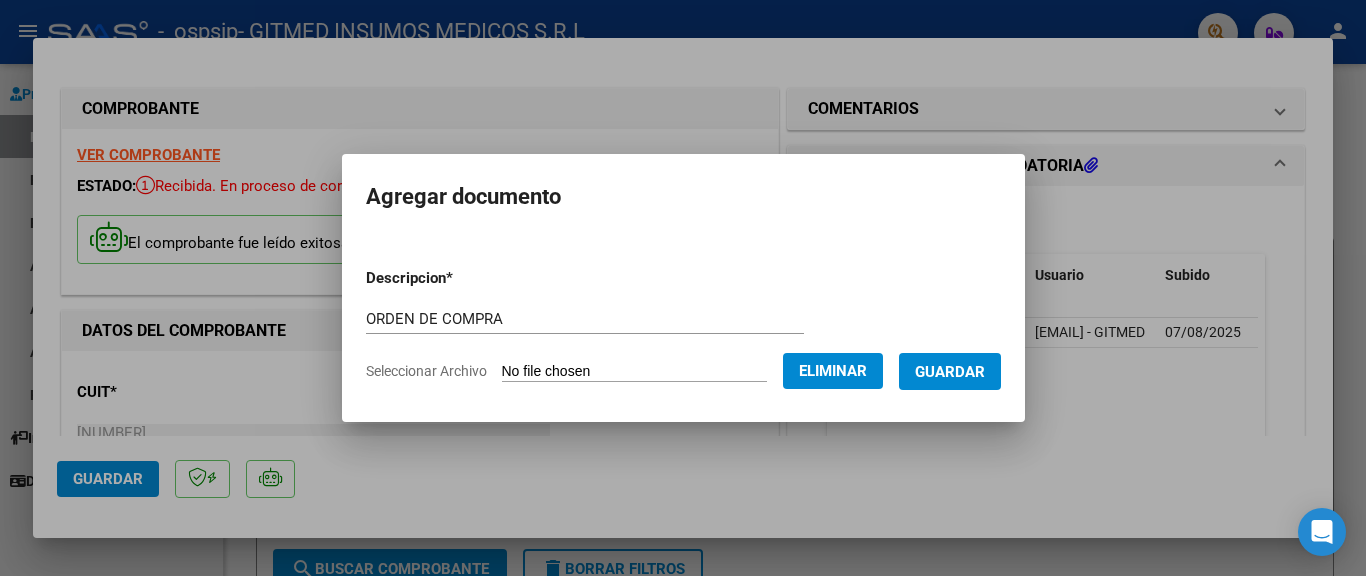 click on "Guardar" at bounding box center (950, 372) 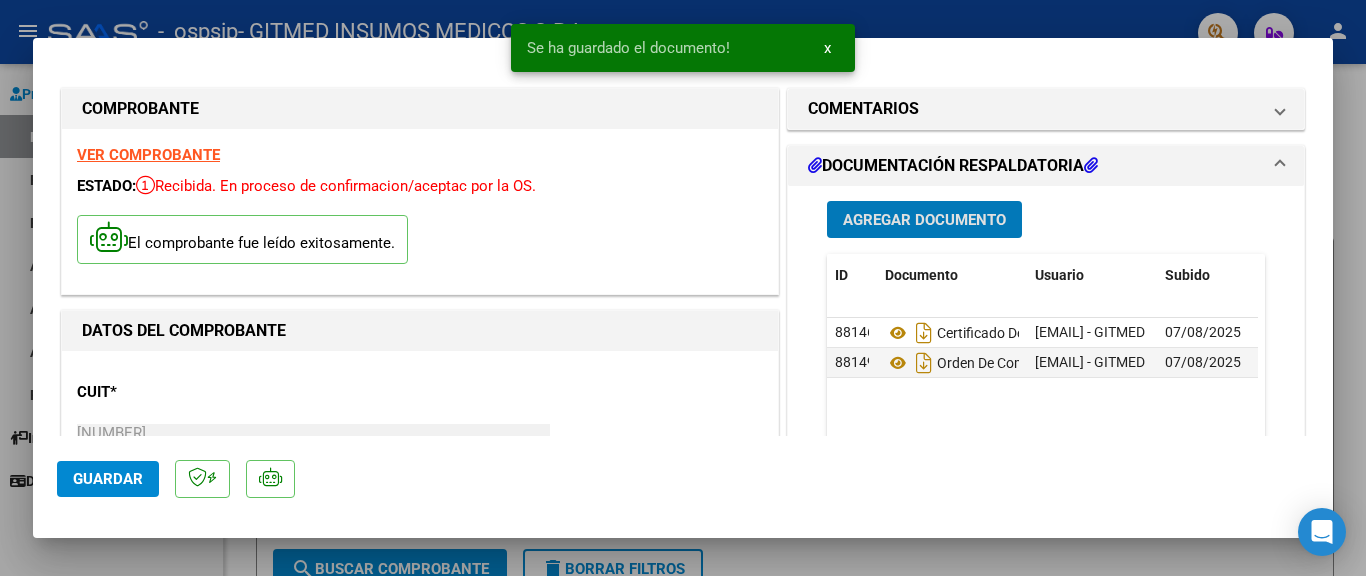 click on "Agregar Documento" at bounding box center [924, 220] 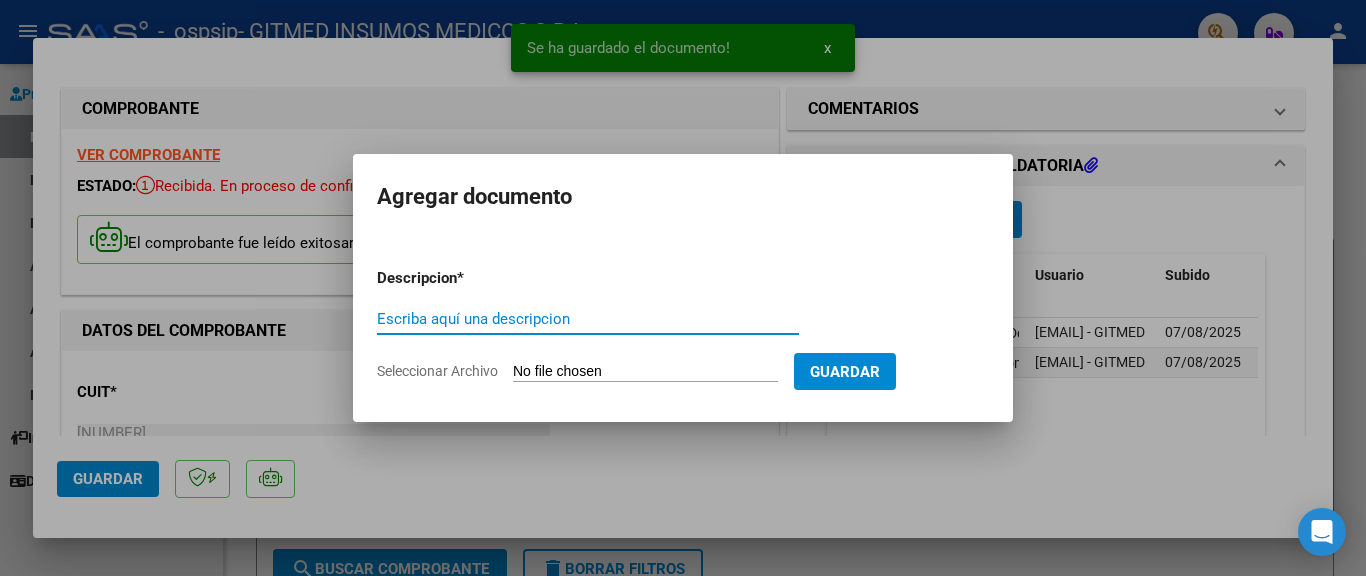 click on "Seleccionar Archivo" at bounding box center [645, 372] 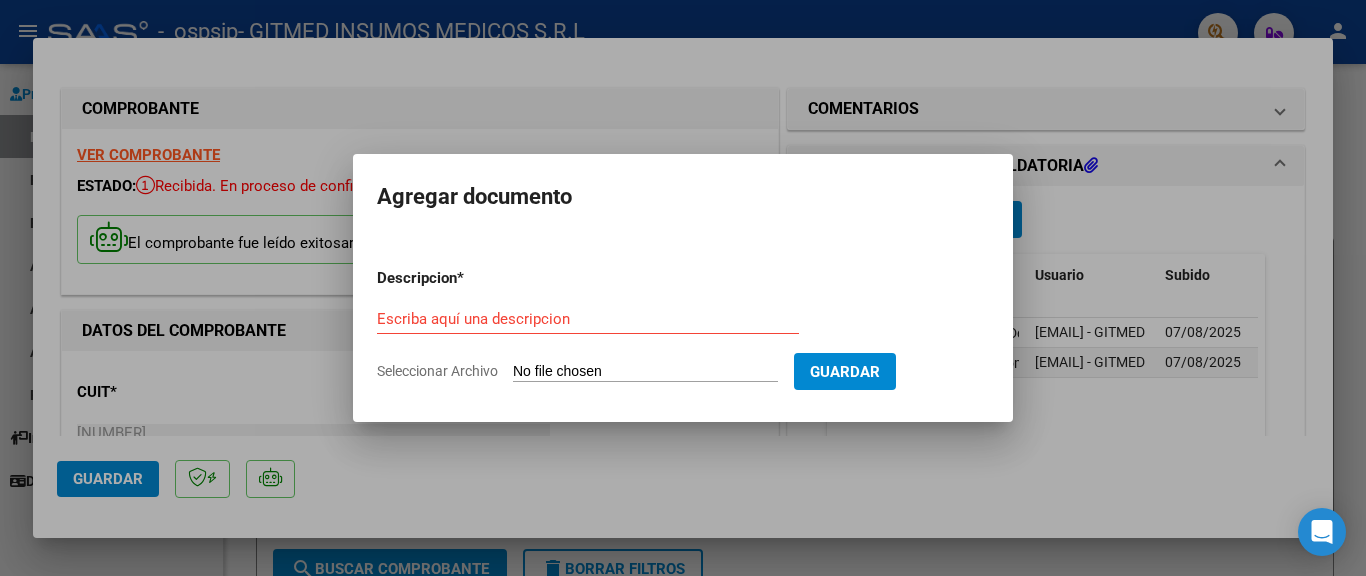 type on "C:\fakepath\PRESUPUESTO-[LAST] [FIRST].pdf" 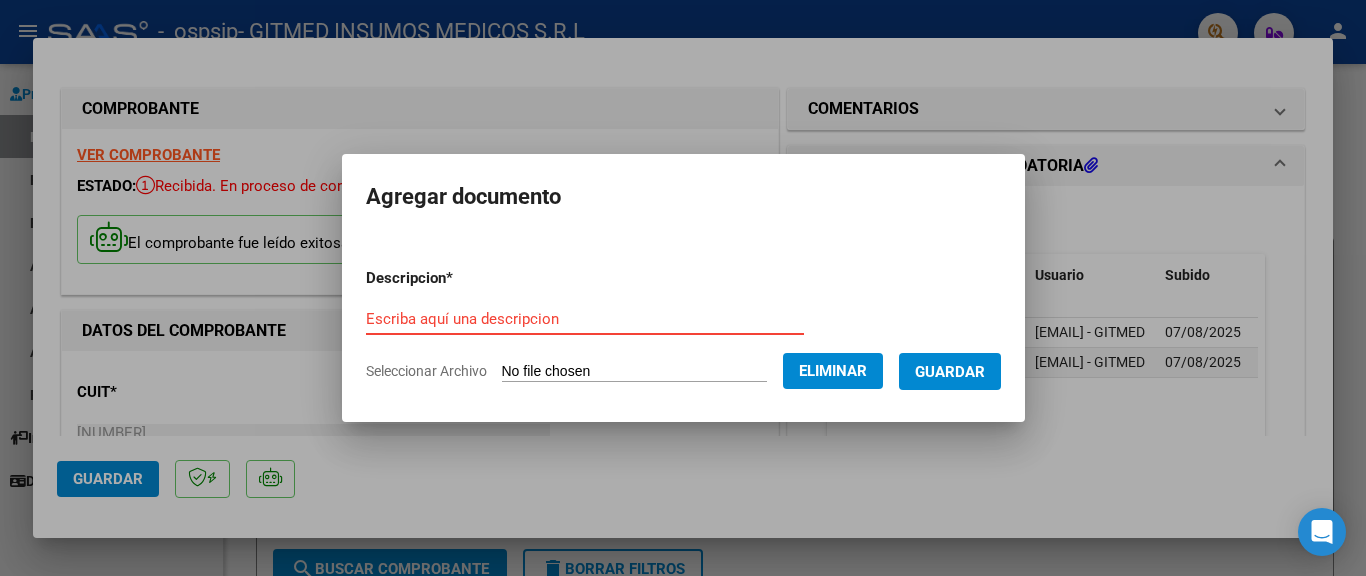 click on "Escriba aquí una descripcion" at bounding box center (585, 319) 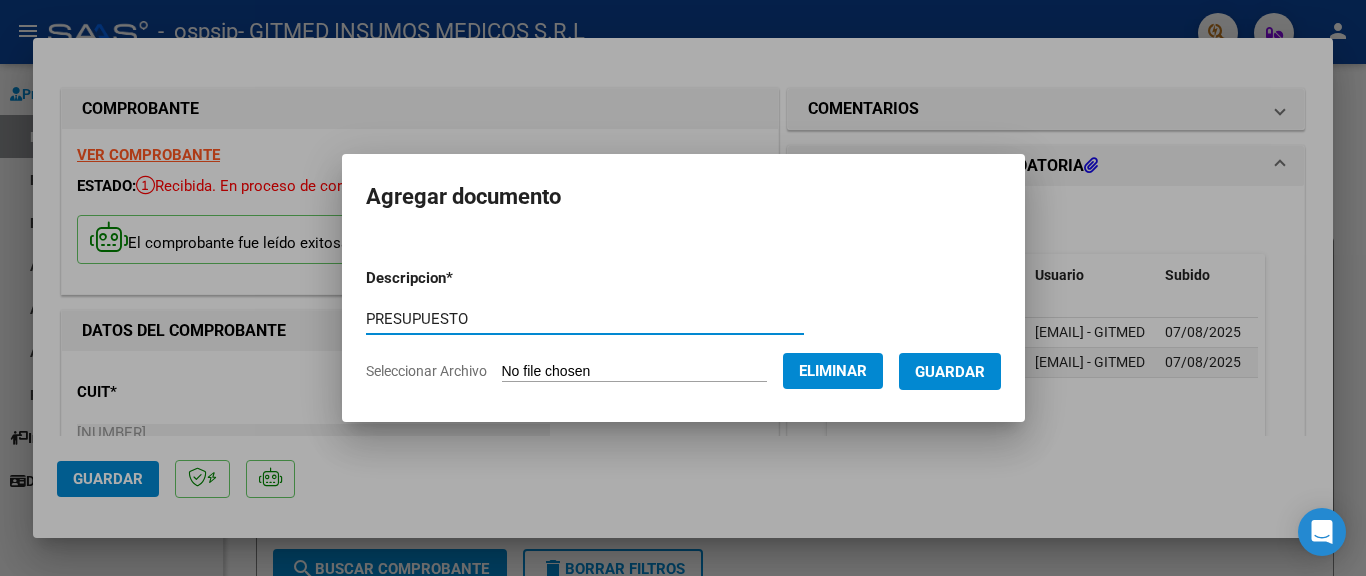 type on "PRESUPUESTO" 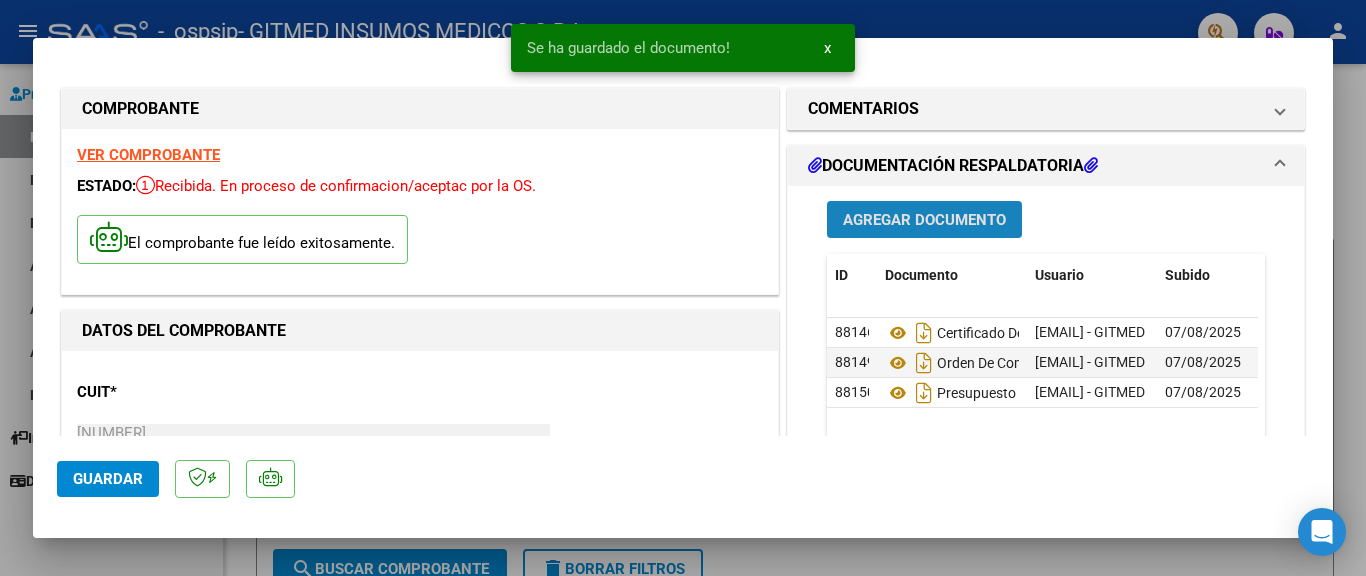 click on "Agregar Documento" at bounding box center [924, 220] 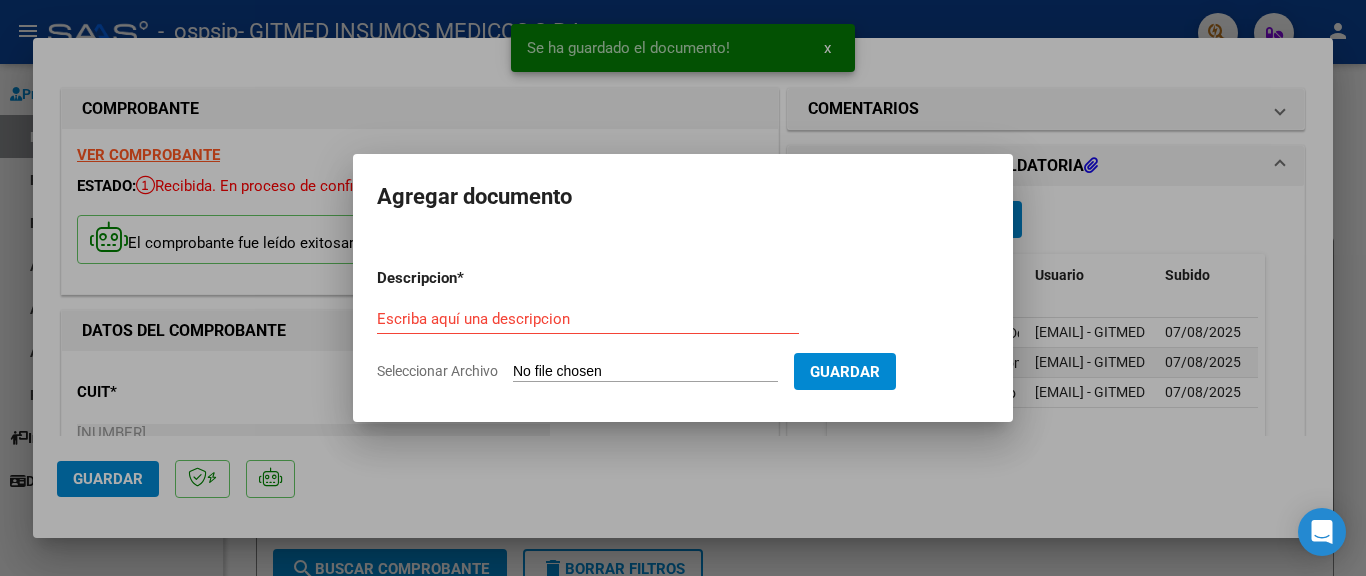 click on "Seleccionar Archivo" at bounding box center [645, 372] 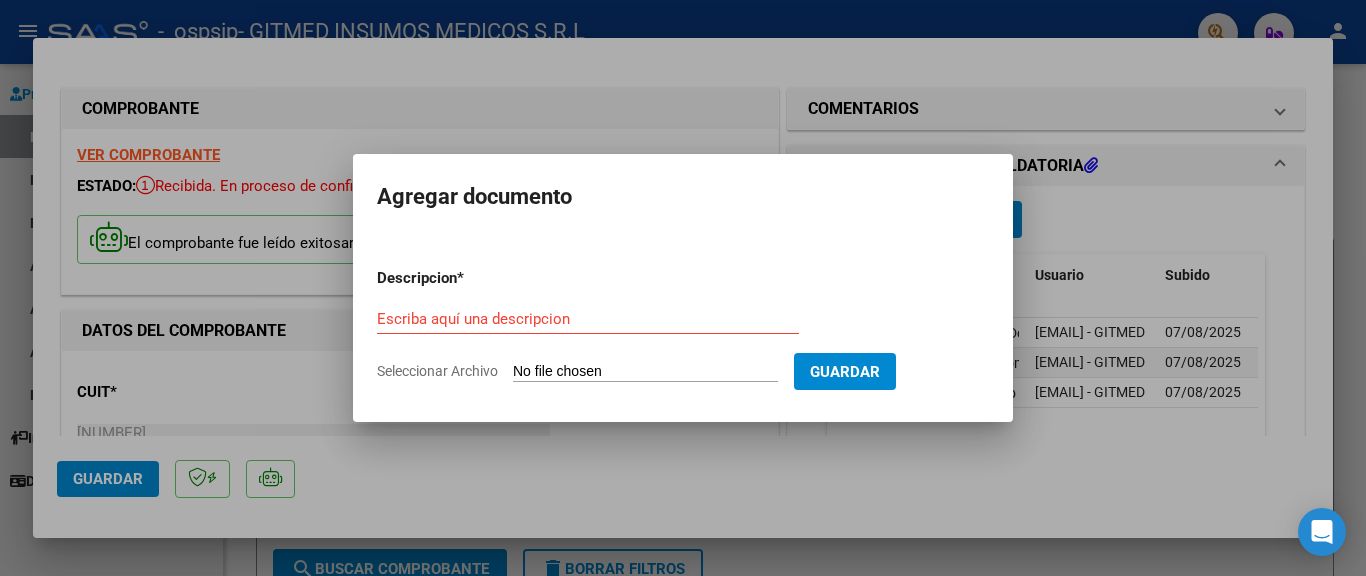 type on "C:\fakepath\REMITO-[LAST] [FIRST].pdf" 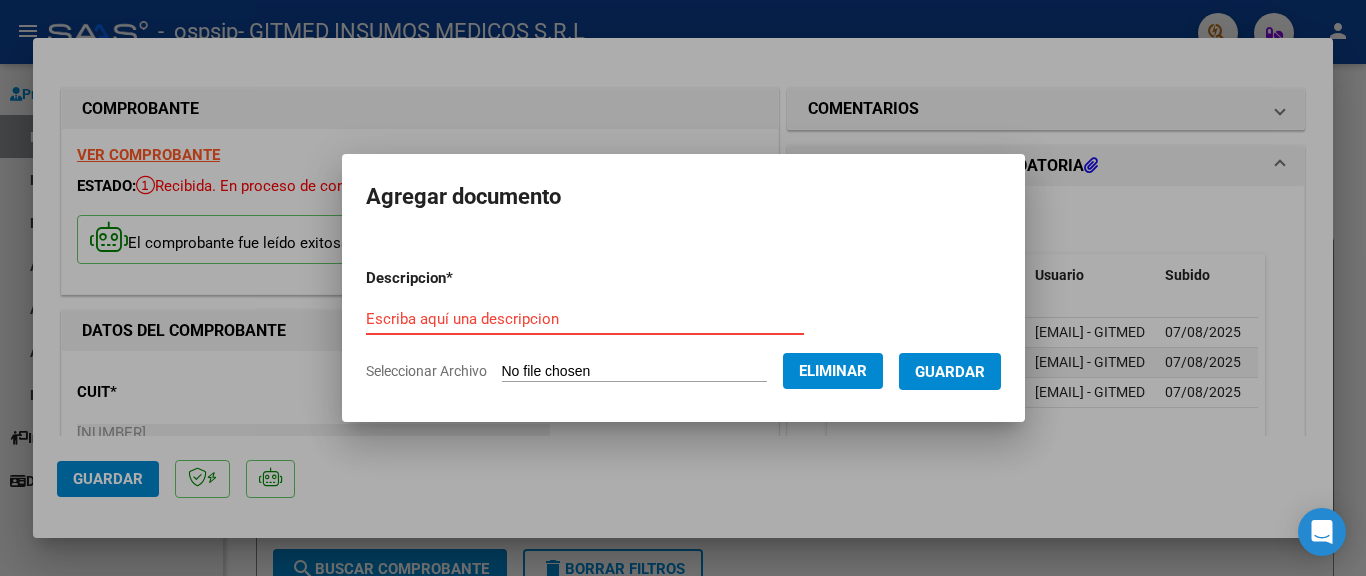 click on "Escriba aquí una descripcion" at bounding box center [585, 319] 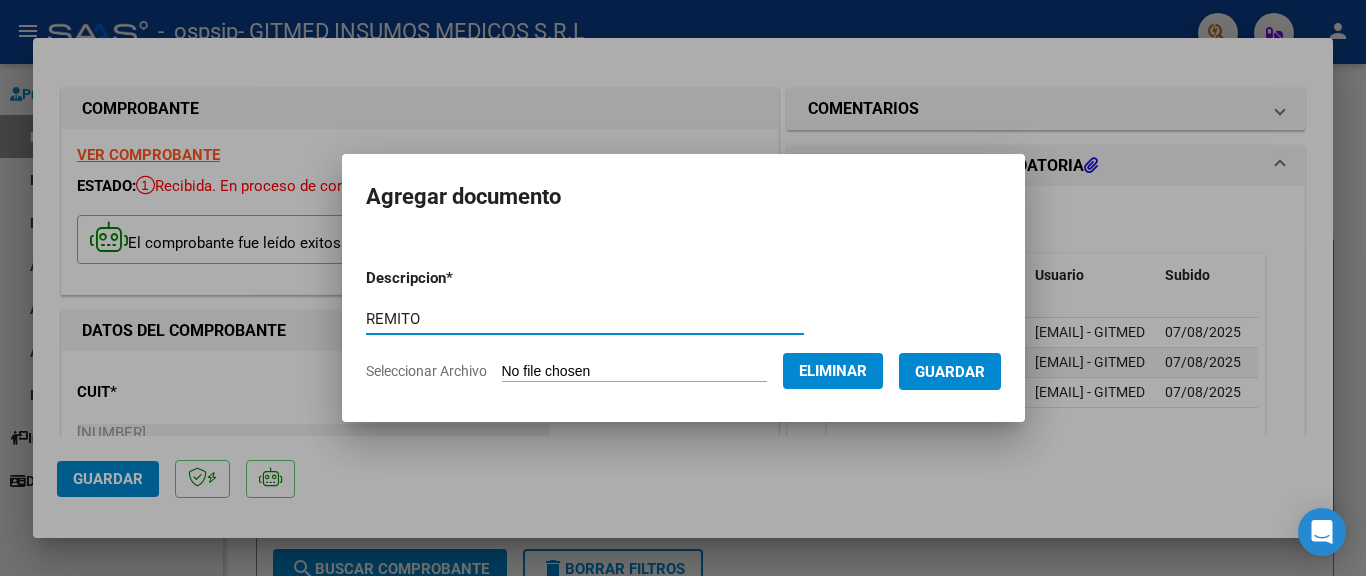 type on "REMITO" 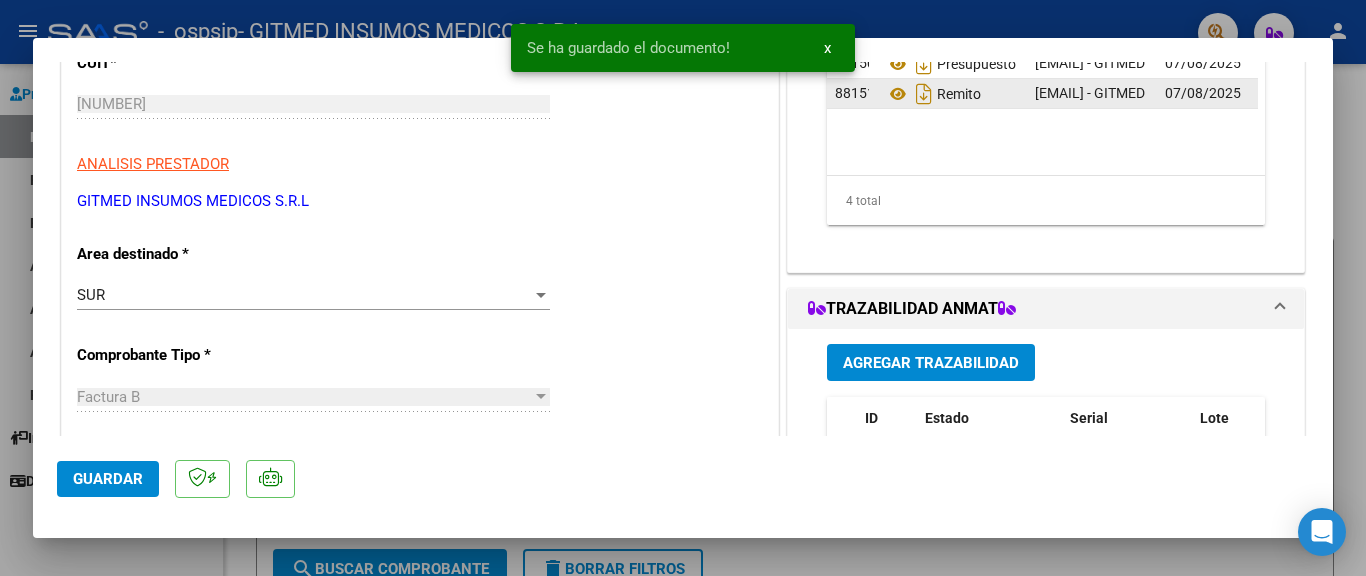 scroll, scrollTop: 400, scrollLeft: 0, axis: vertical 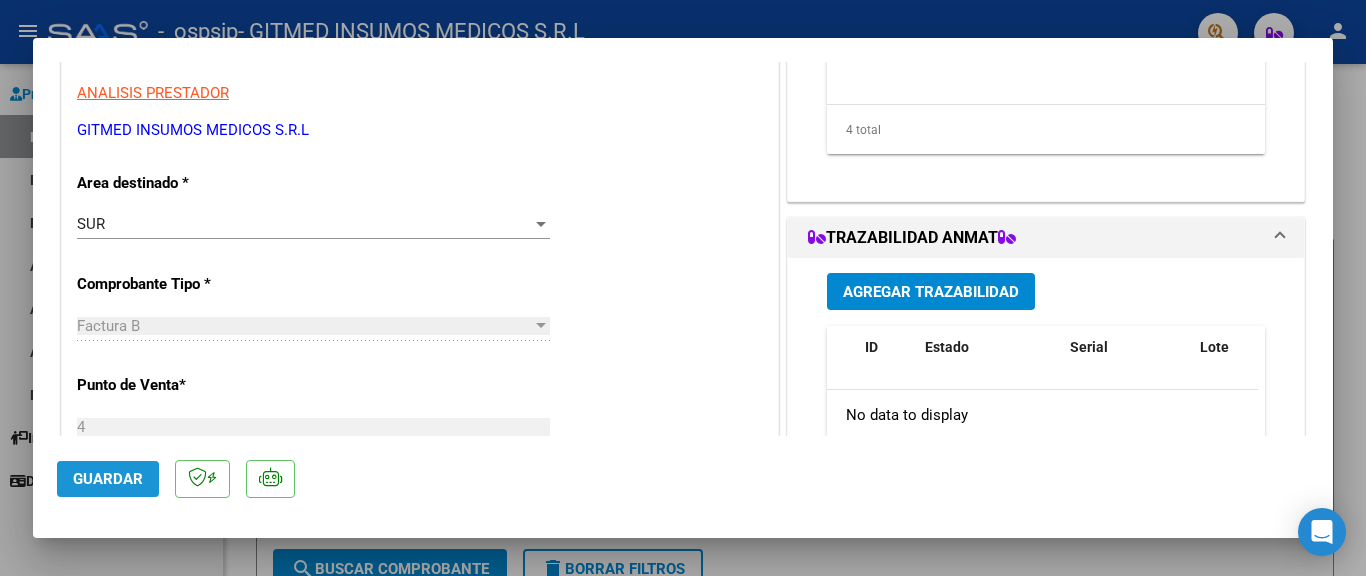 click on "Guardar" 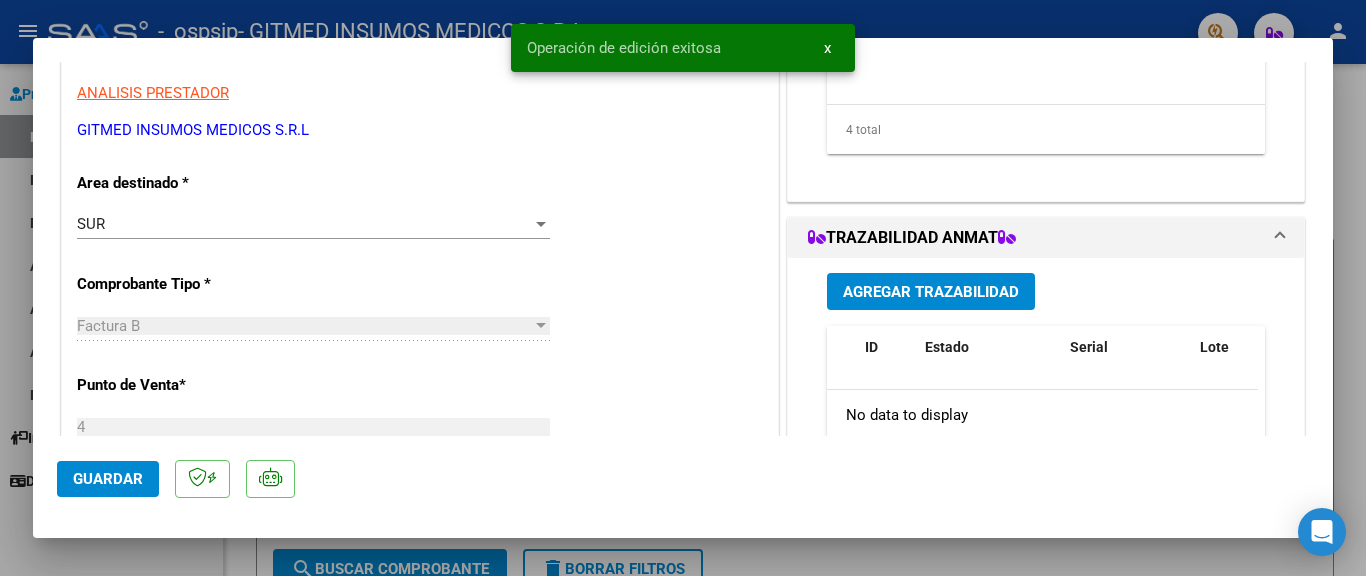 click at bounding box center (683, 288) 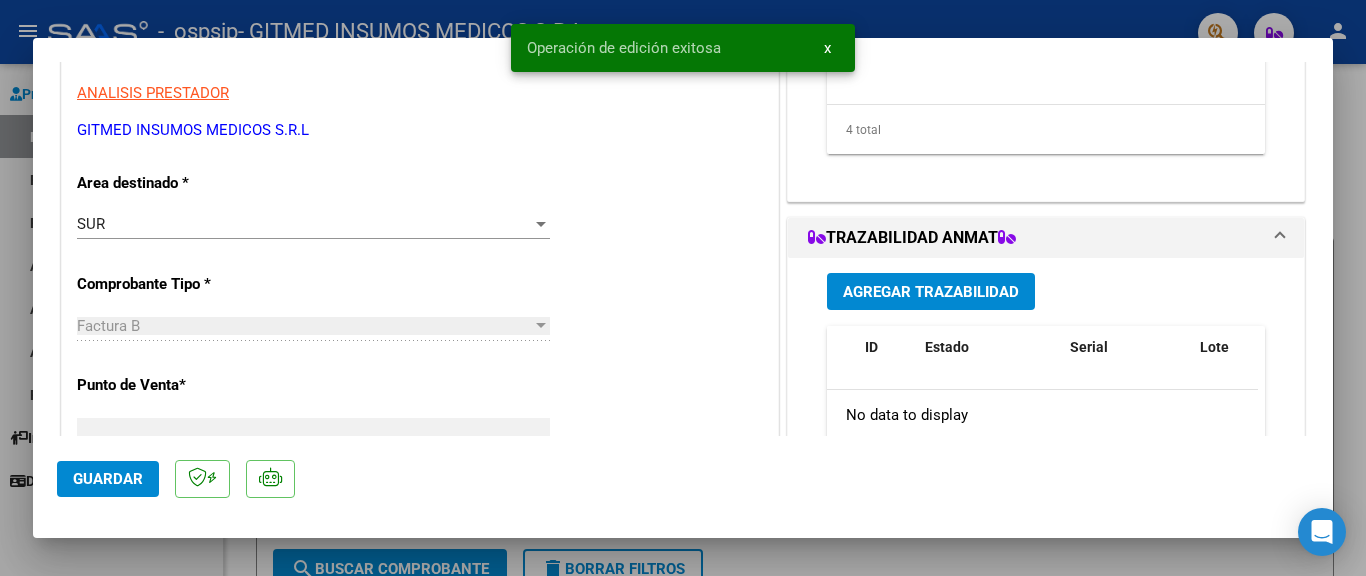 scroll, scrollTop: 339, scrollLeft: 0, axis: vertical 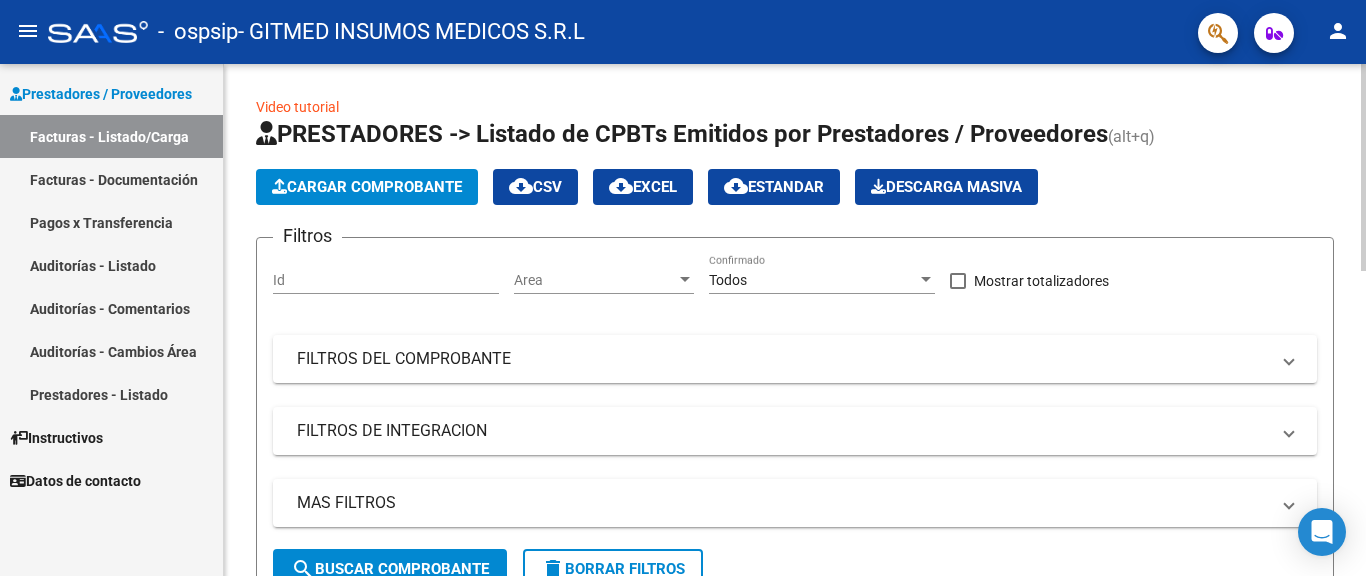 click on "Cargar Comprobante" 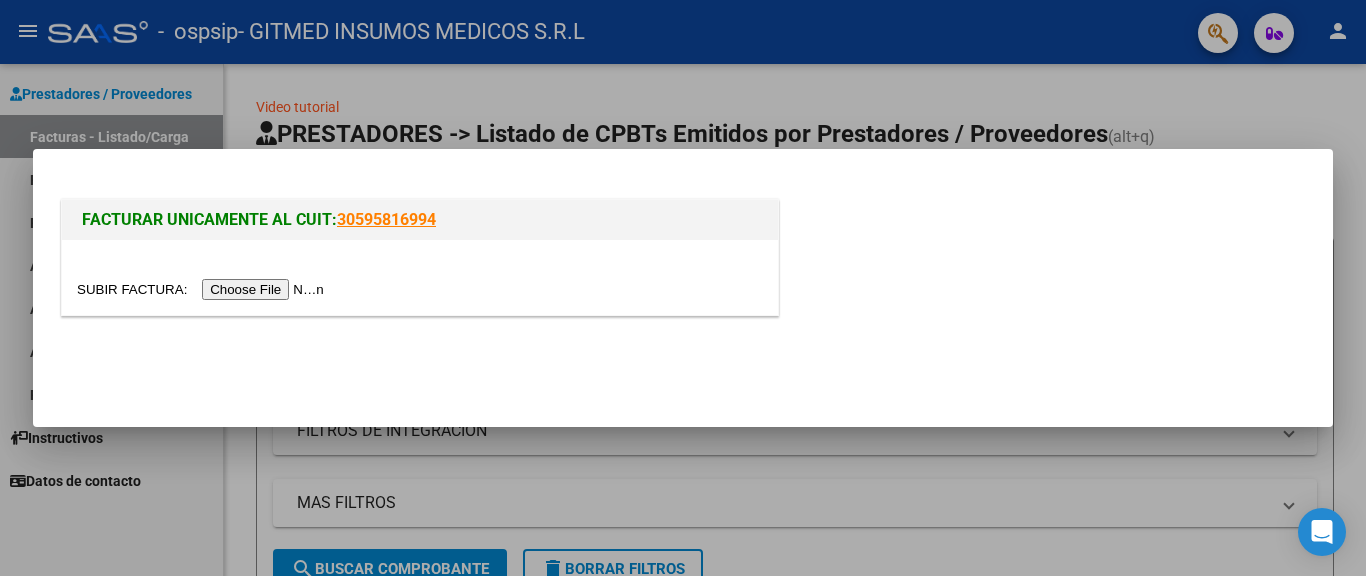 click at bounding box center (203, 289) 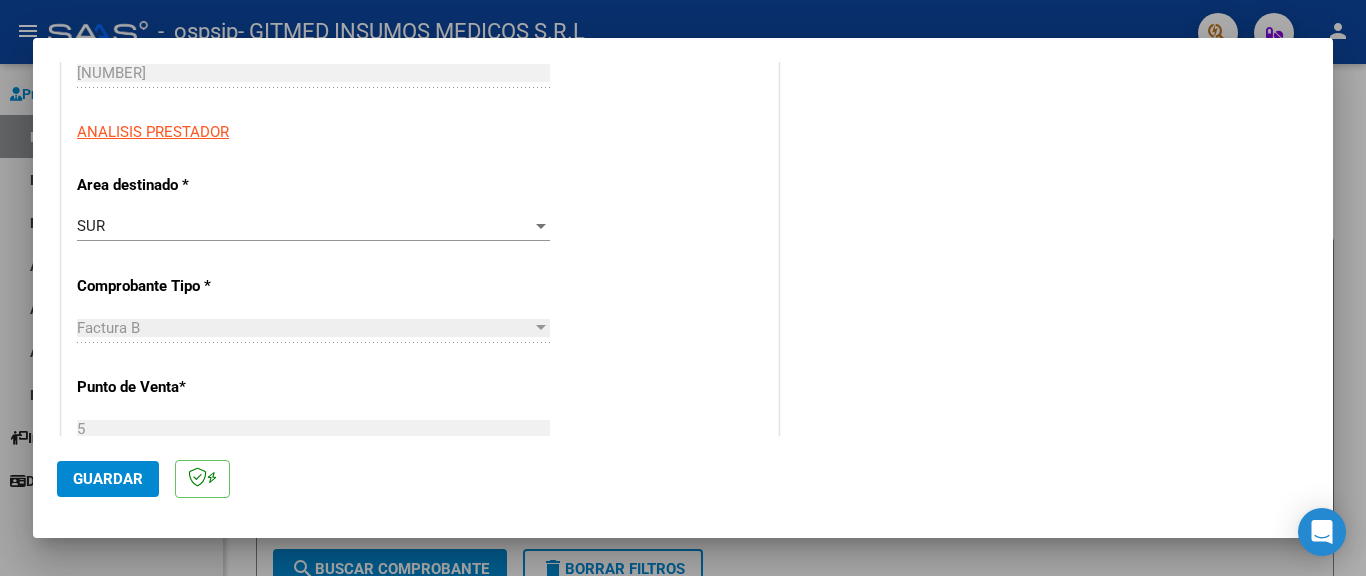 scroll, scrollTop: 500, scrollLeft: 0, axis: vertical 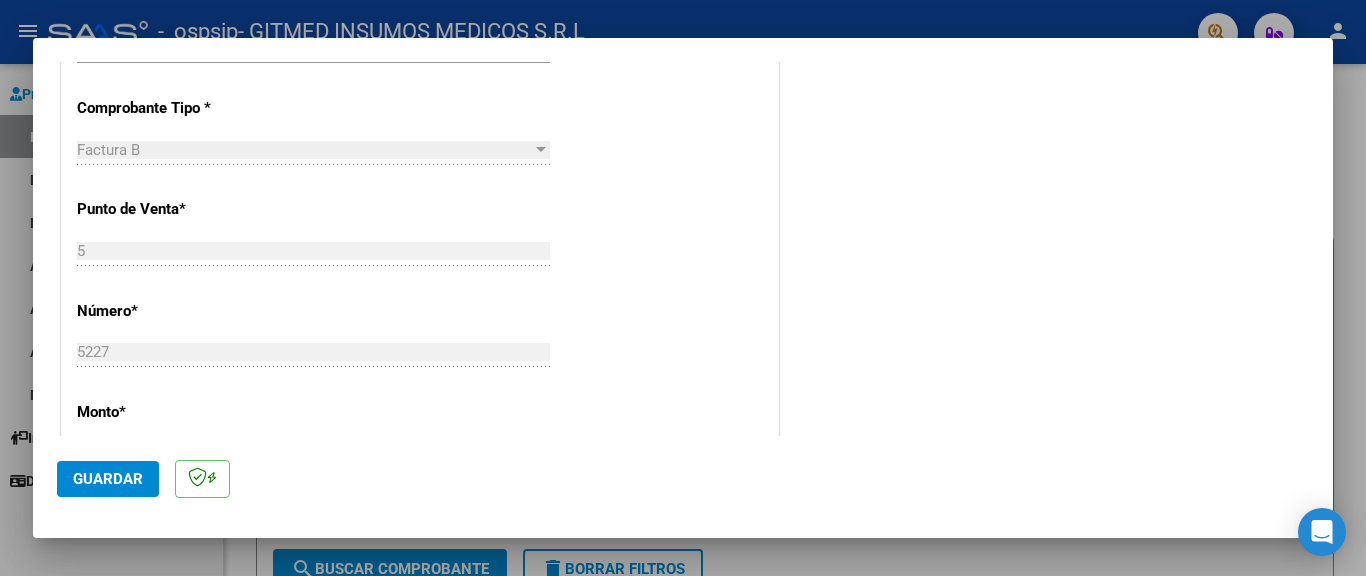 click on "Guardar" 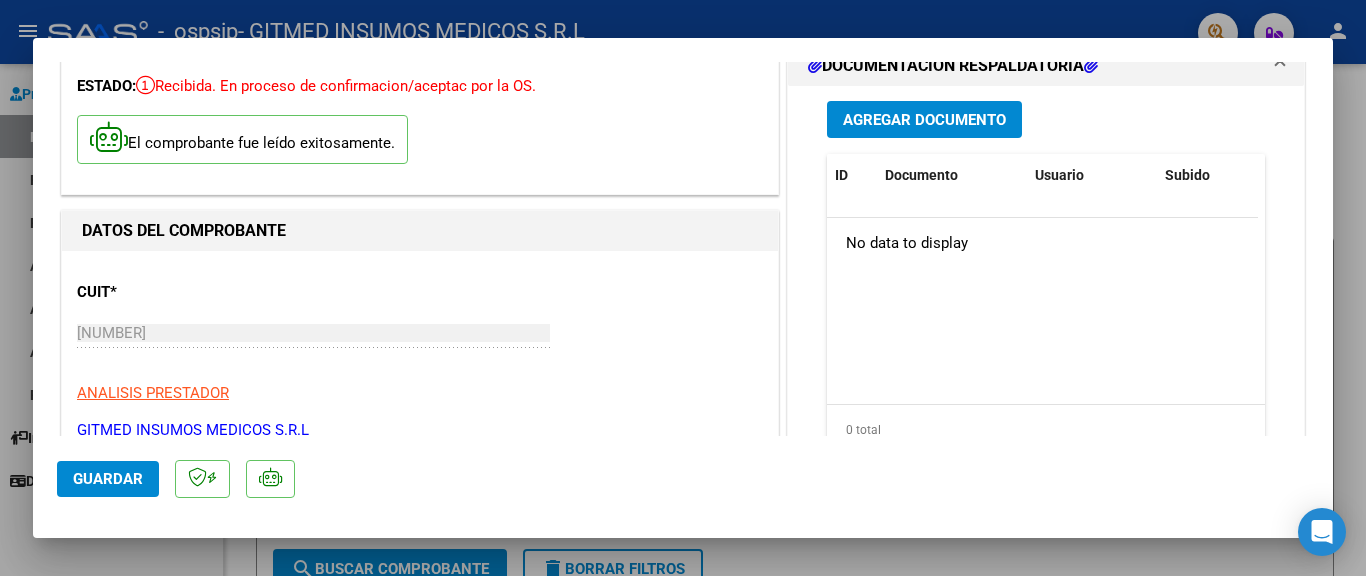scroll, scrollTop: 0, scrollLeft: 0, axis: both 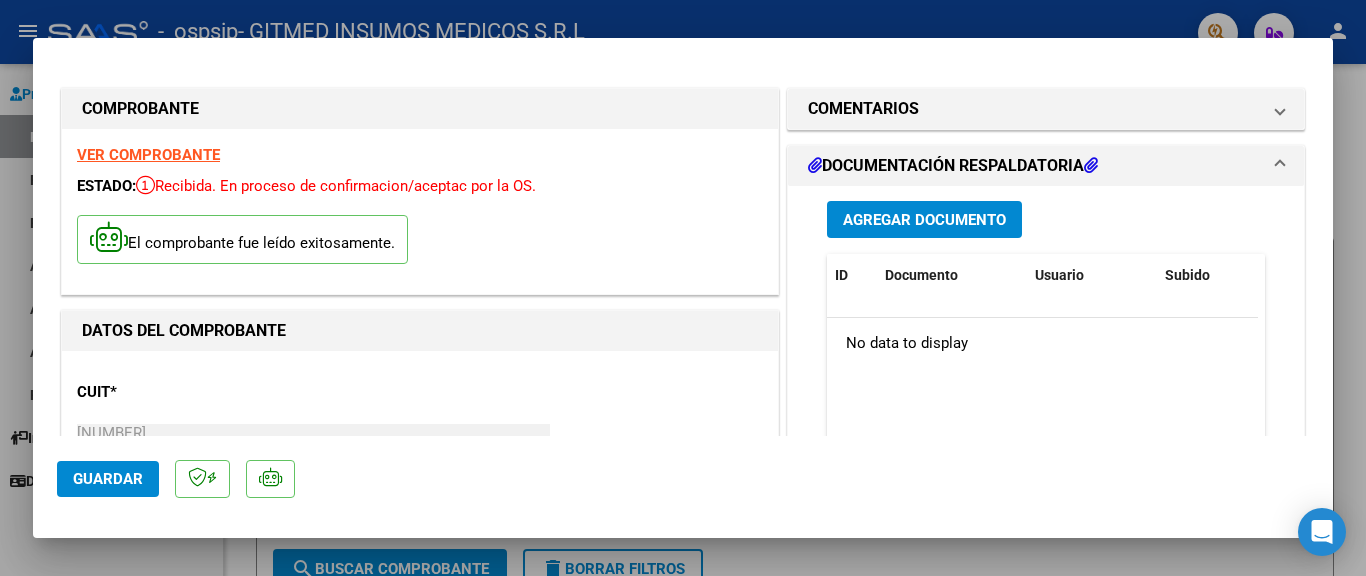 click on "Agregar Documento" at bounding box center (924, 220) 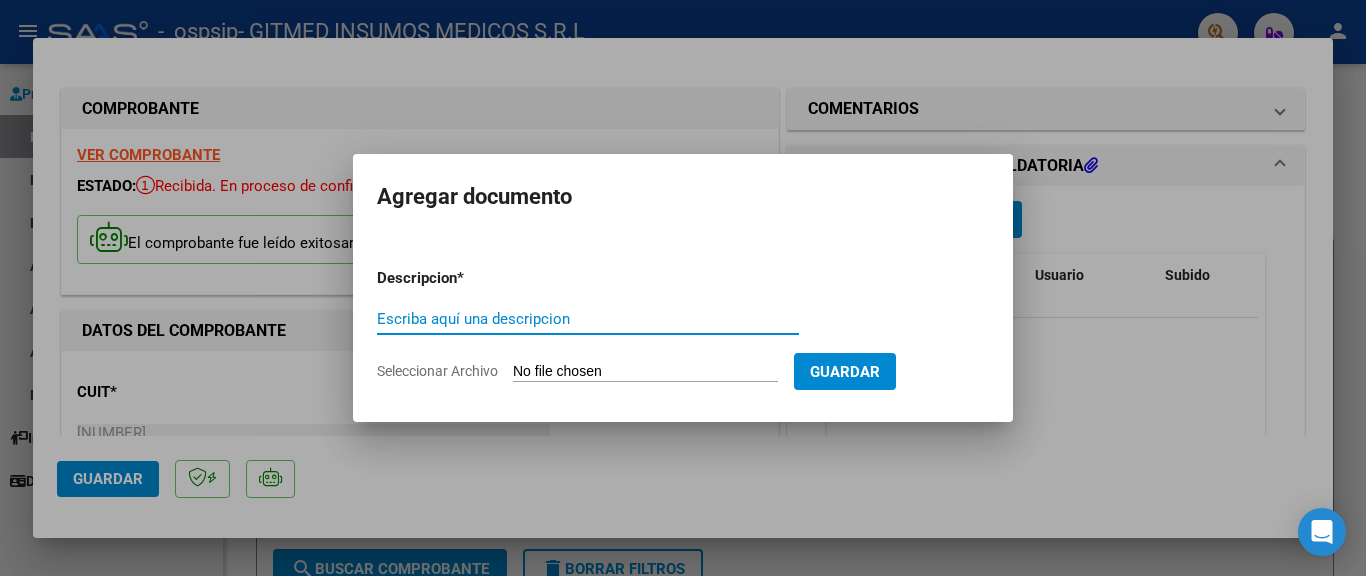 click on "Escriba aquí una descripcion" at bounding box center (588, 319) 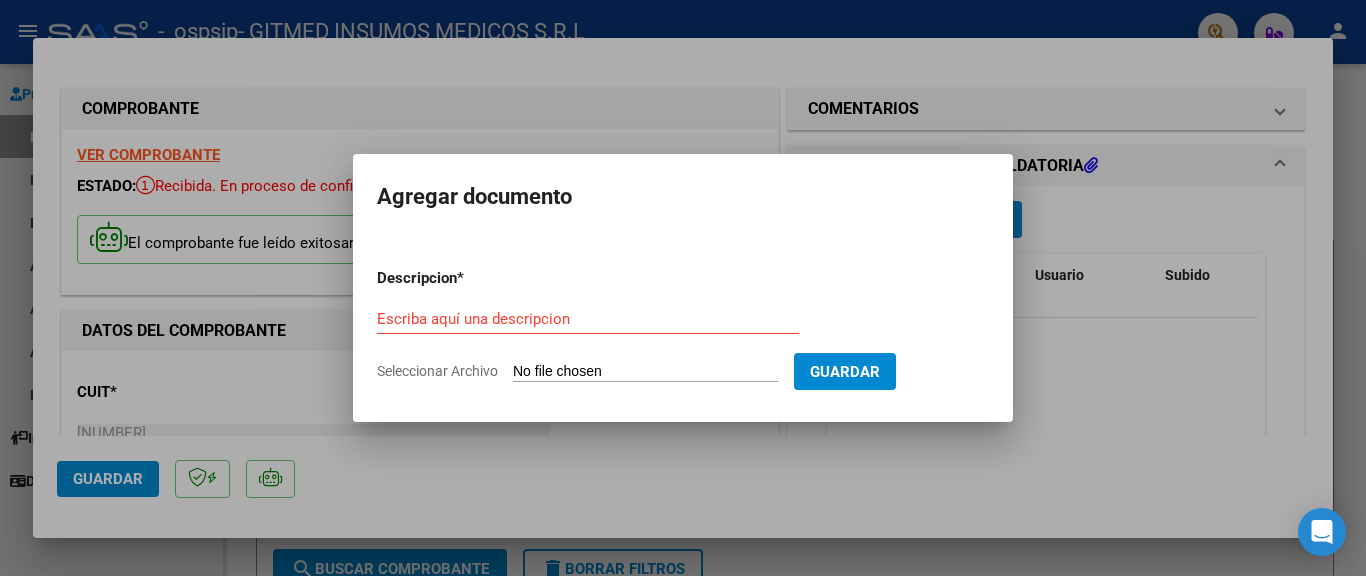 type on "C:\fakepath\CI-[LAST] [FIRST].pdf" 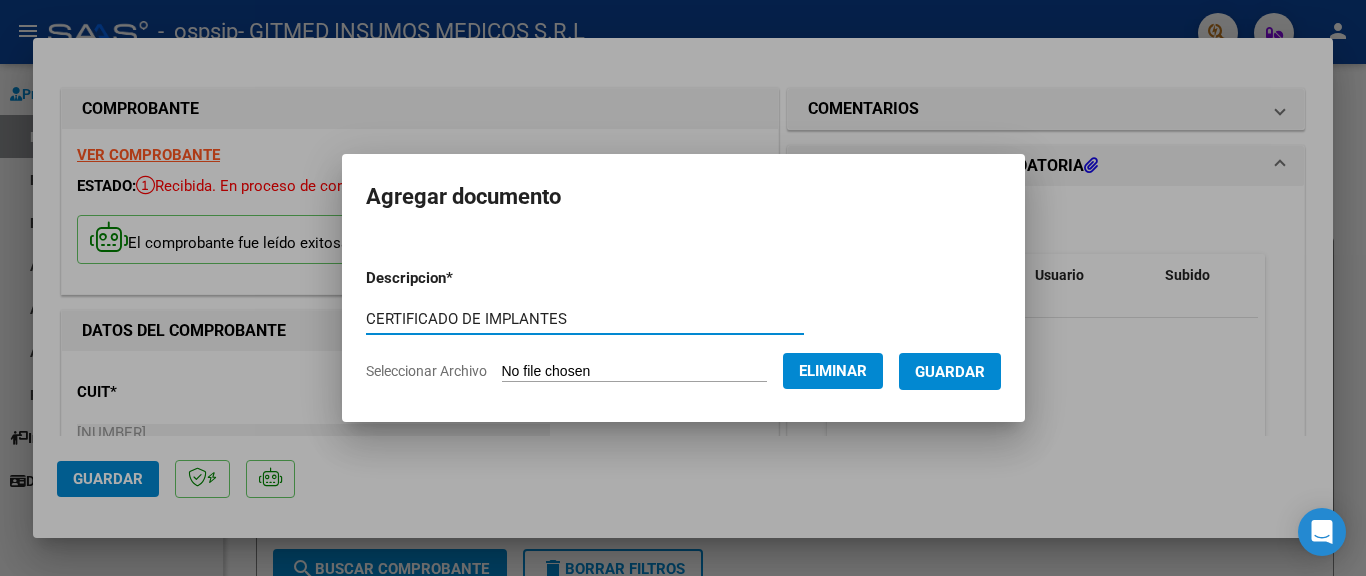 drag, startPoint x: 431, startPoint y: 302, endPoint x: 492, endPoint y: 328, distance: 66.309875 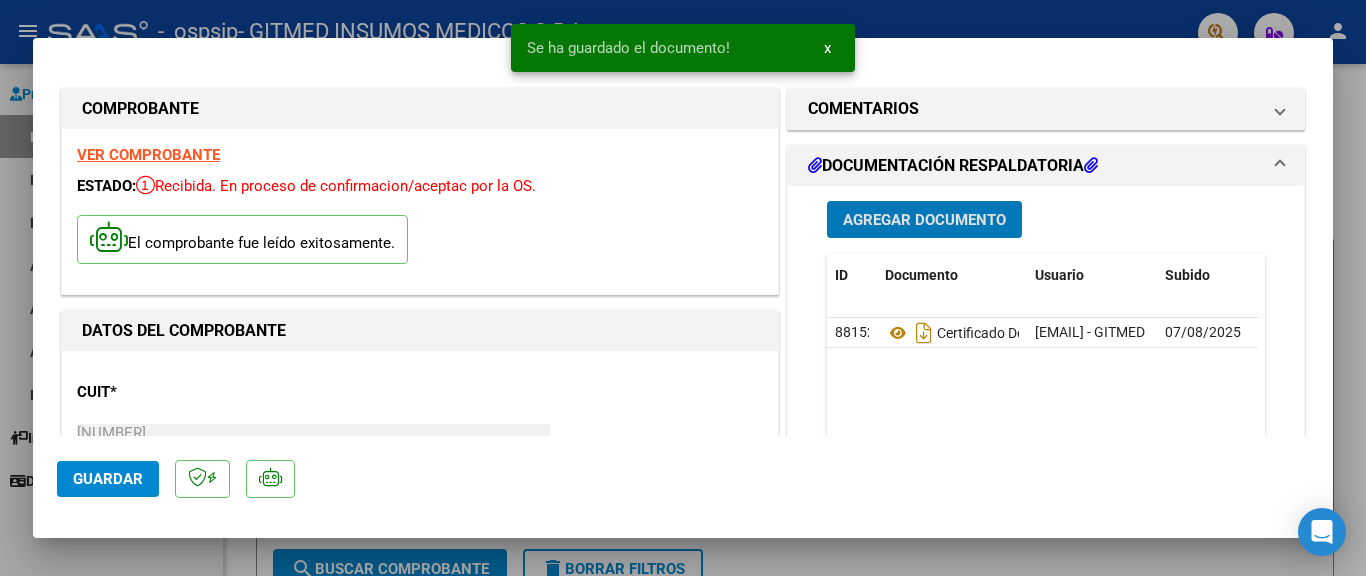 click on "Agregar Documento" at bounding box center (924, 219) 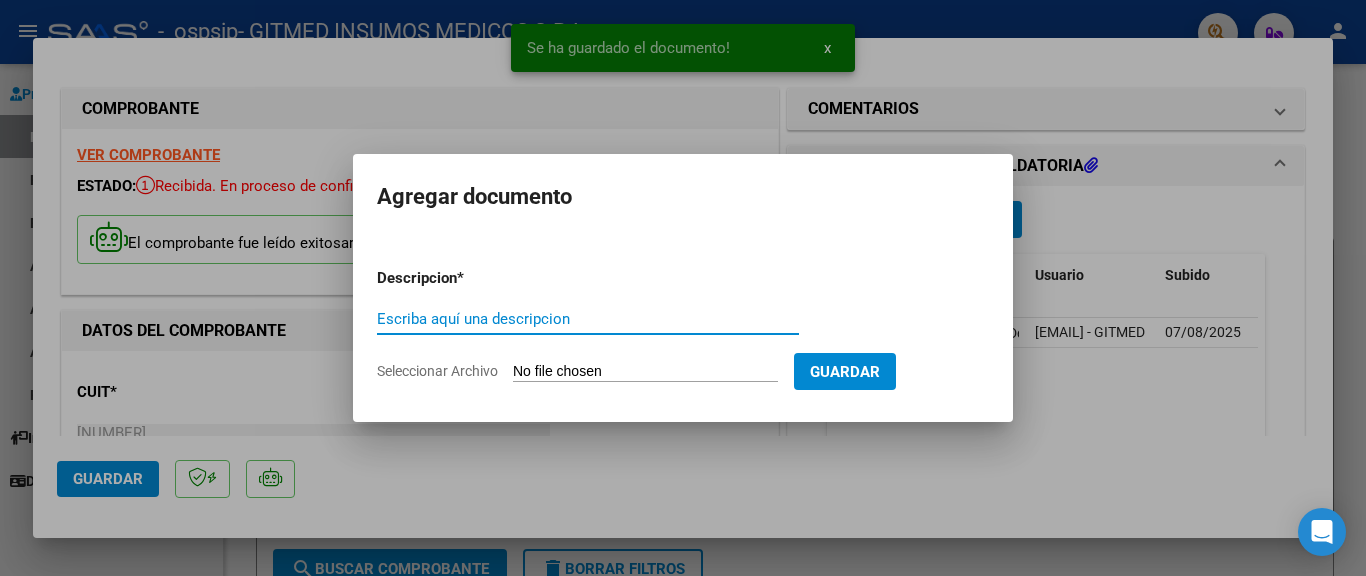 click on "Seleccionar Archivo" at bounding box center [645, 372] 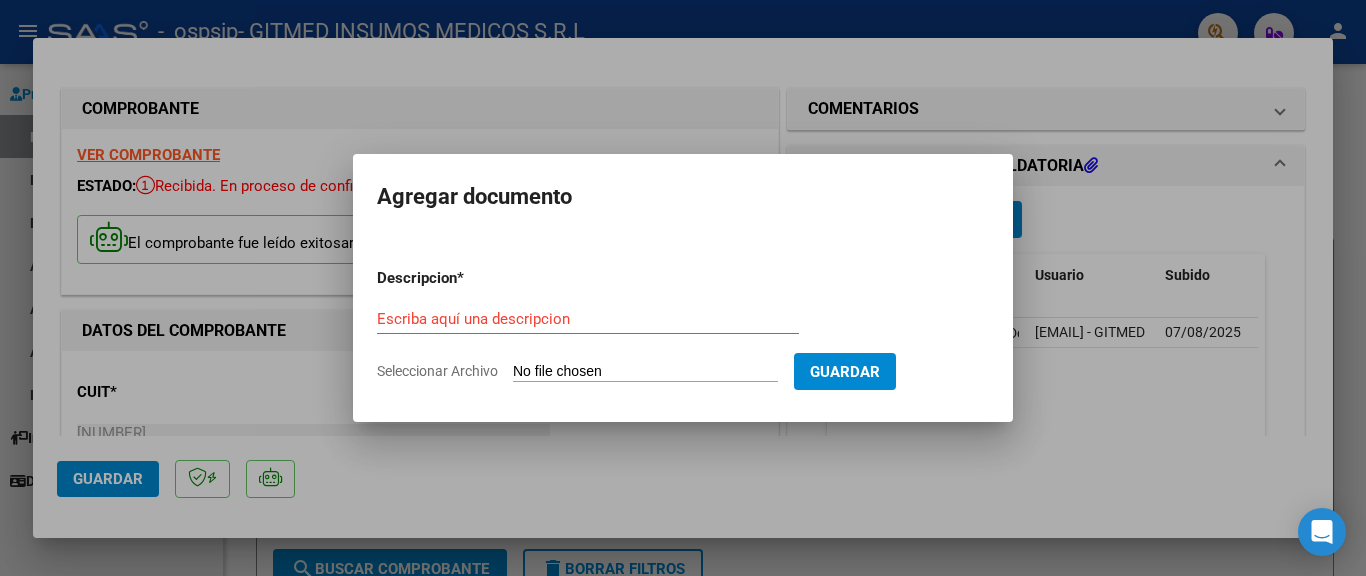 type on "C:\fakepath\OC-[LAST] [FIRST].pdf" 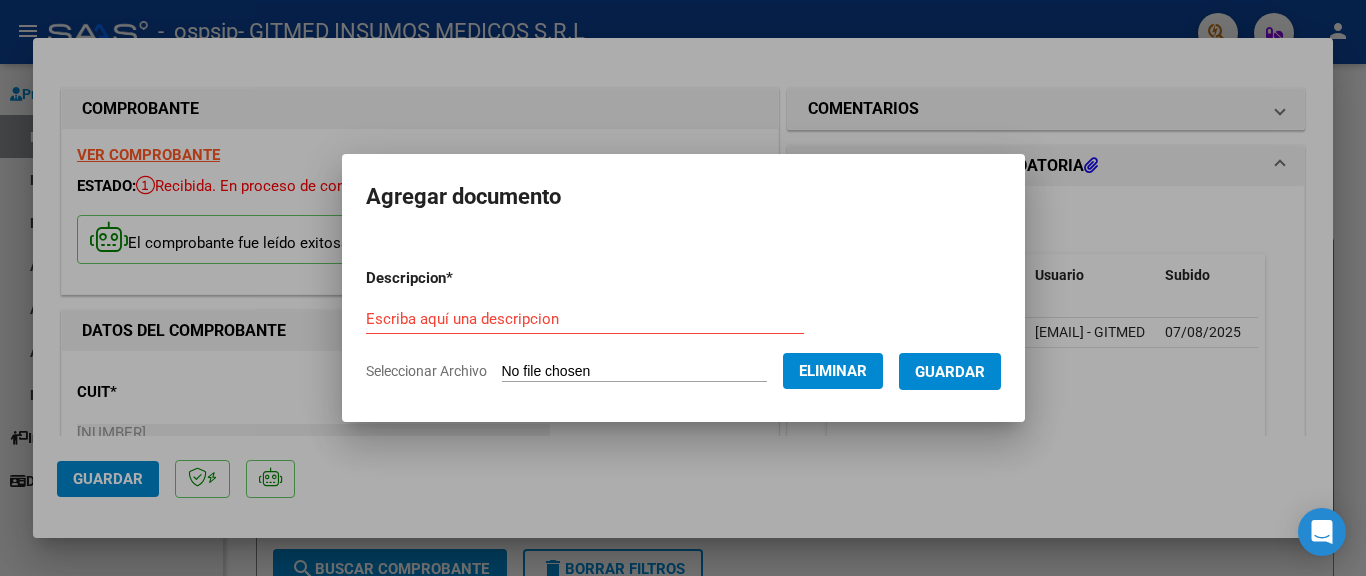 click on "Escriba aquí una descripcion" at bounding box center (585, 319) 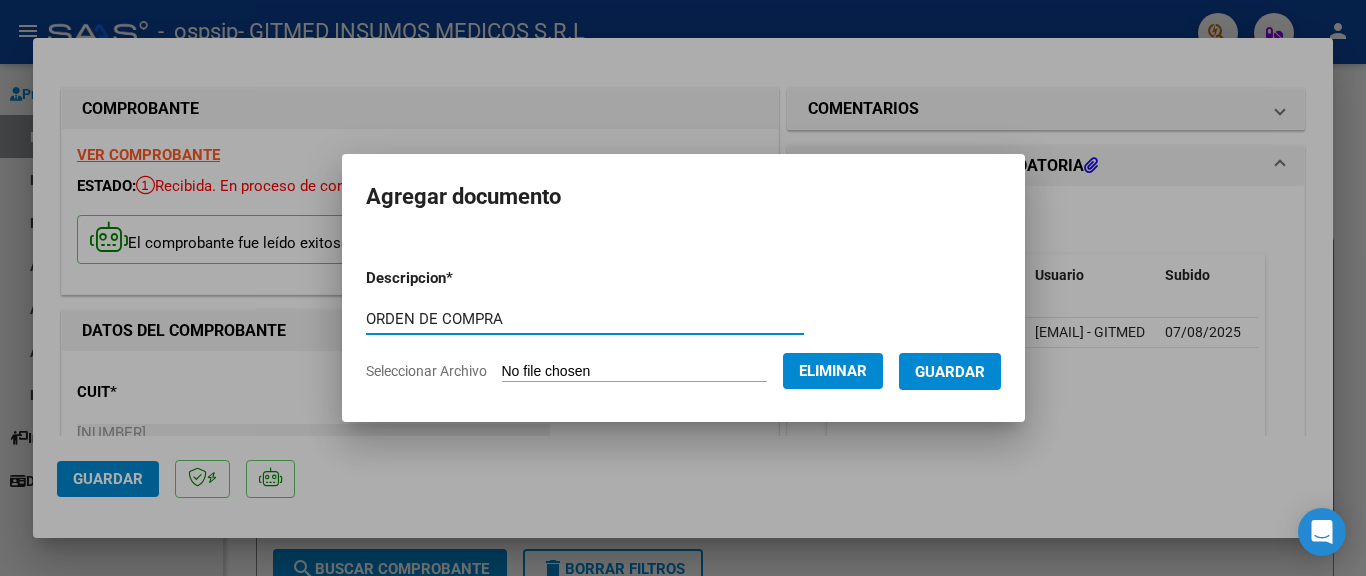type on "ORDEN DE COMPRA" 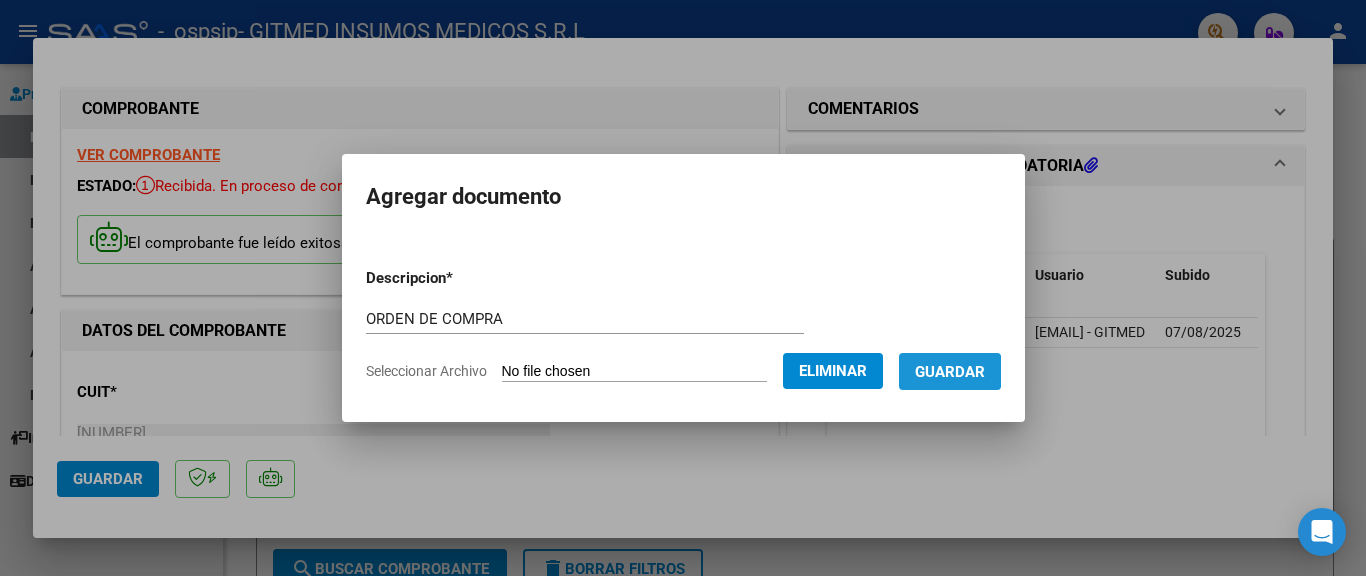 click on "Guardar" at bounding box center (950, 372) 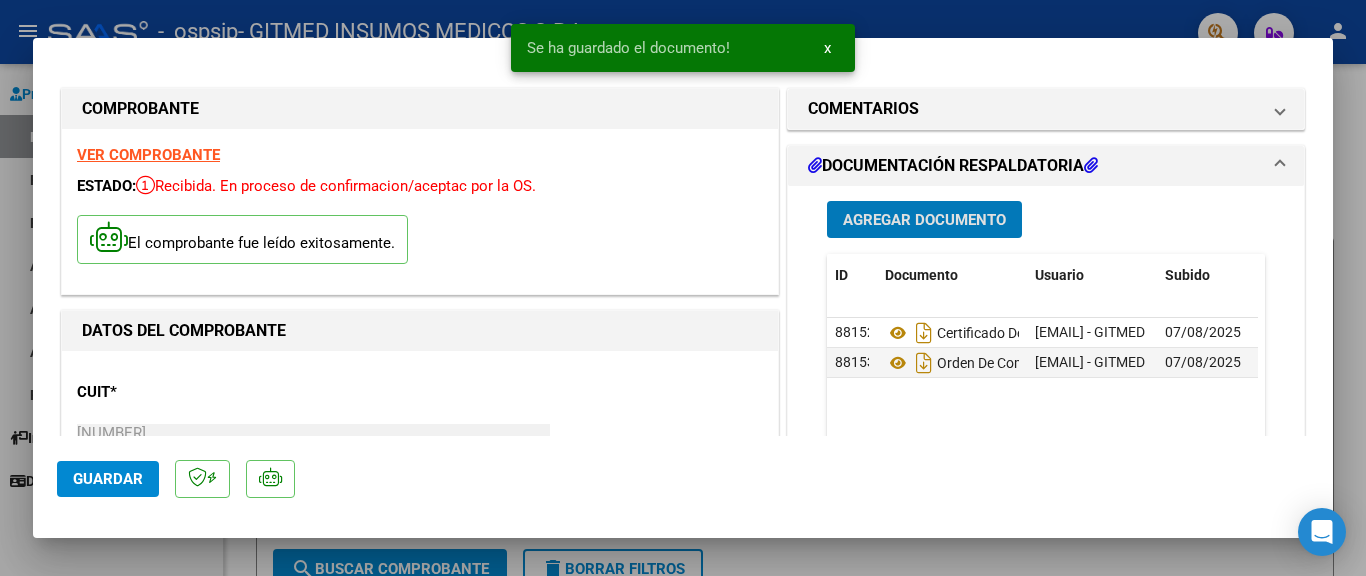 click on "Agregar Documento" at bounding box center [924, 220] 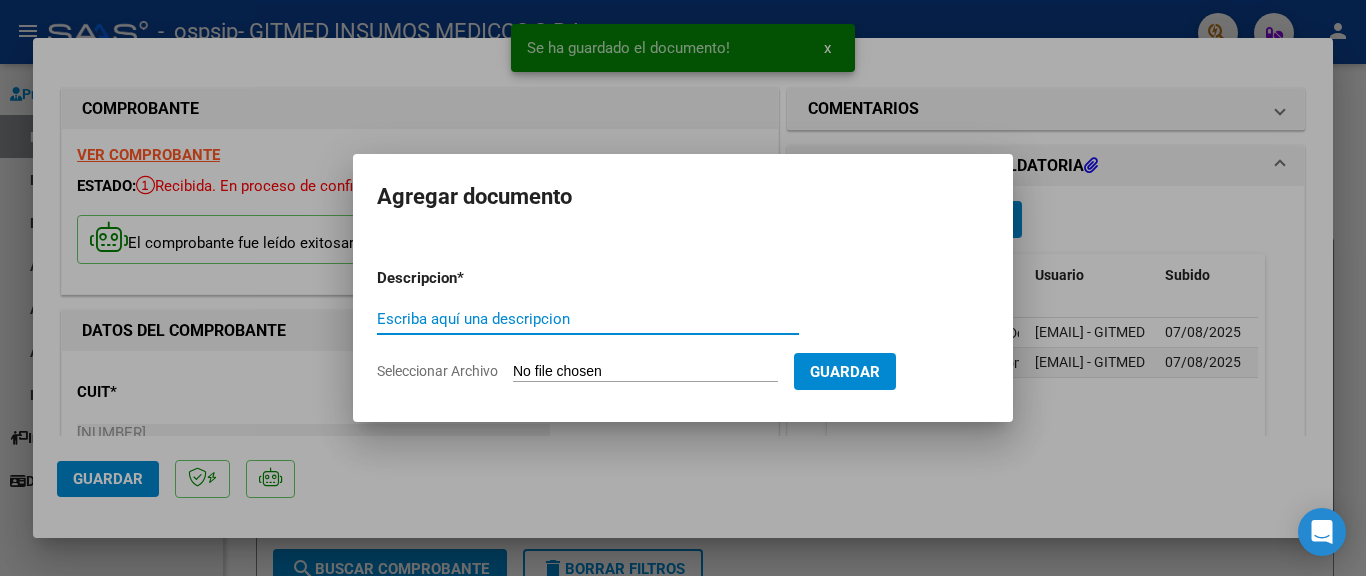 click on "Seleccionar Archivo" at bounding box center (645, 372) 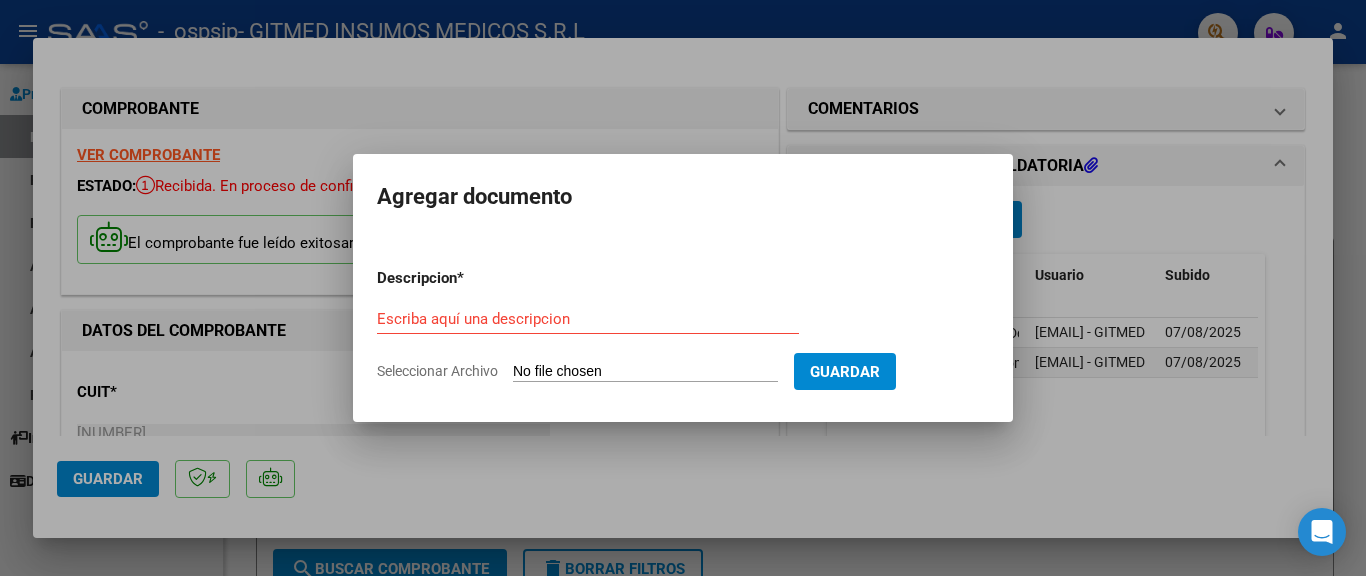 type on "C:\fakepath\PRESUPUESTO-[LAST] [FIRST].pdf" 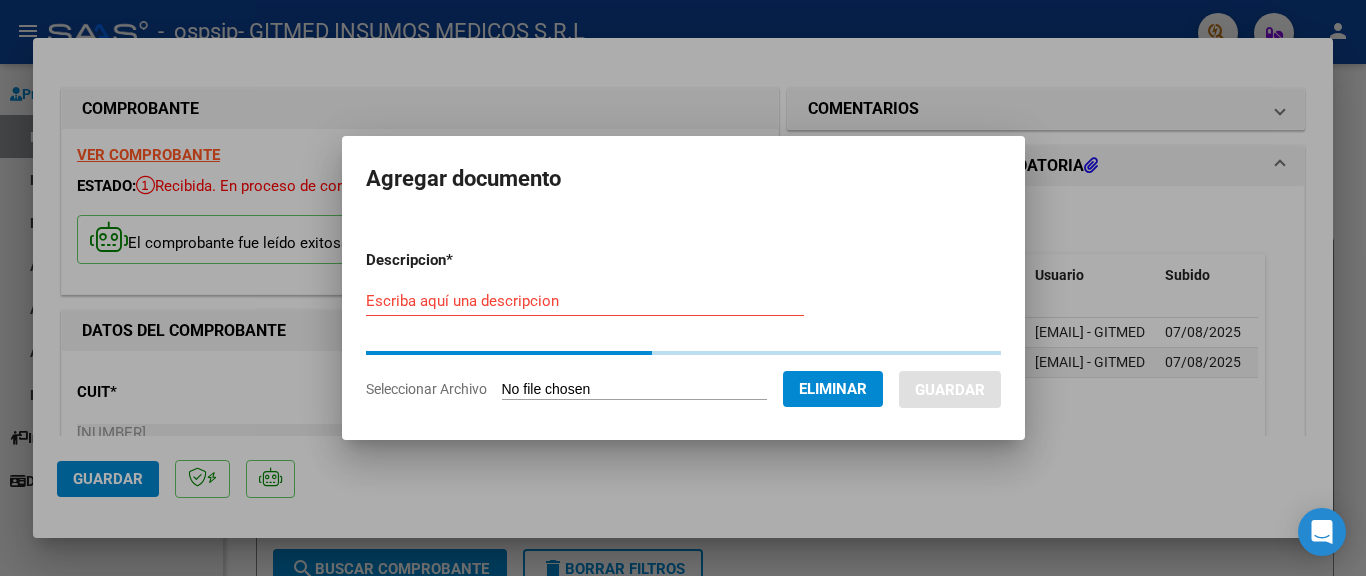 click on "Escriba aquí una descripcion" at bounding box center (585, 301) 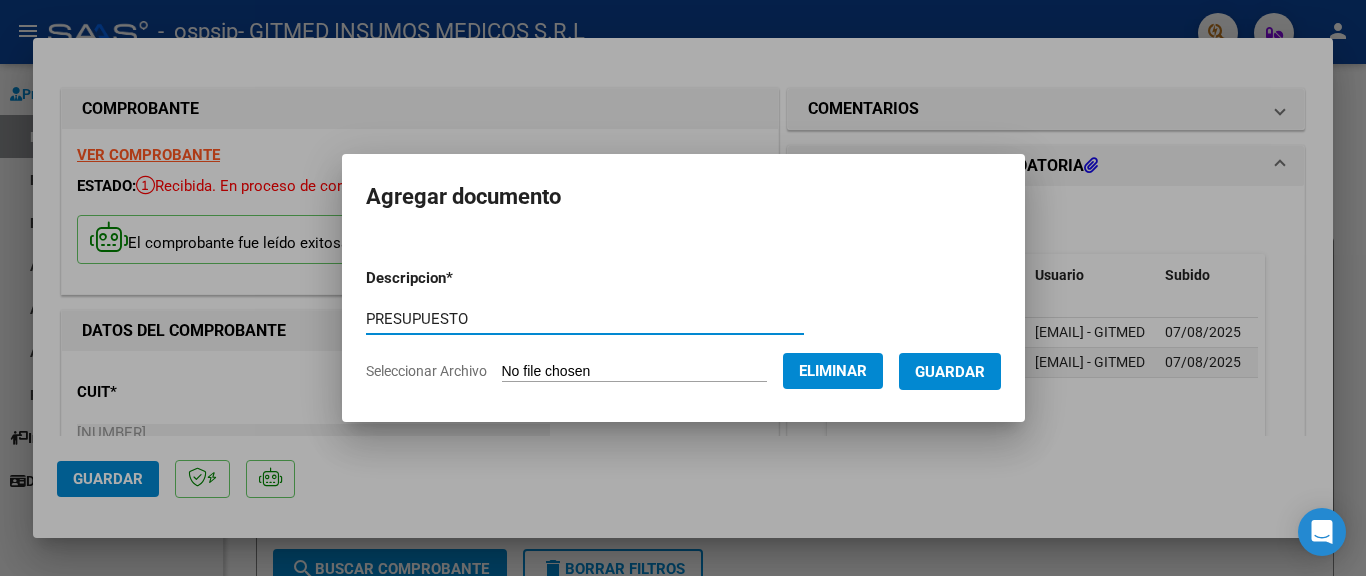 type on "PRESUPUESTO" 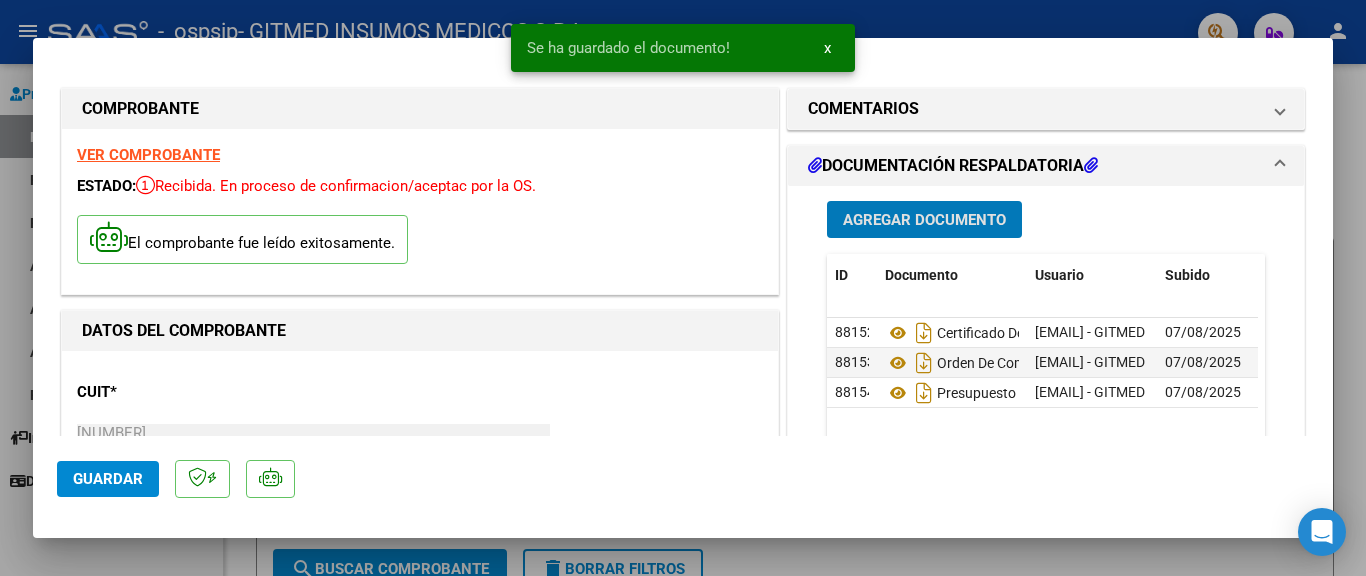 click on "Agregar Documento" at bounding box center (924, 220) 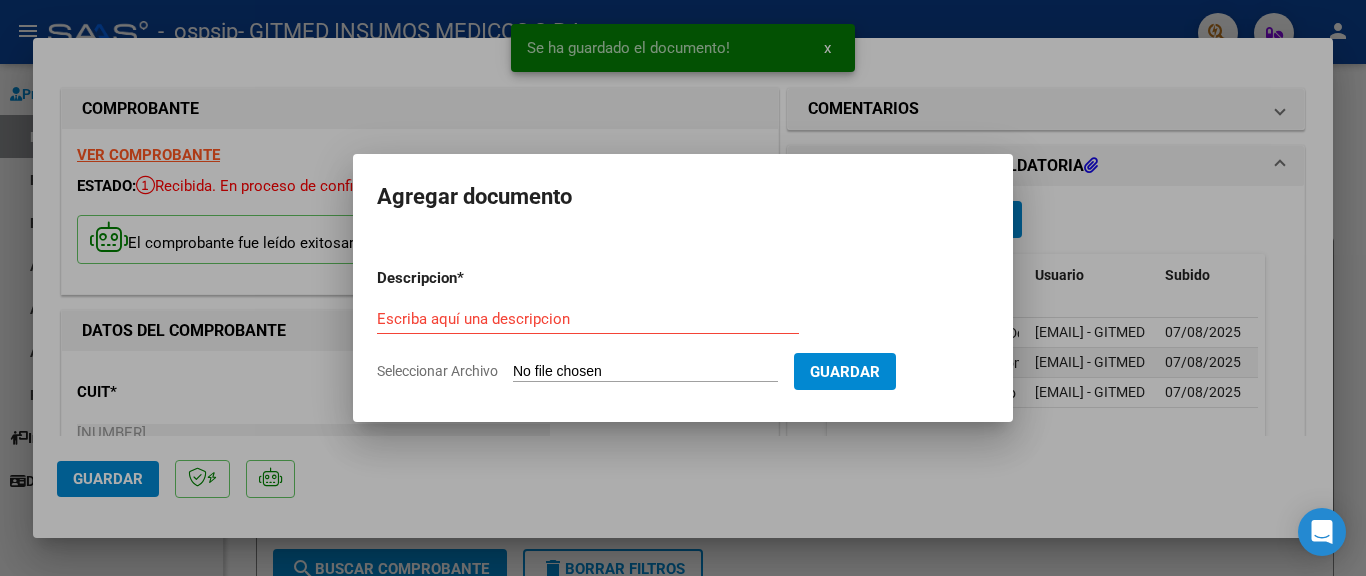 click on "Seleccionar Archivo" at bounding box center (645, 372) 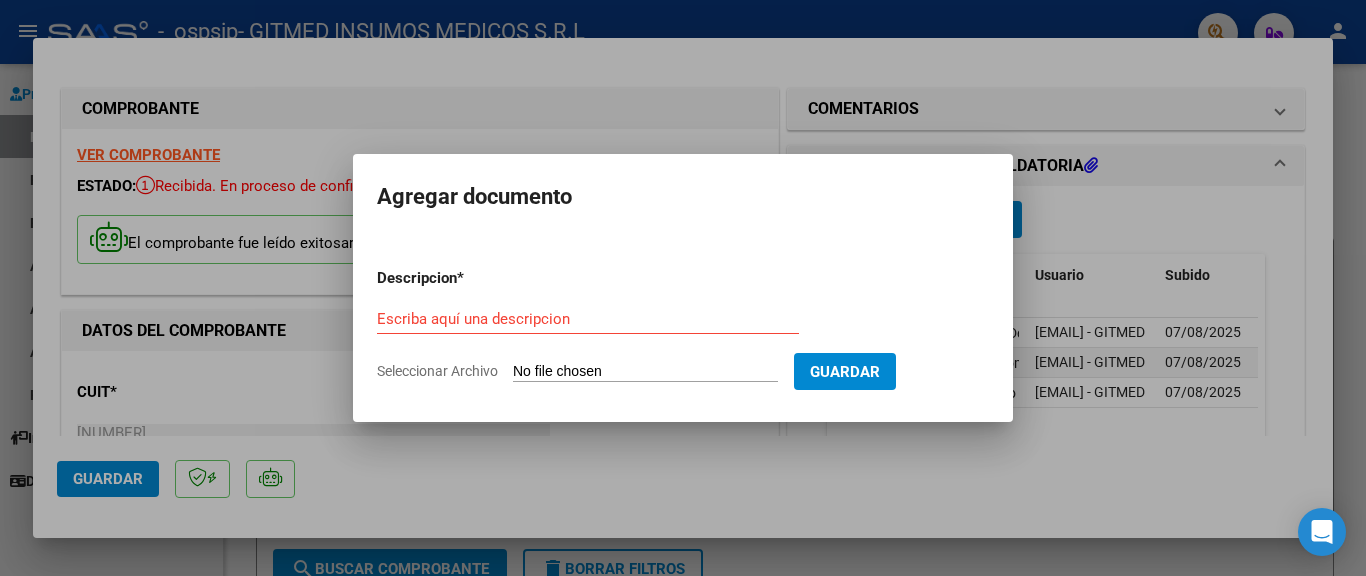 type on "C:\fakepath\PROTOCOLO-[LAST] [FIRST].pdf" 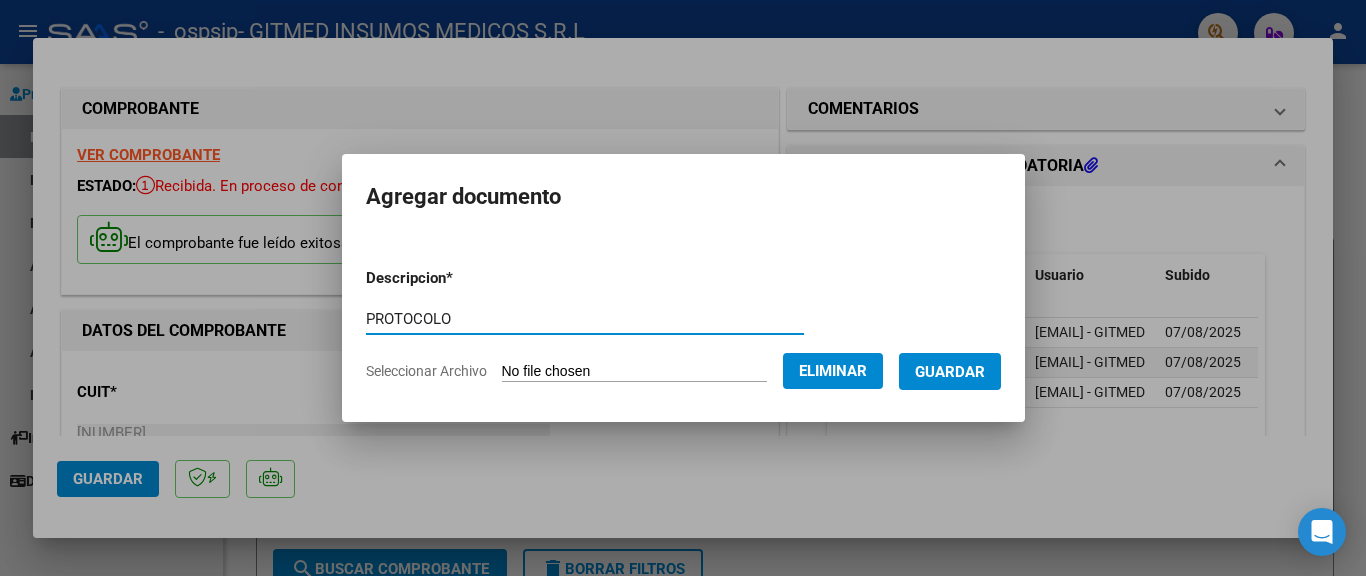 click on "PROTOCOLO" at bounding box center [585, 319] 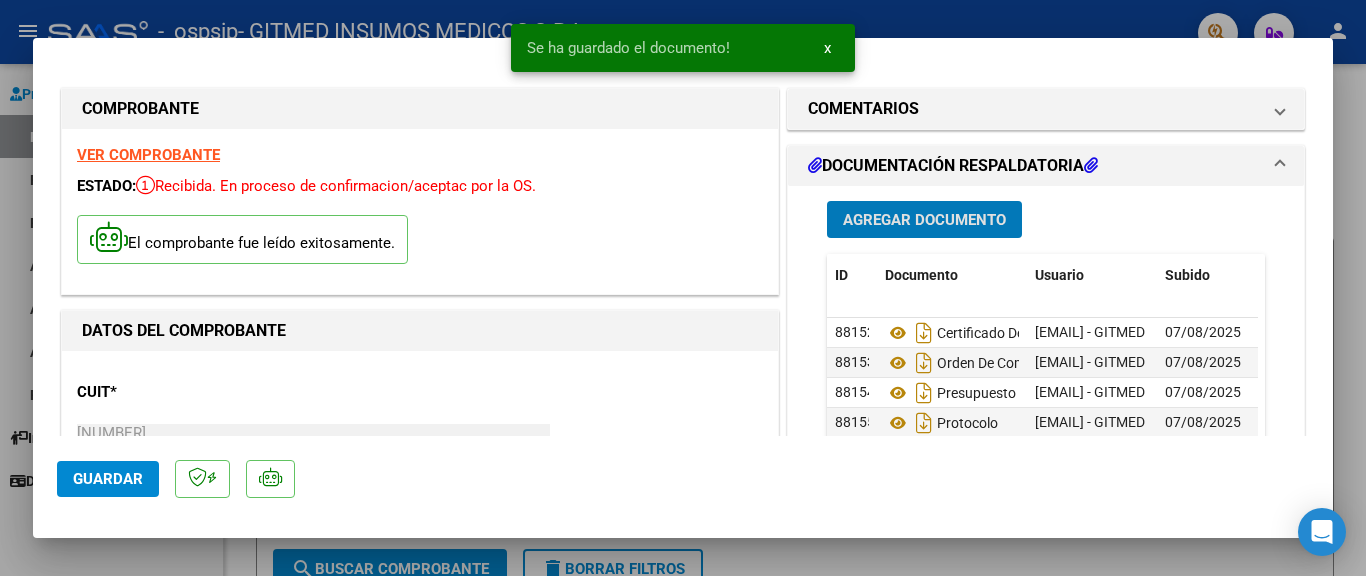 click on "Agregar Documento" at bounding box center [924, 220] 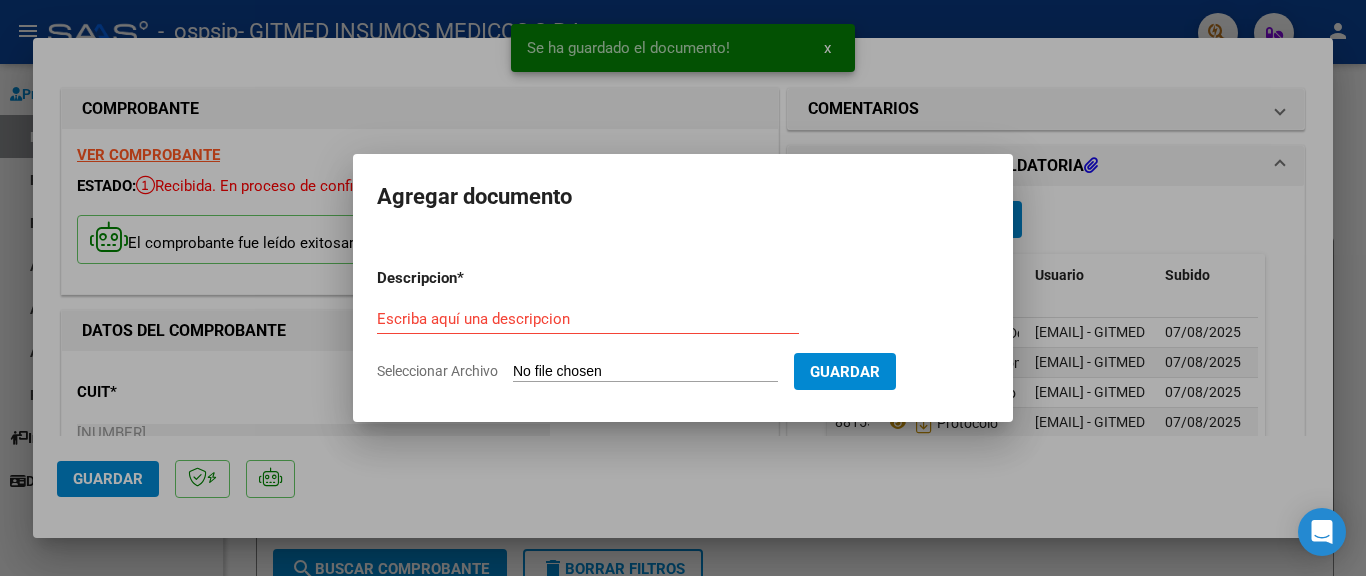 click on "Seleccionar Archivo" at bounding box center [645, 372] 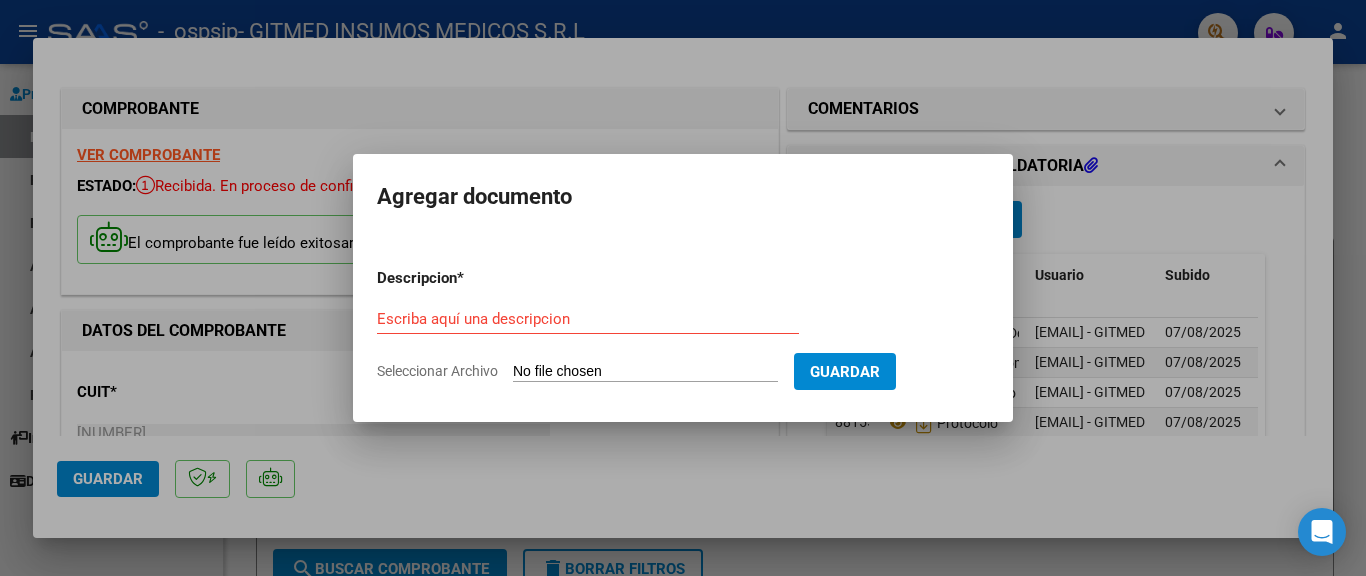 type on "C:\fakepath\REMITO-[LAST] [FIRST].pdf" 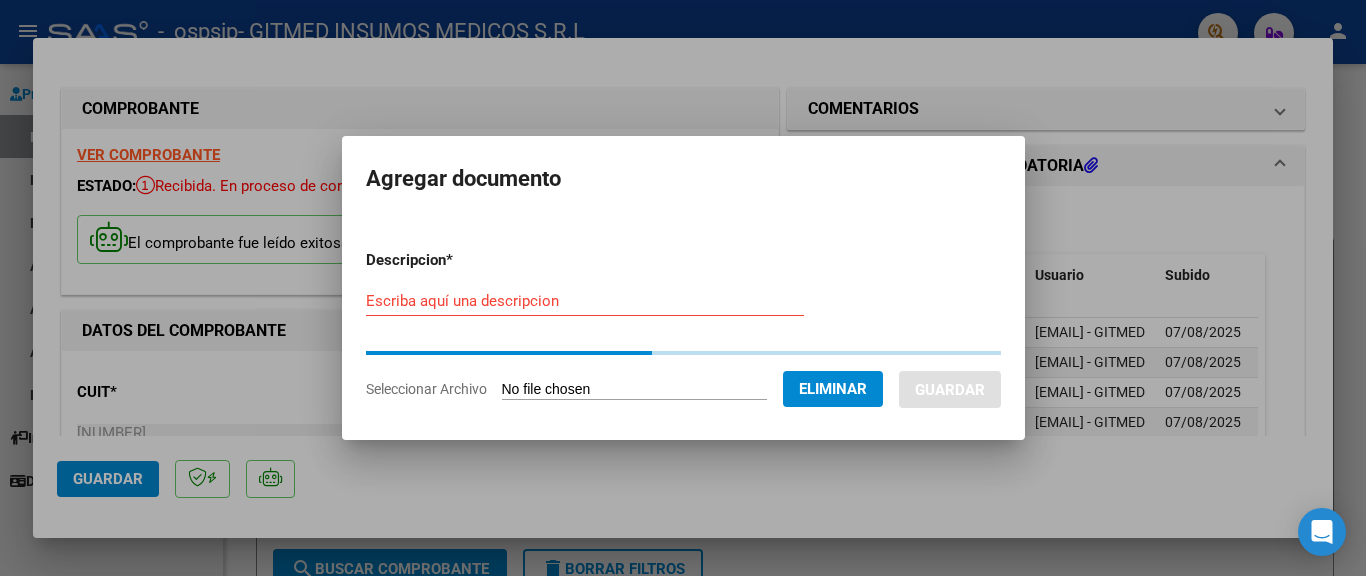 click on "Escriba aquí una descripcion" at bounding box center [585, 301] 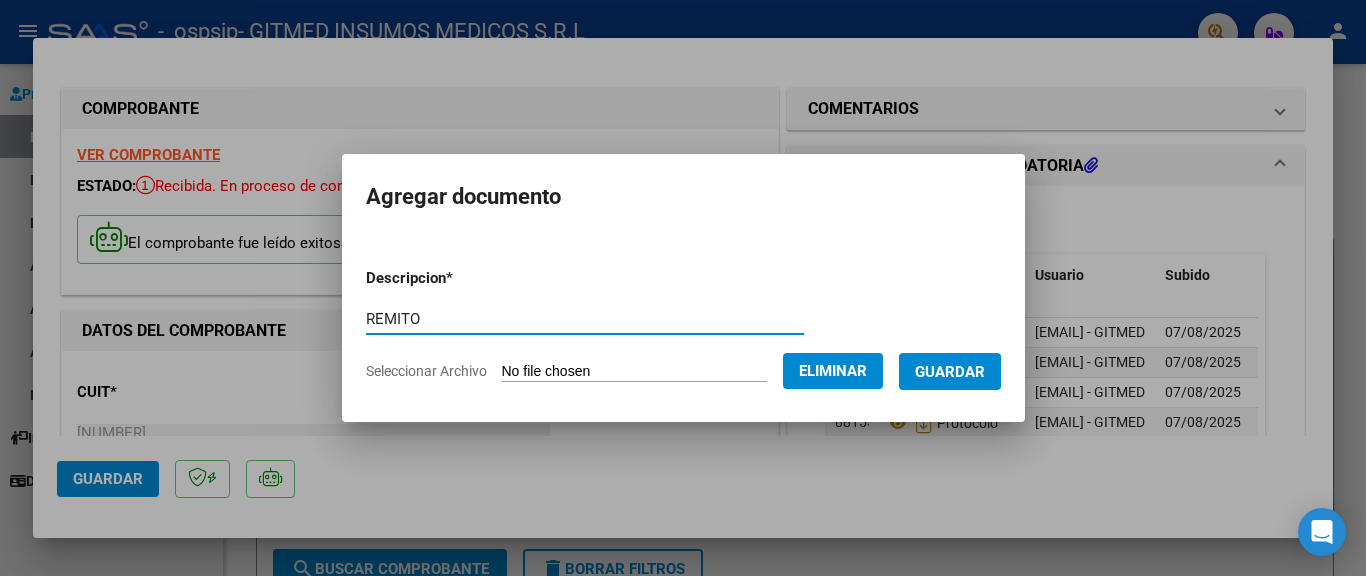 type on "REMITO" 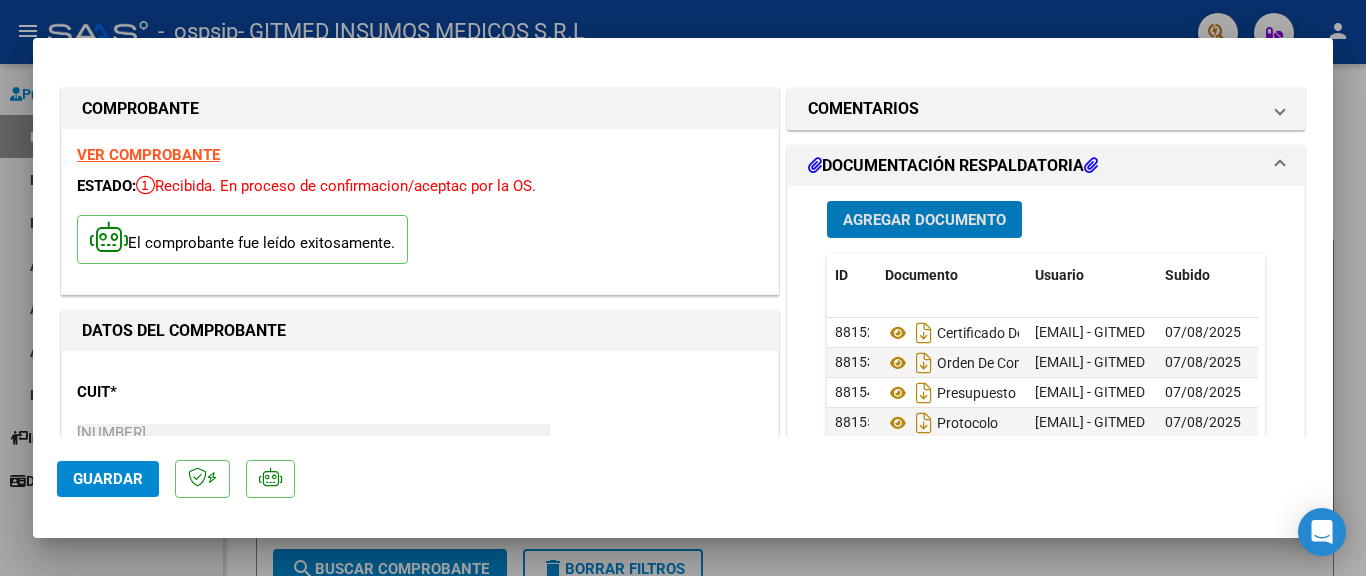 click on "Guardar" 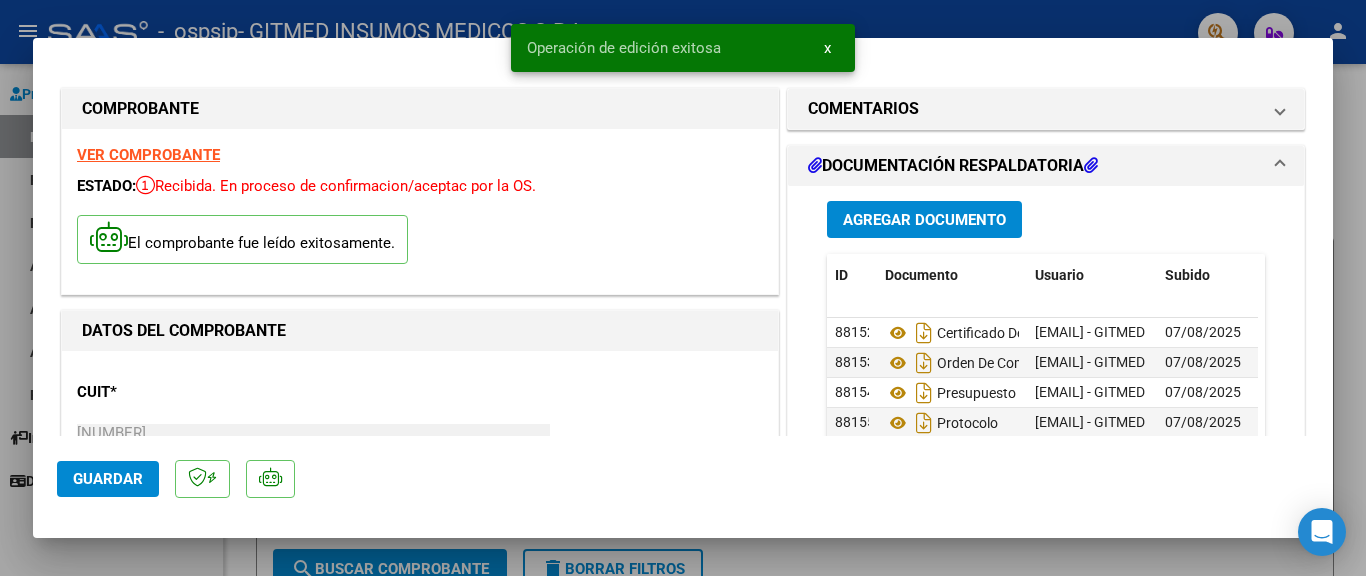 click at bounding box center (683, 288) 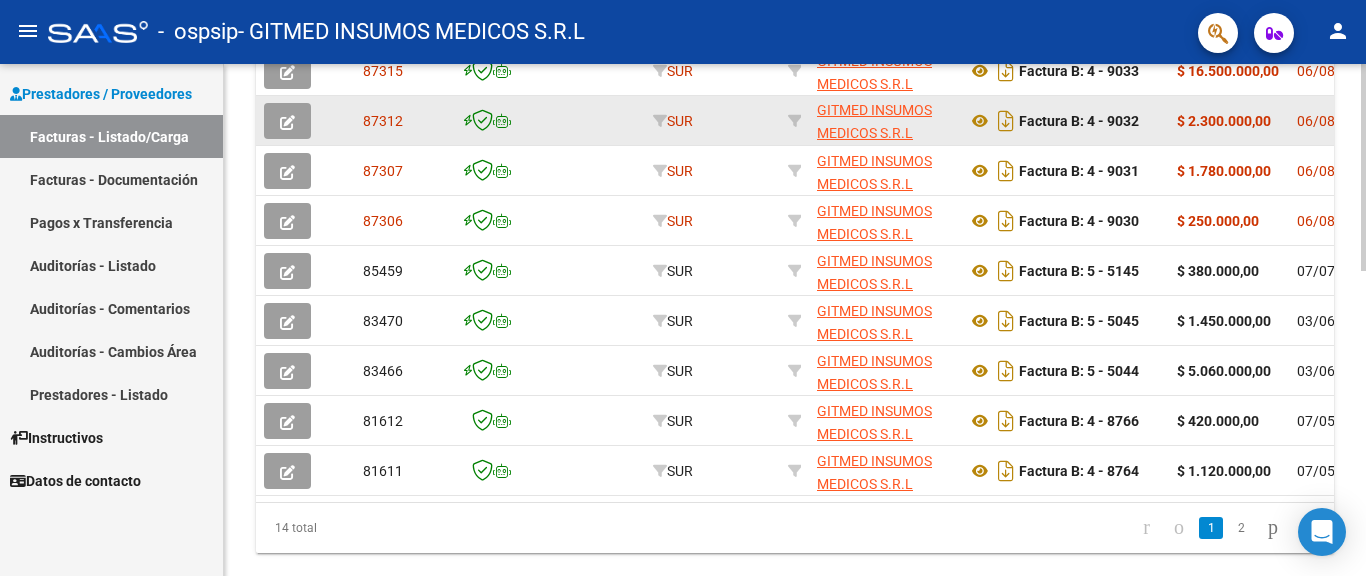scroll, scrollTop: 756, scrollLeft: 0, axis: vertical 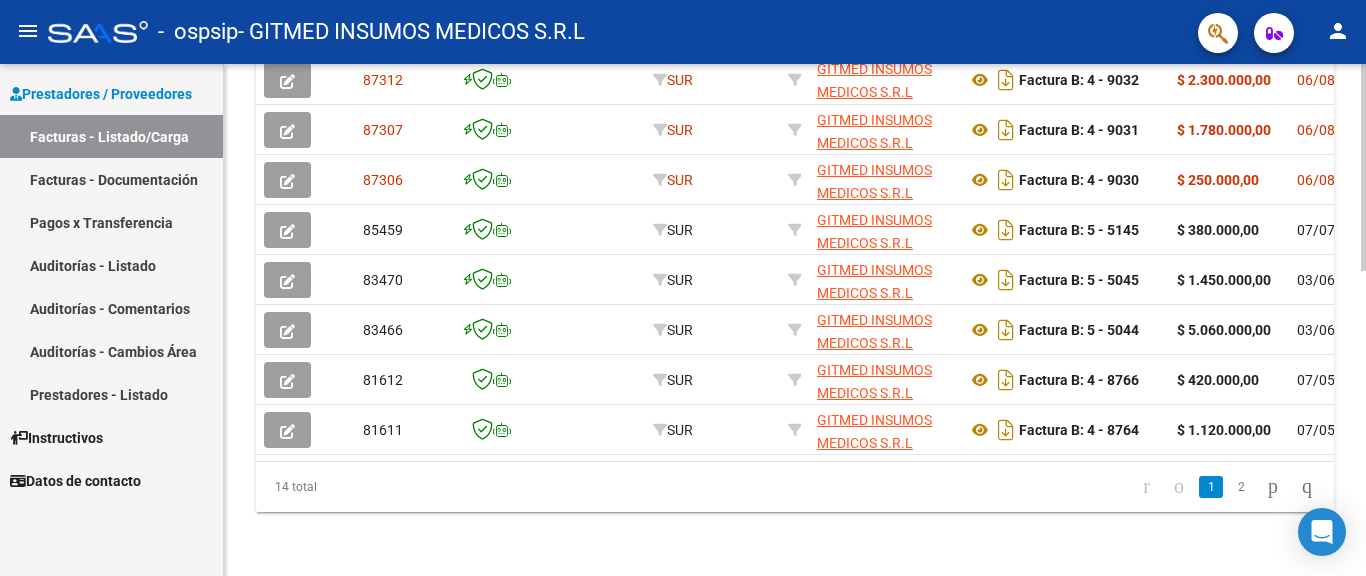 click on "Video tutorial   PRESTADORES -> Listado de CPBTs Emitidos por Prestadores / Proveedores (alt+q)   Cargar Comprobante
cloud_download  CSV  cloud_download  EXCEL  cloud_download  Estandar   Descarga Masiva
Filtros Id Area Area Todos Confirmado   Mostrar totalizadores   FILTROS DEL COMPROBANTE  Comprobante Tipo Comprobante Tipo Start date – End date Fec. Comprobante Desde / Hasta Días Emisión Desde(cant. días) Días Emisión Hasta(cant. días) CUIT / Razón Social Pto. Venta Nro. Comprobante Código SSS CAE Válido CAE Válido Todos Cargado Módulo Hosp. Todos Tiene facturacion Apócrifa Hospital Refes  FILTROS DE INTEGRACION  Período De Prestación Campos del Archivo de Rendición Devuelto x SSS (dr_envio) Todos Rendido x SSS (dr_envio) Tipo de Registro Tipo de Registro Período Presentación Período Presentación Campos del Legajo Asociado (preaprobación) Afiliado Legajo (cuil/nombre) Todos Solo facturas preaprobadas  MAS FILTROS  Todos Con Doc. Respaldatoria Todos Con Trazabilidad Todos – – 1" 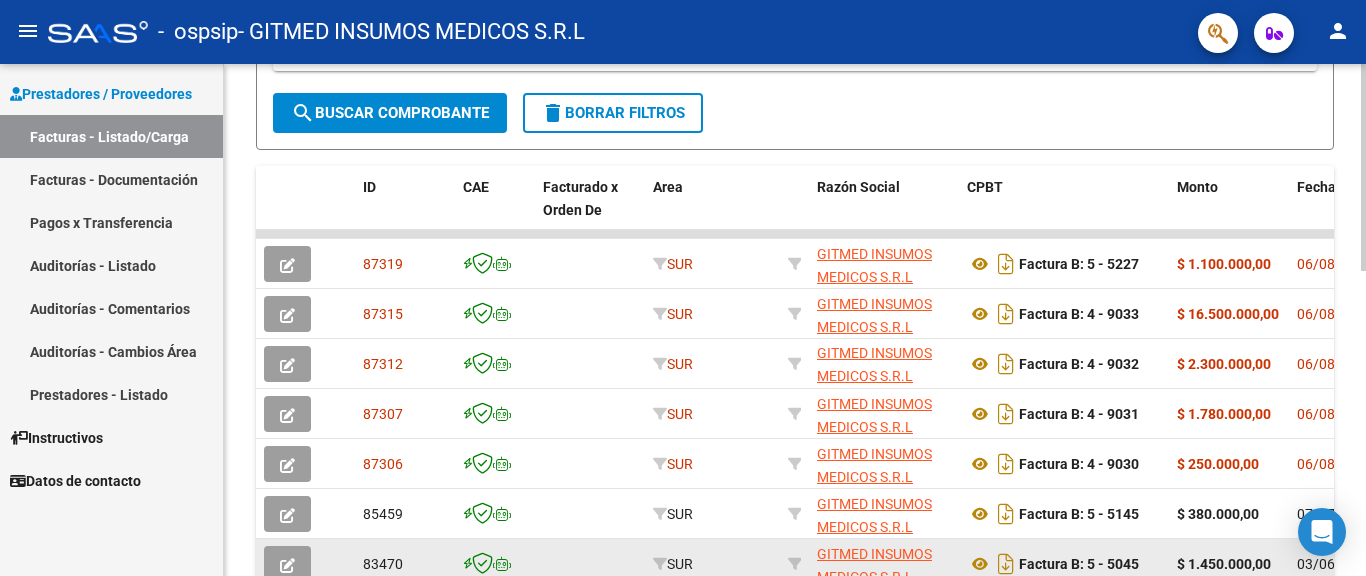 scroll, scrollTop: 556, scrollLeft: 0, axis: vertical 